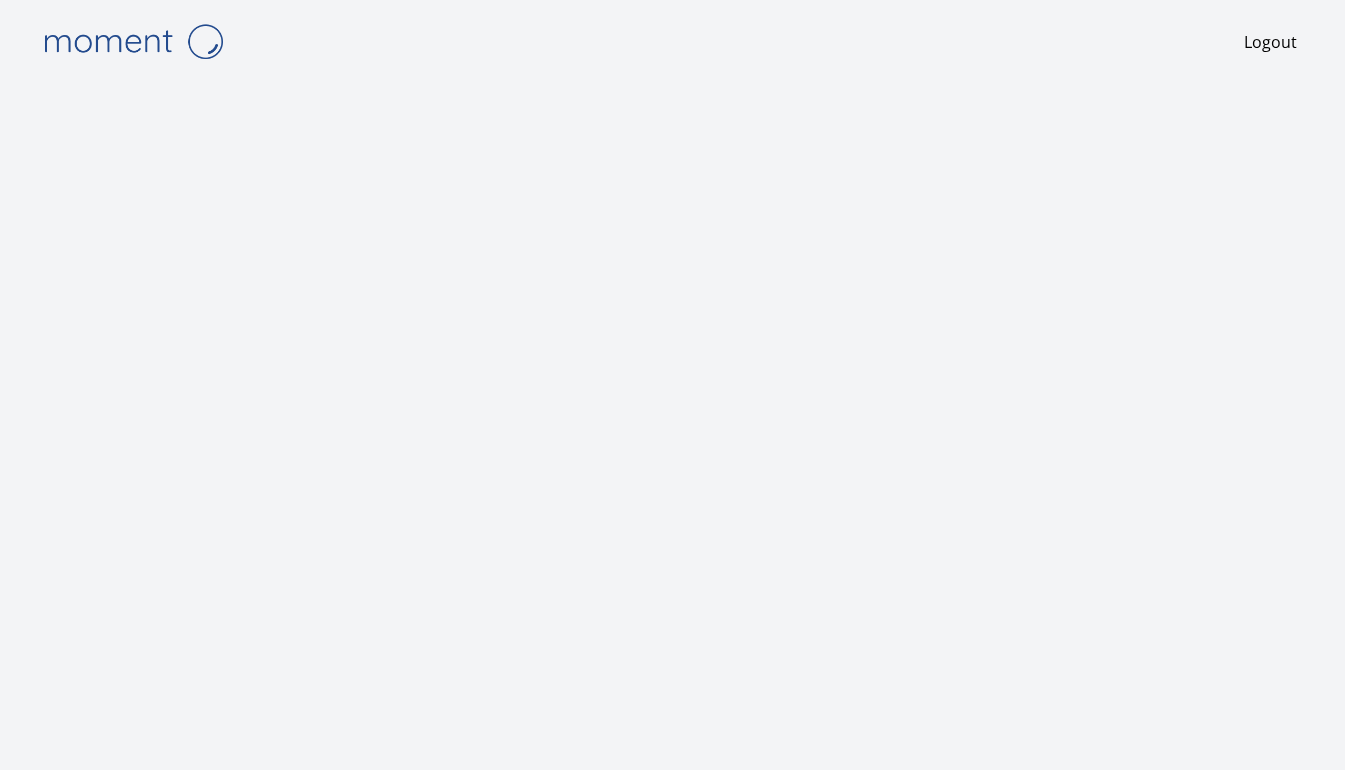 scroll, scrollTop: 0, scrollLeft: 0, axis: both 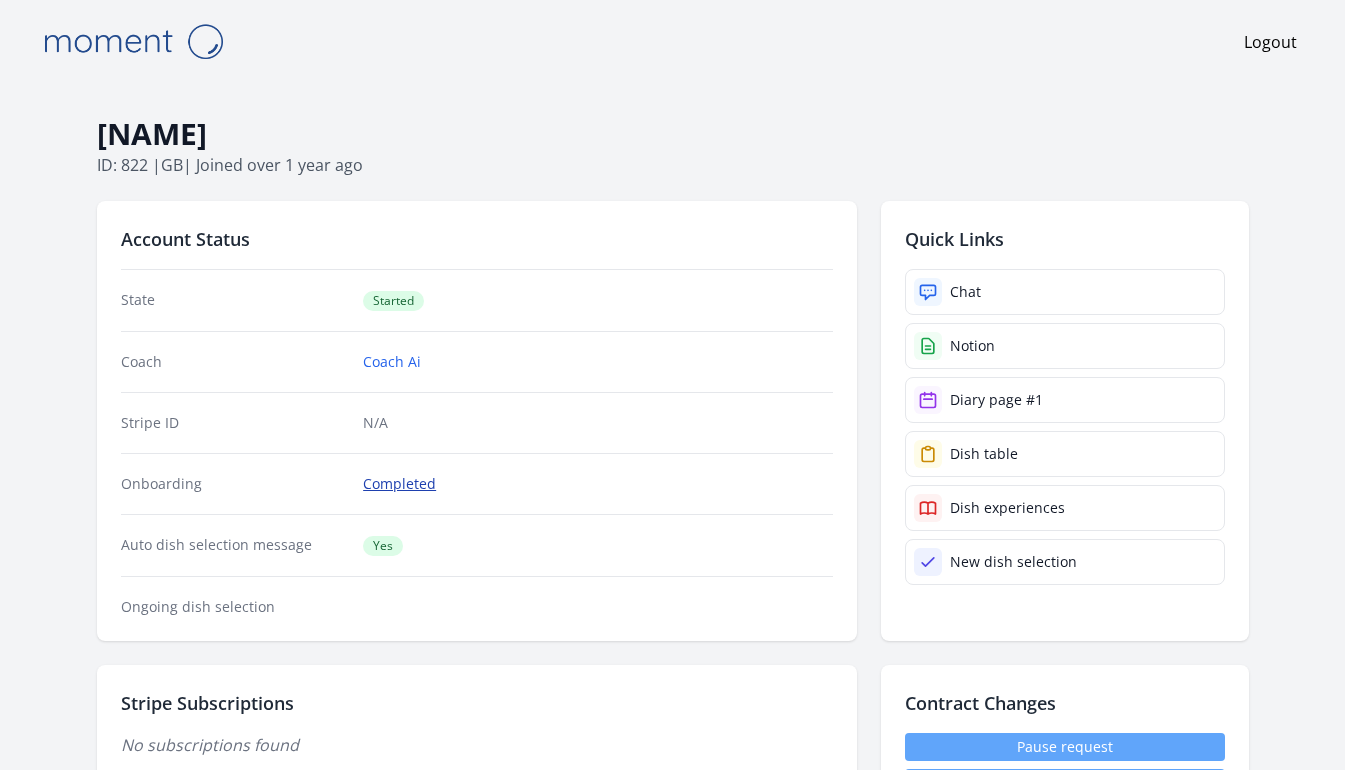 click on "Completed" at bounding box center (399, 484) 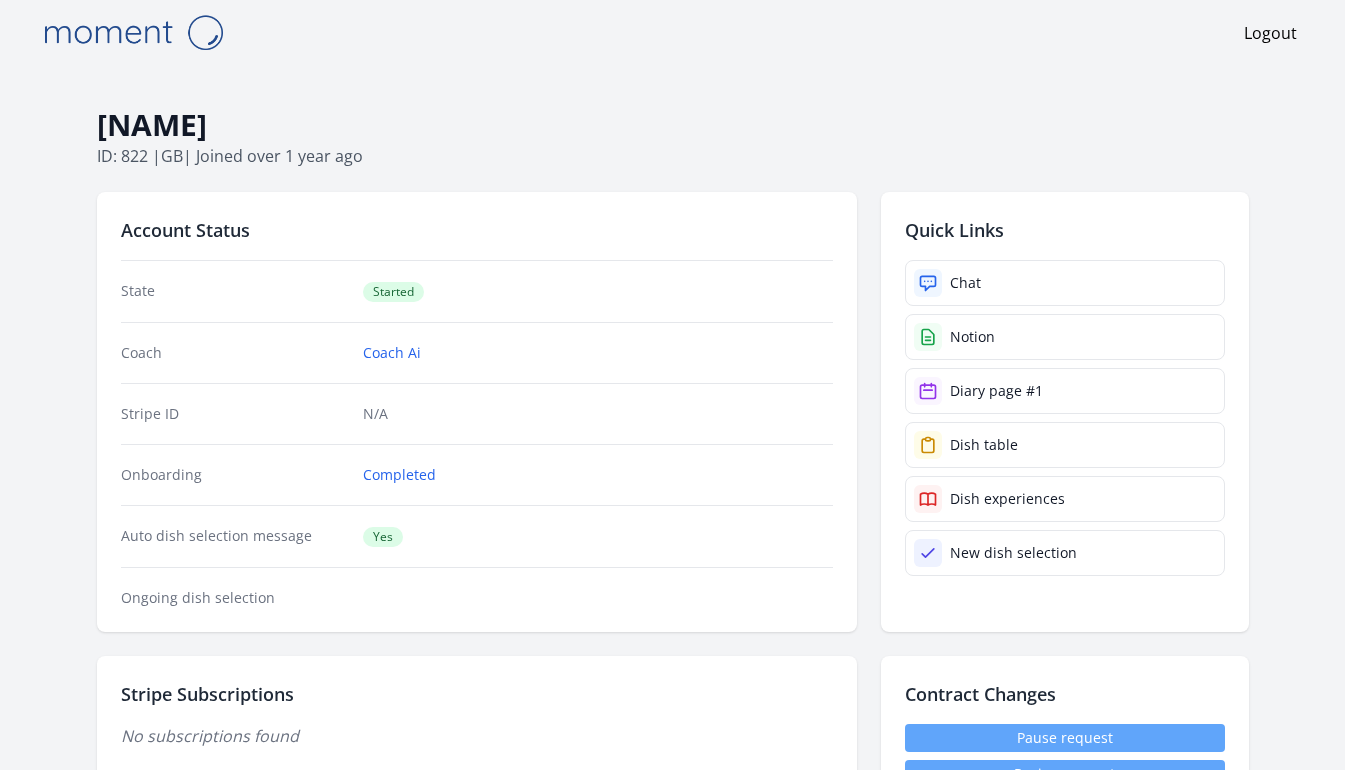 scroll, scrollTop: 229, scrollLeft: 0, axis: vertical 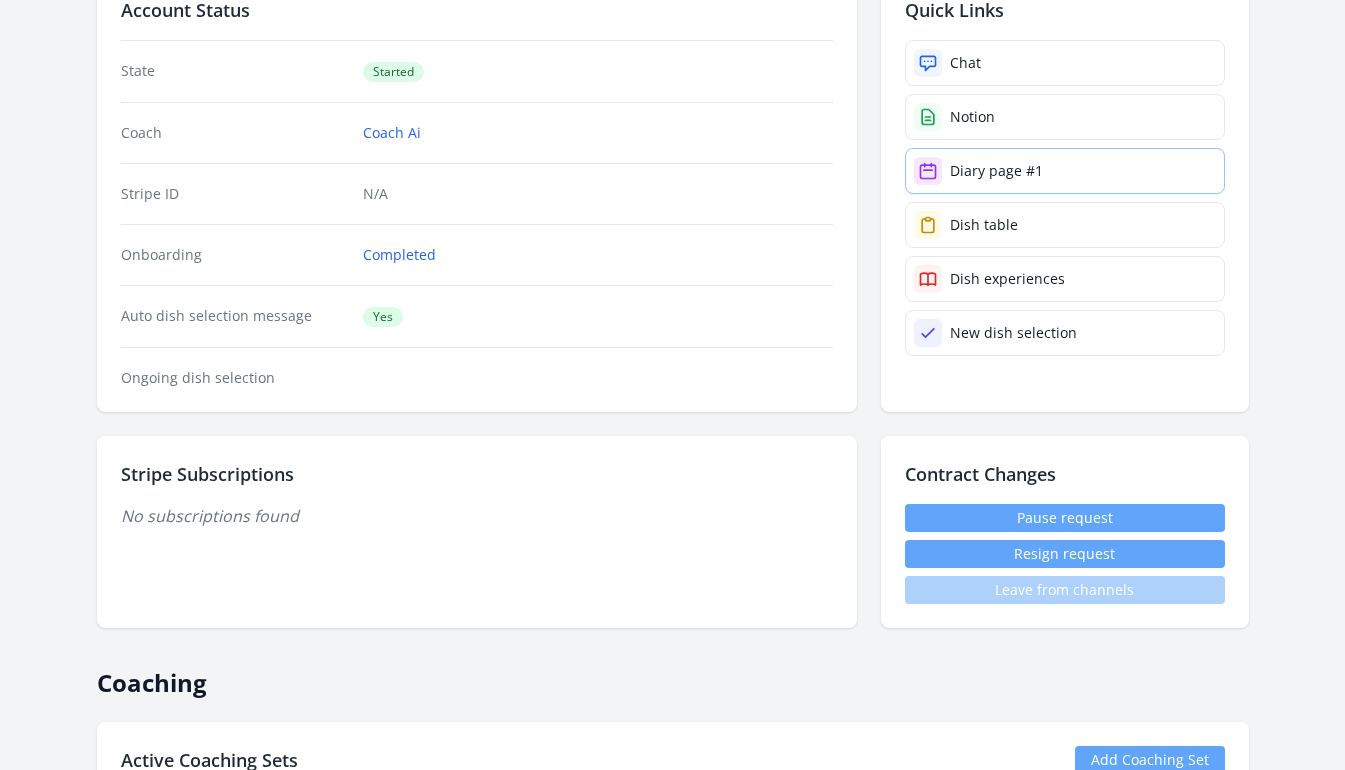 click on "Diary page #1" at bounding box center [996, 171] 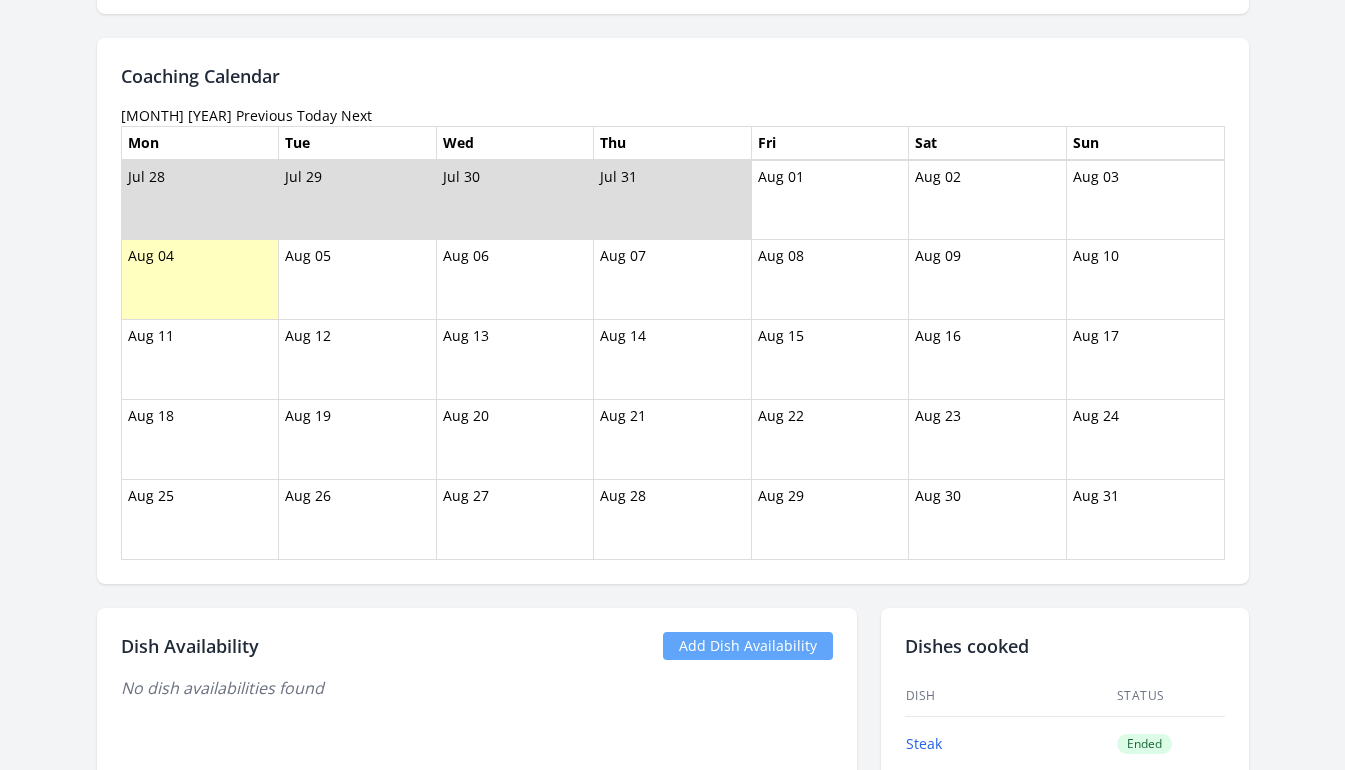 scroll, scrollTop: 742, scrollLeft: 0, axis: vertical 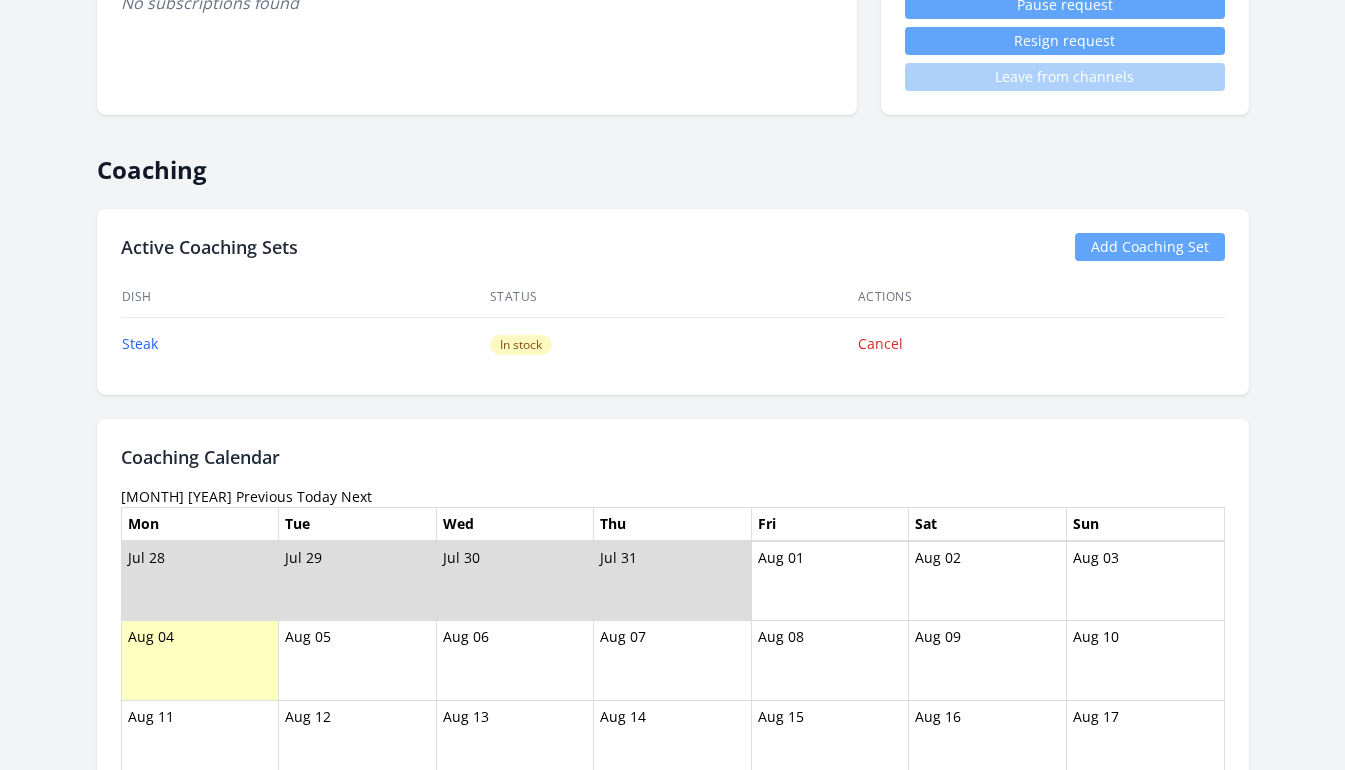 click on "Previous" at bounding box center (264, 496) 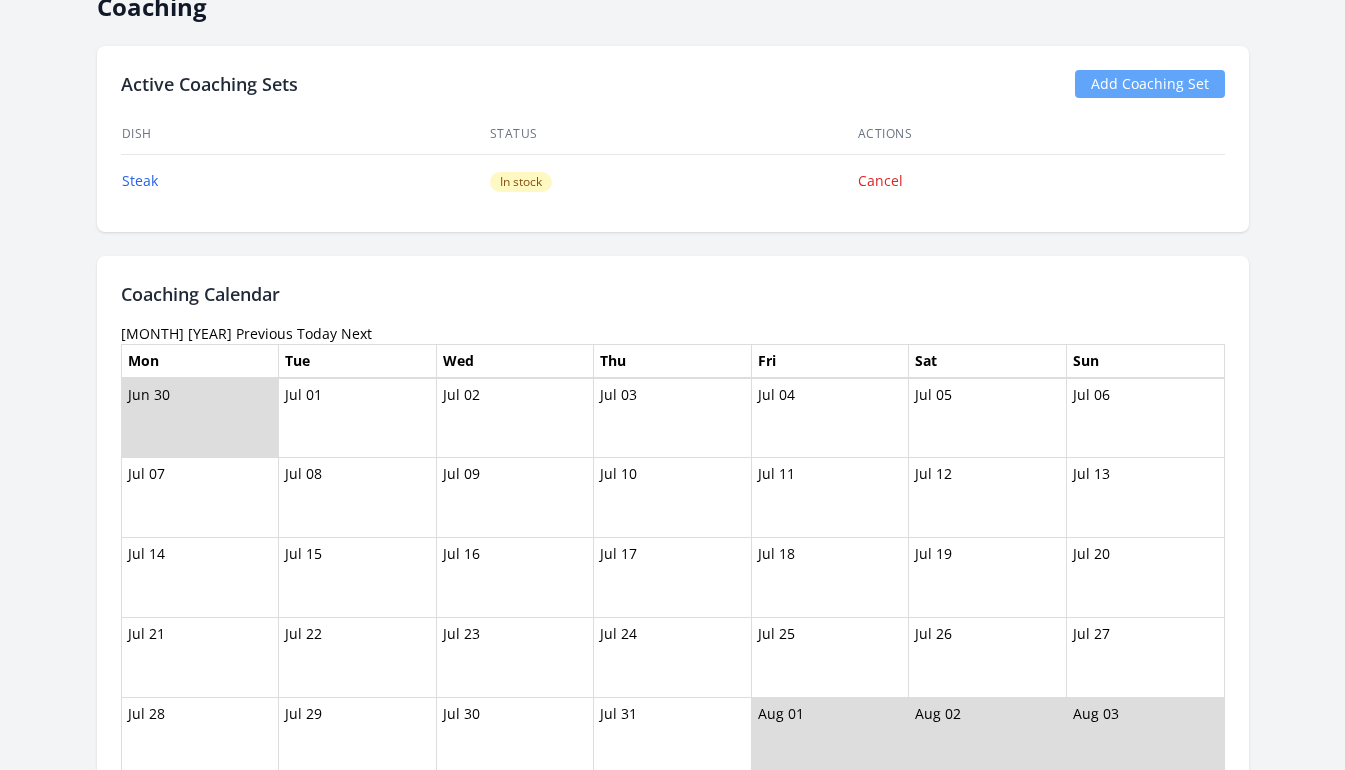 scroll, scrollTop: 916, scrollLeft: 0, axis: vertical 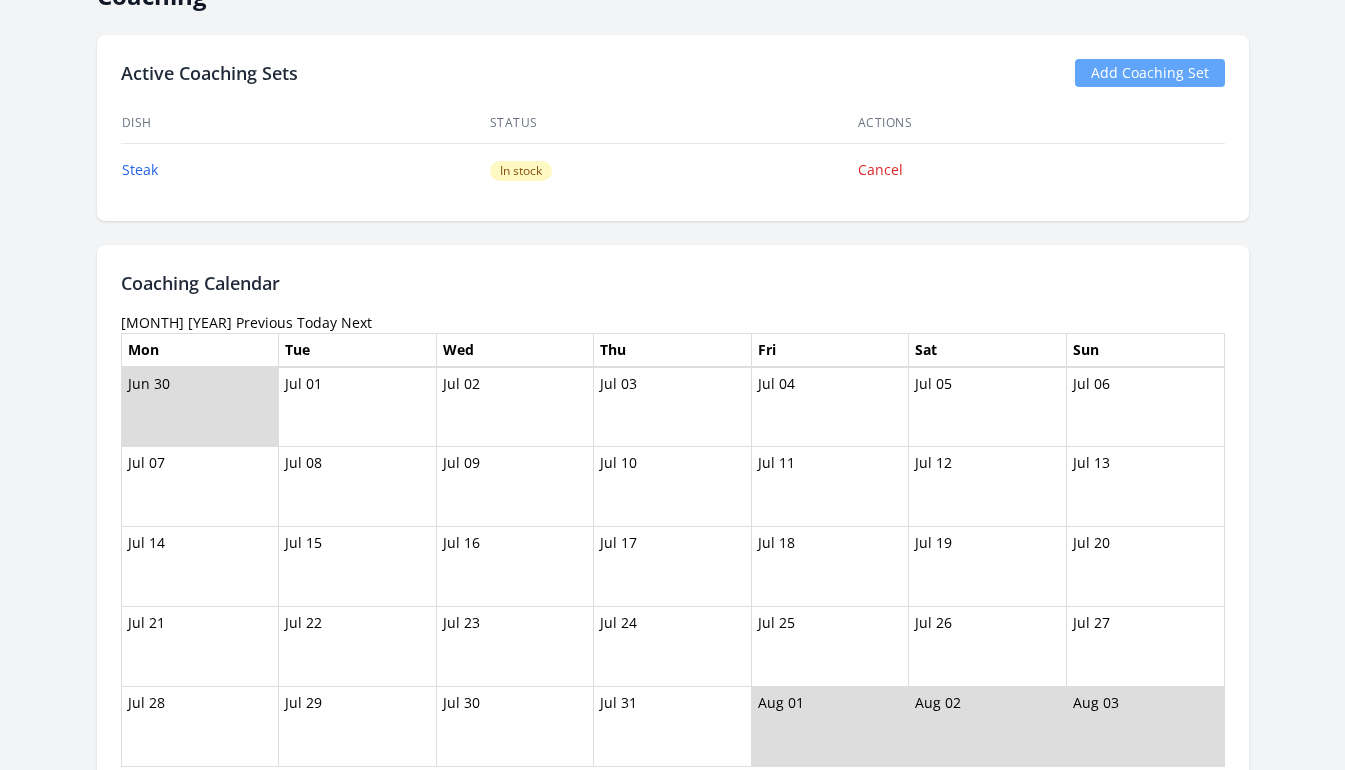 click on "Previous" at bounding box center (264, 322) 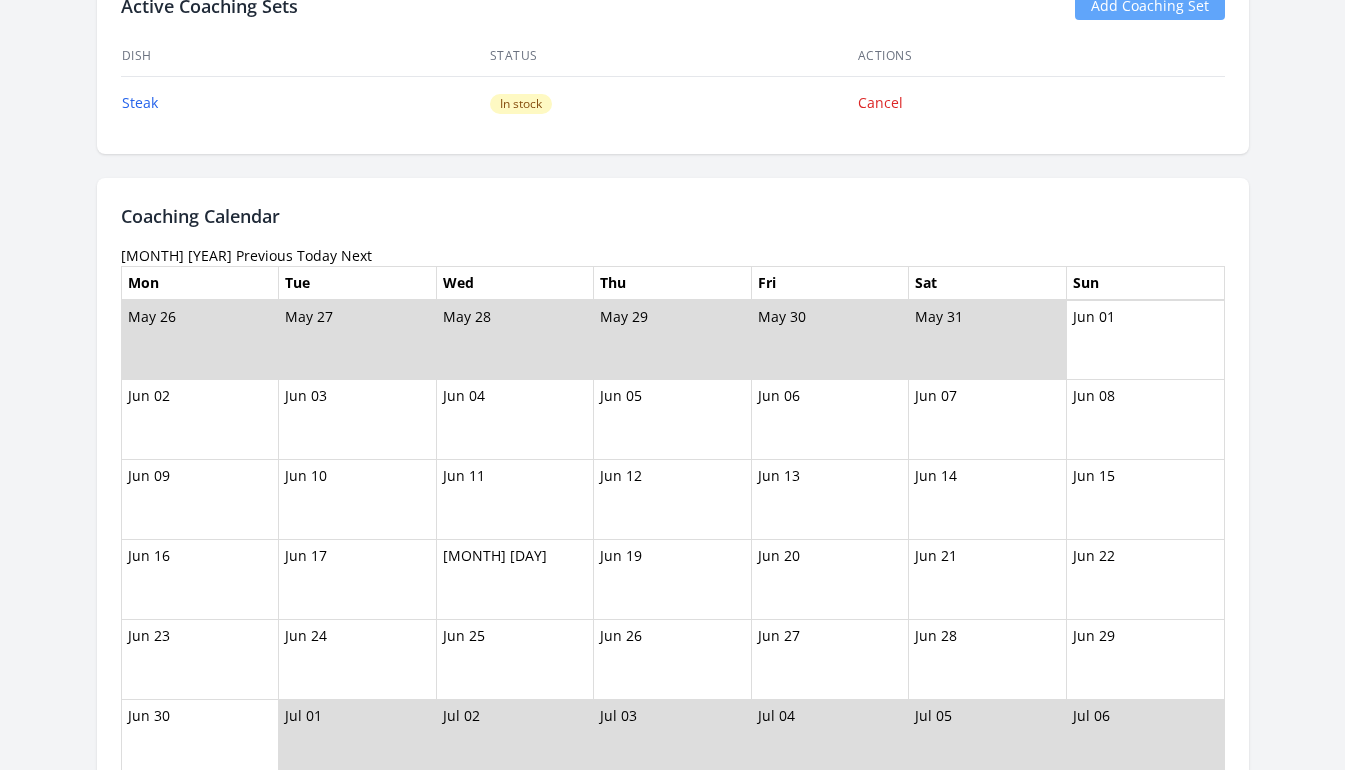 scroll, scrollTop: 996, scrollLeft: 0, axis: vertical 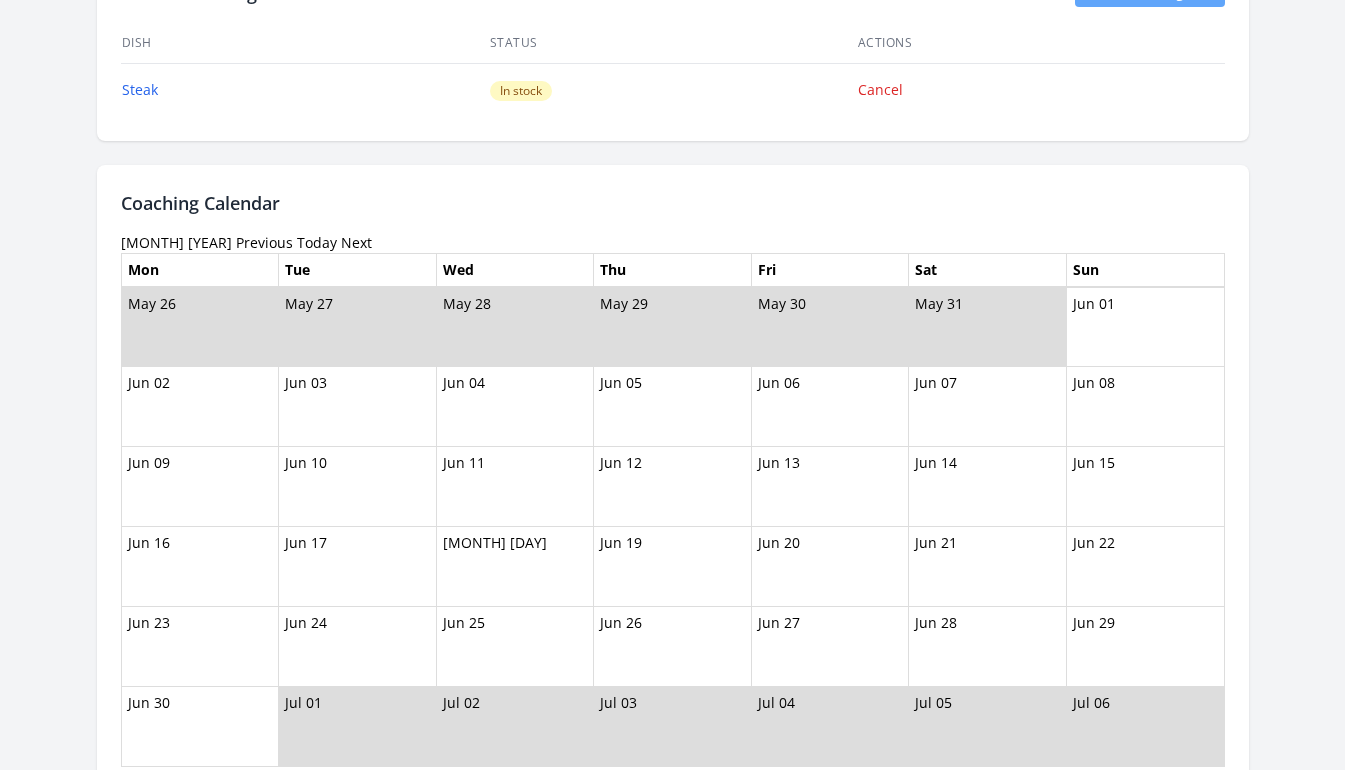 click on "Previous" at bounding box center (264, 242) 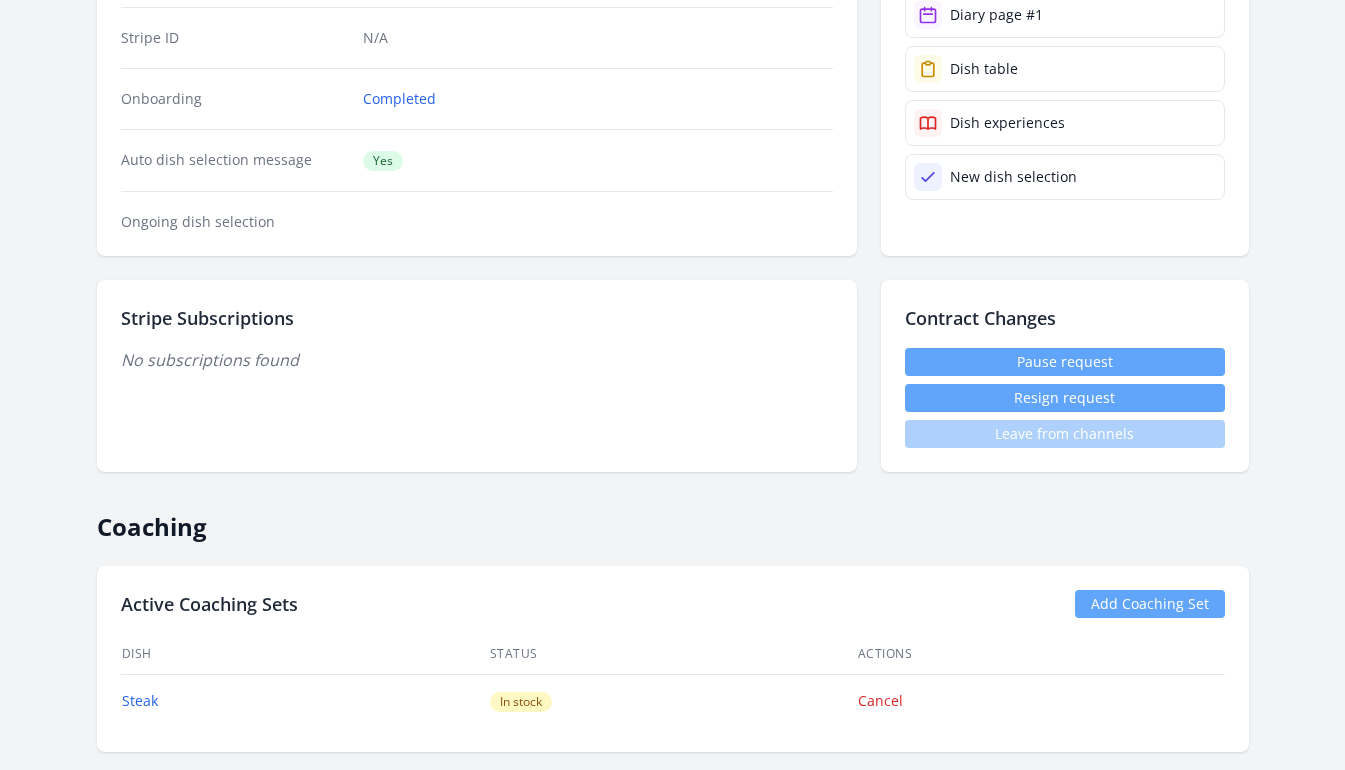 scroll, scrollTop: 846, scrollLeft: 0, axis: vertical 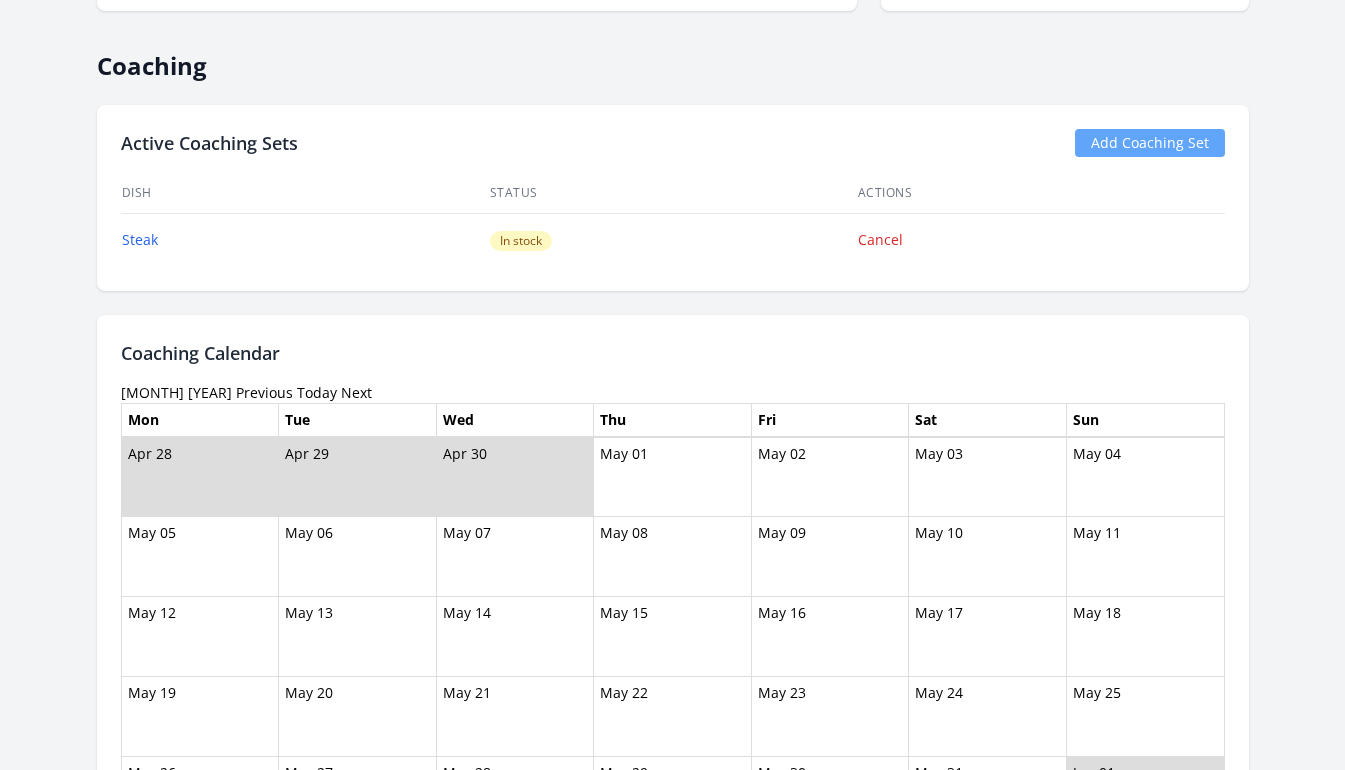 click on "Previous" at bounding box center (264, 392) 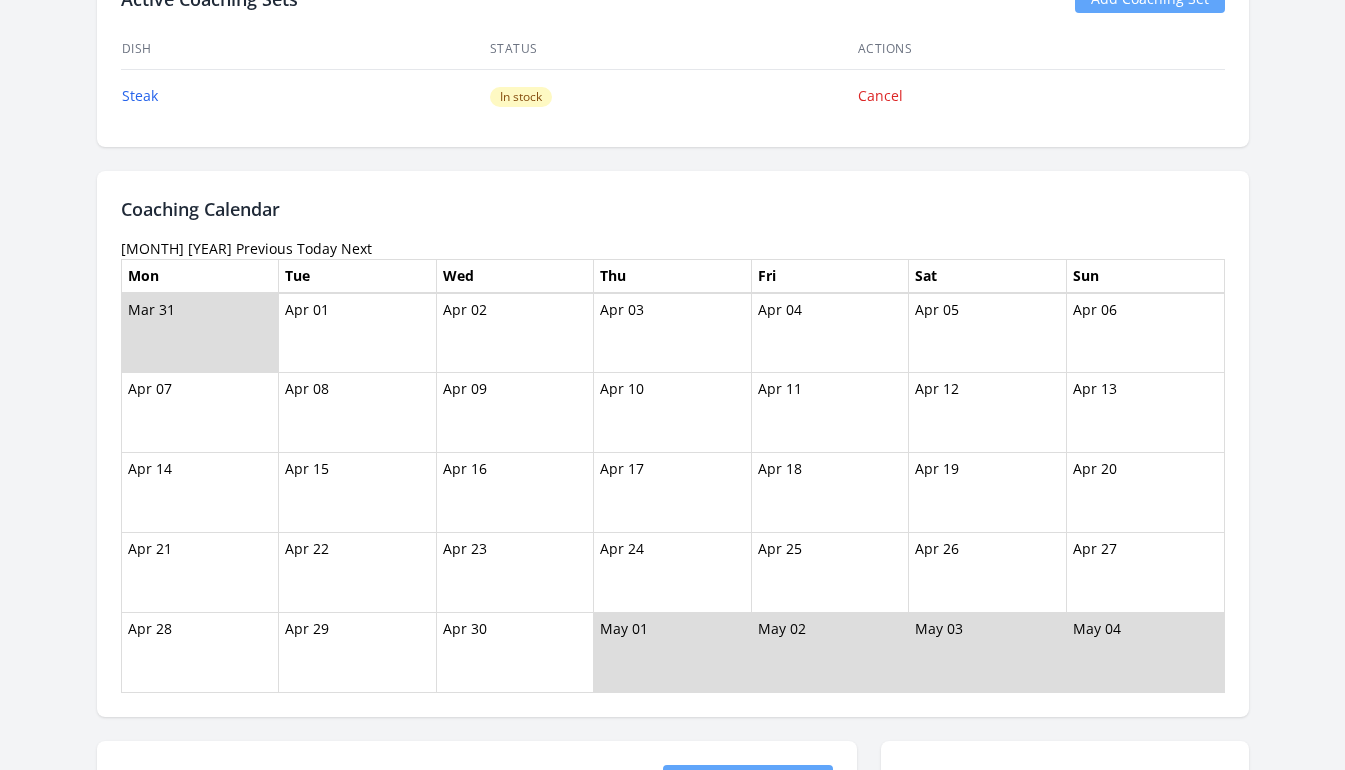 scroll, scrollTop: 992, scrollLeft: 0, axis: vertical 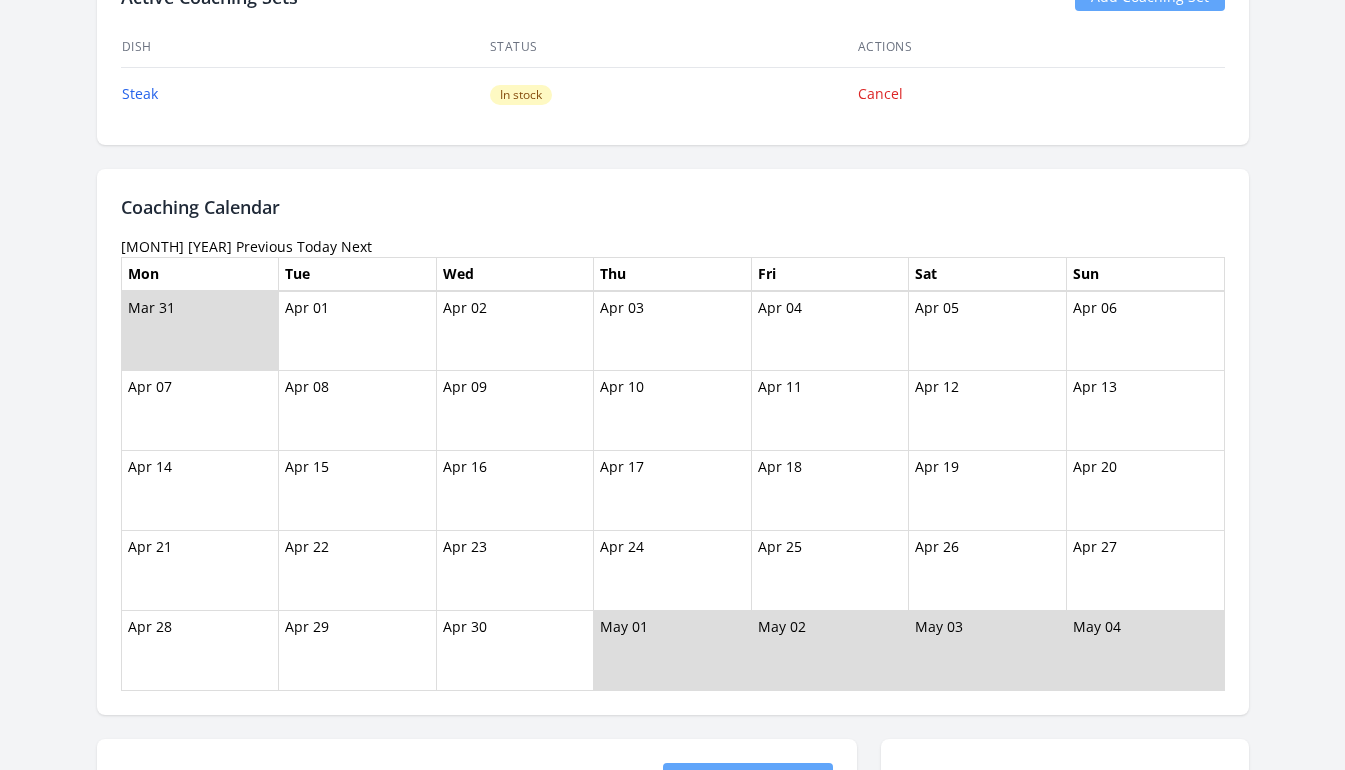click on "Previous" at bounding box center [264, 246] 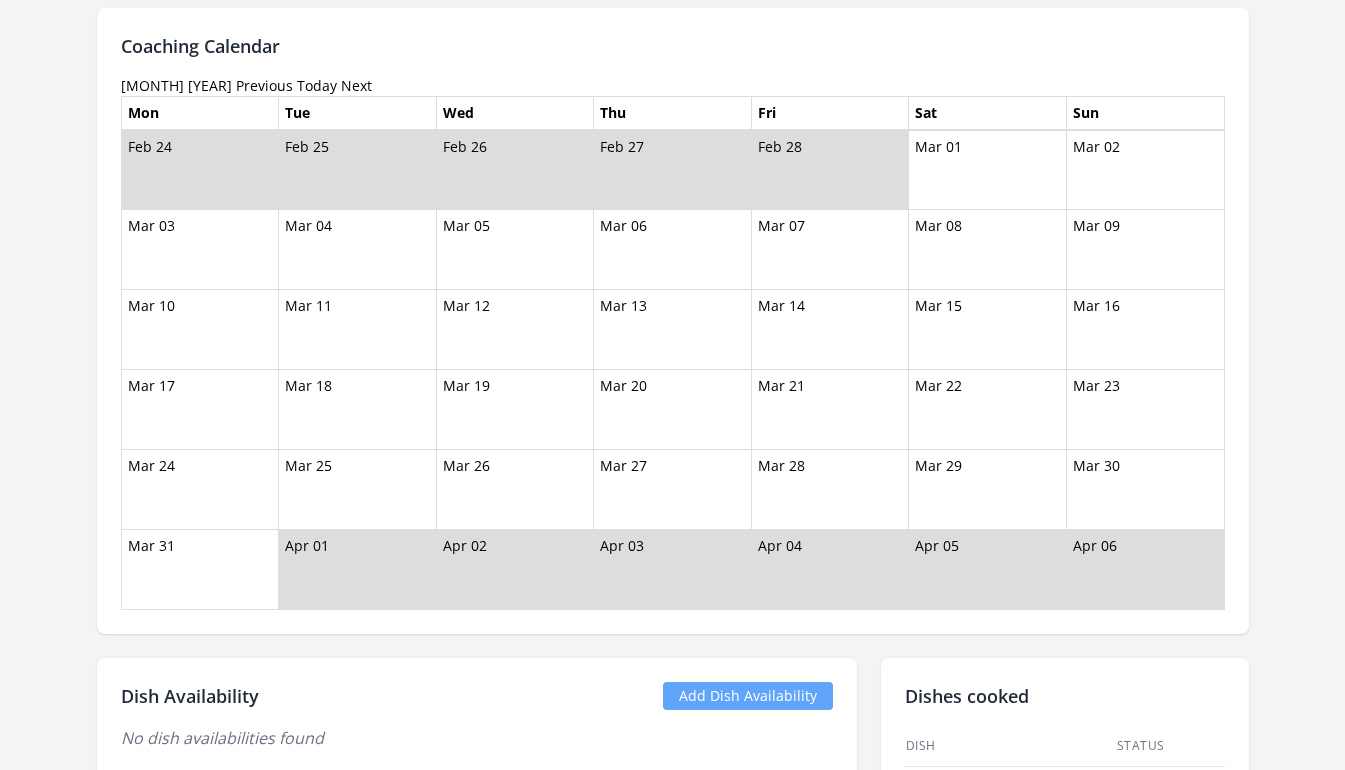 scroll, scrollTop: 1157, scrollLeft: 0, axis: vertical 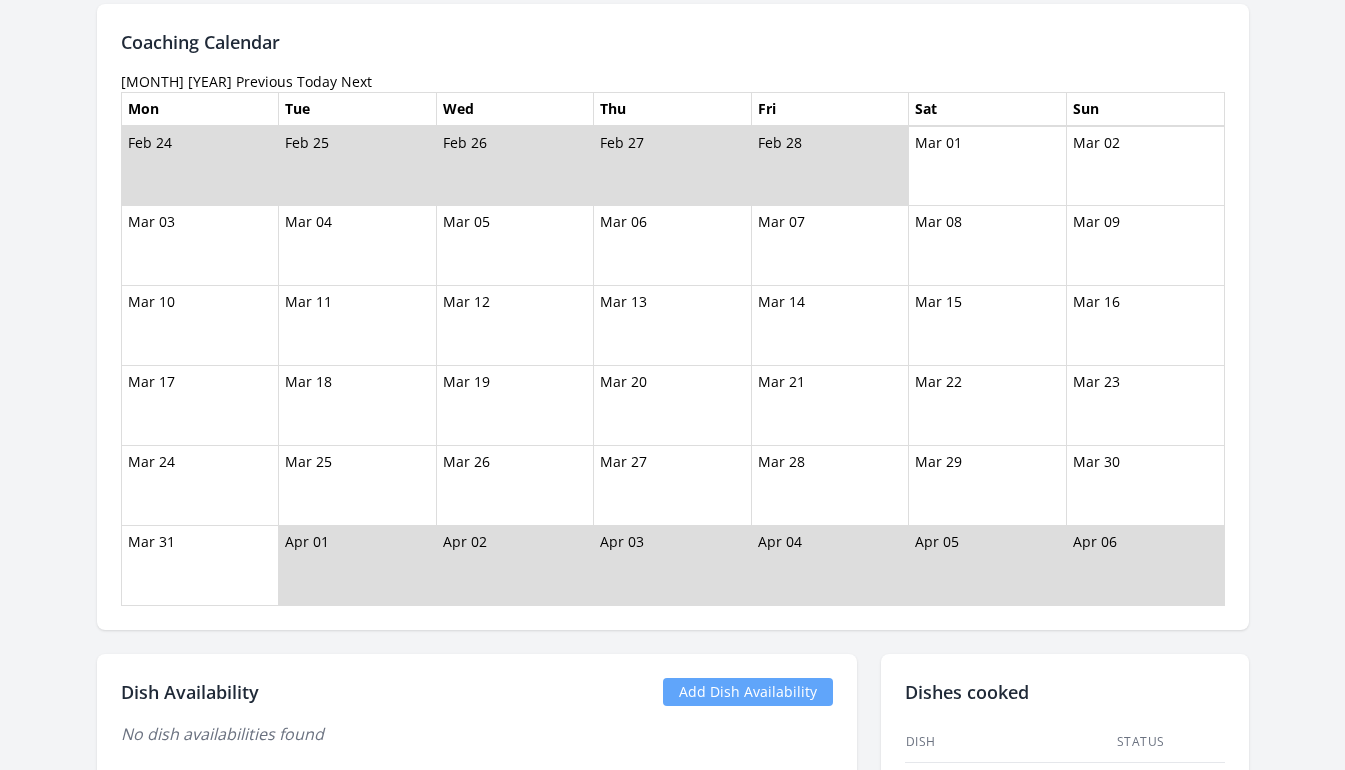 click on "Previous" at bounding box center [264, 81] 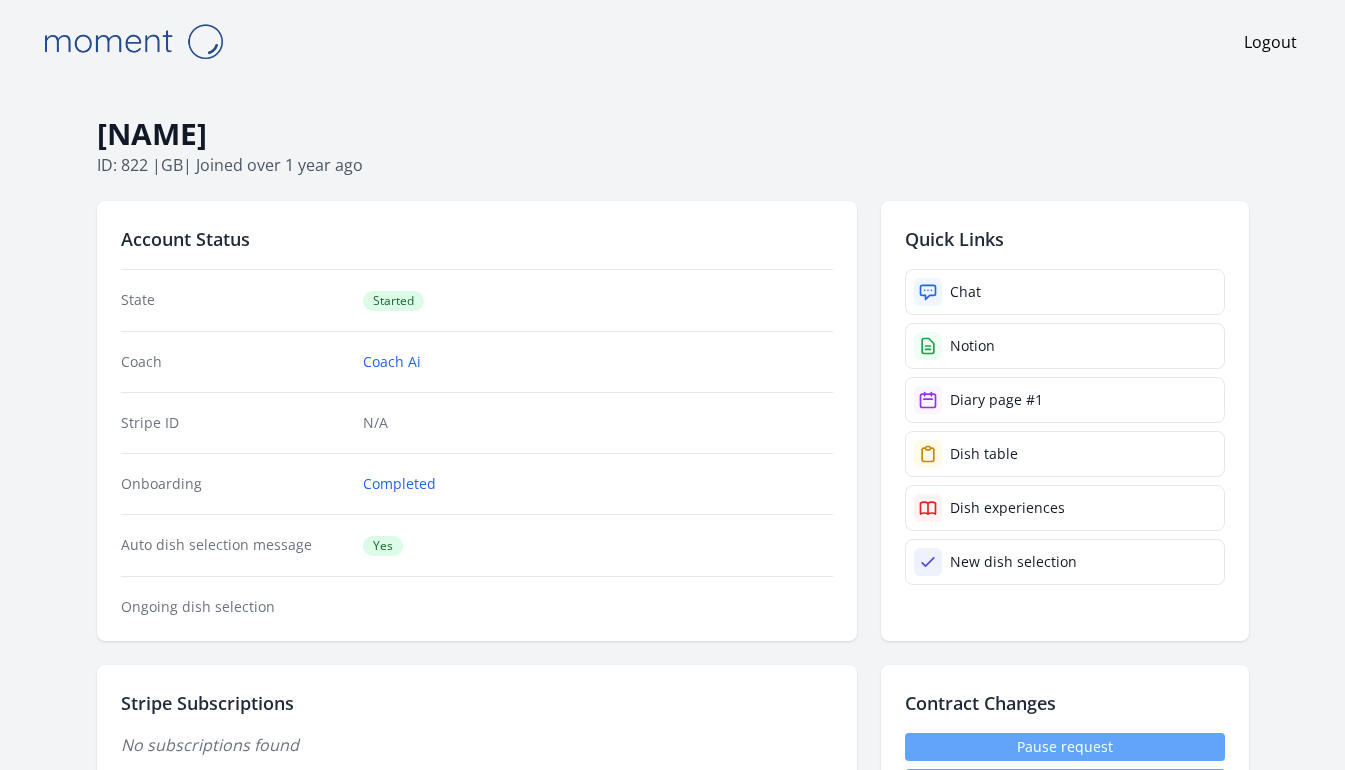 scroll, scrollTop: 937, scrollLeft: 0, axis: vertical 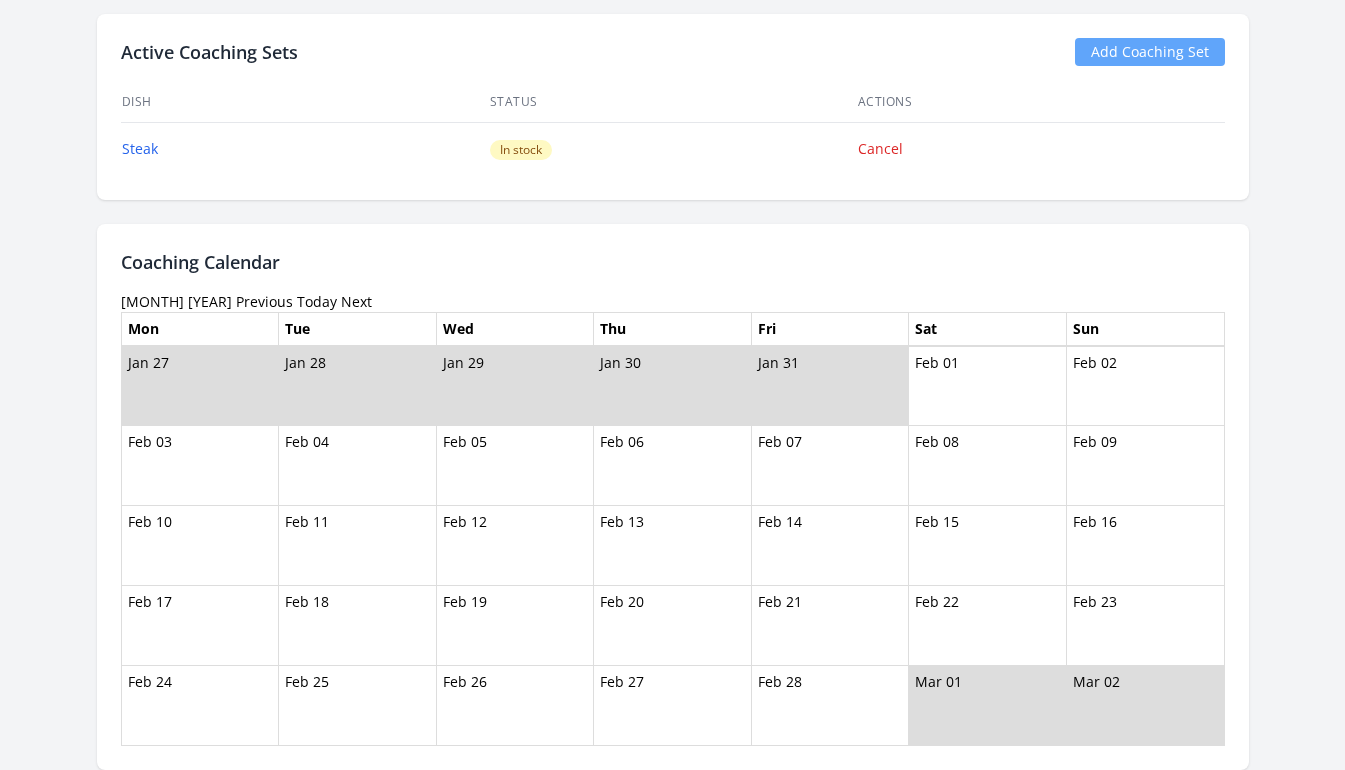 click on "Previous" at bounding box center (264, 301) 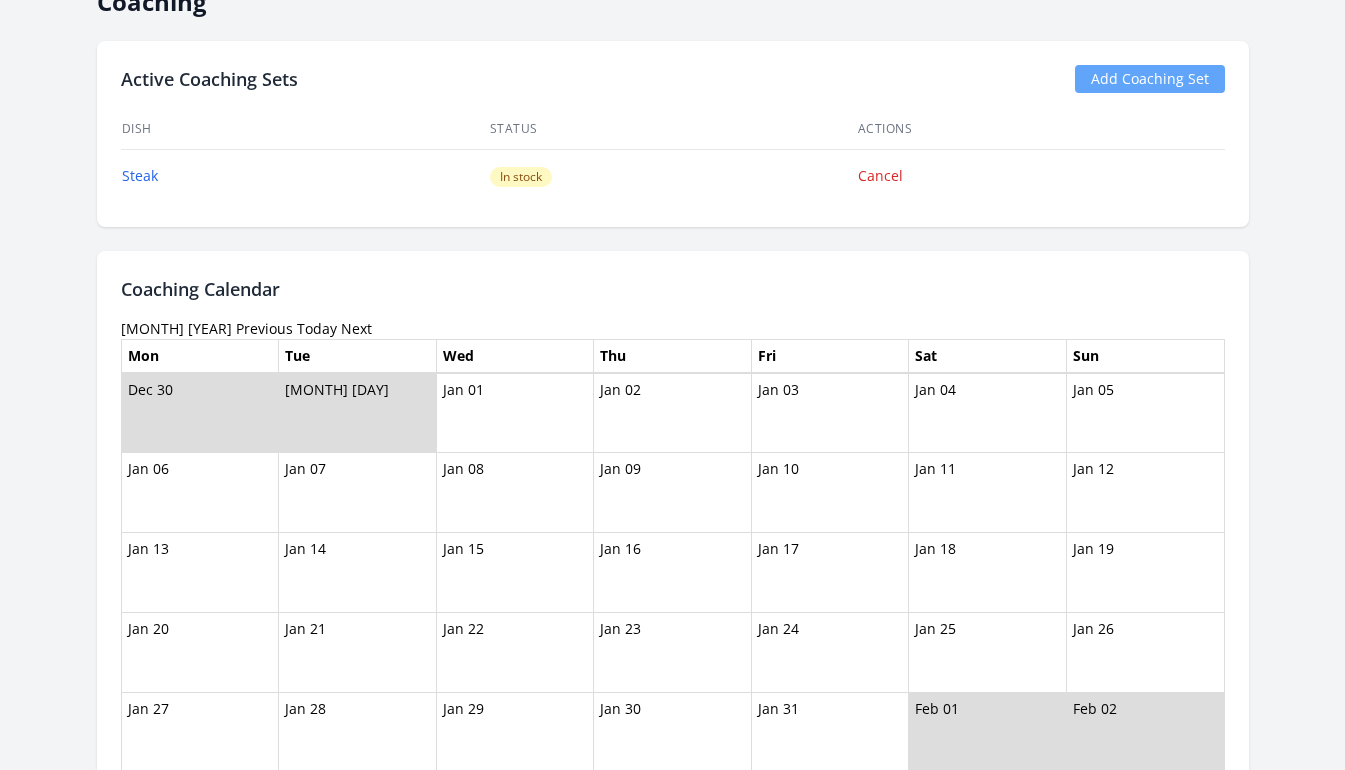 scroll, scrollTop: 956, scrollLeft: 0, axis: vertical 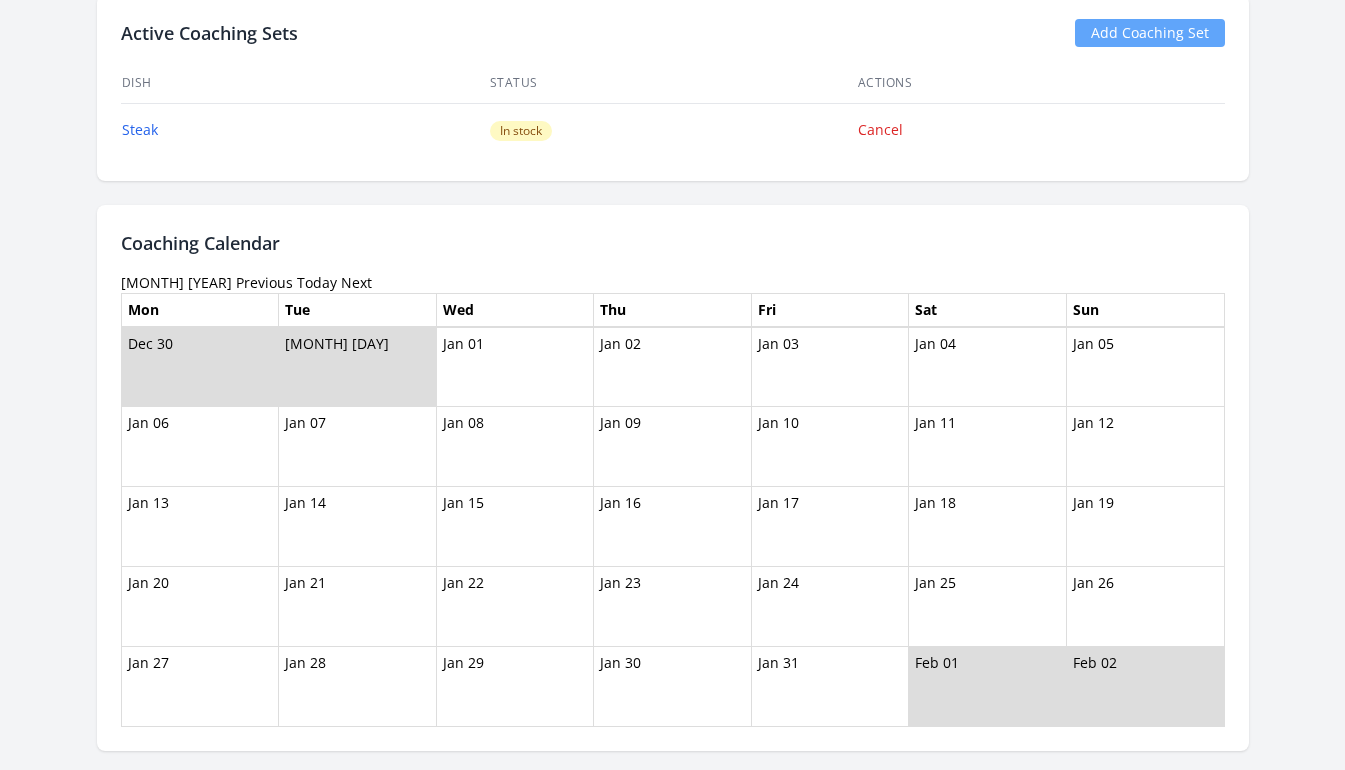 click on "Previous" at bounding box center [264, 282] 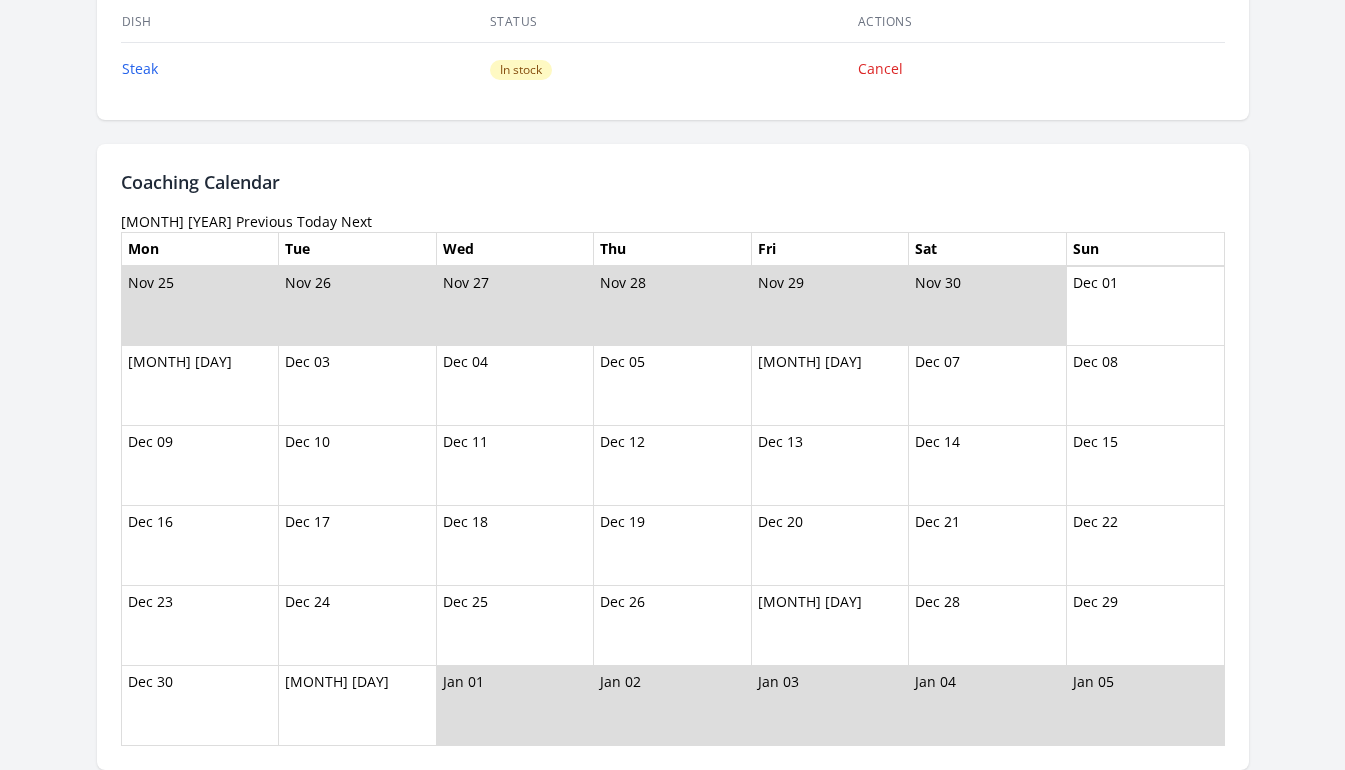 scroll, scrollTop: 1165, scrollLeft: 0, axis: vertical 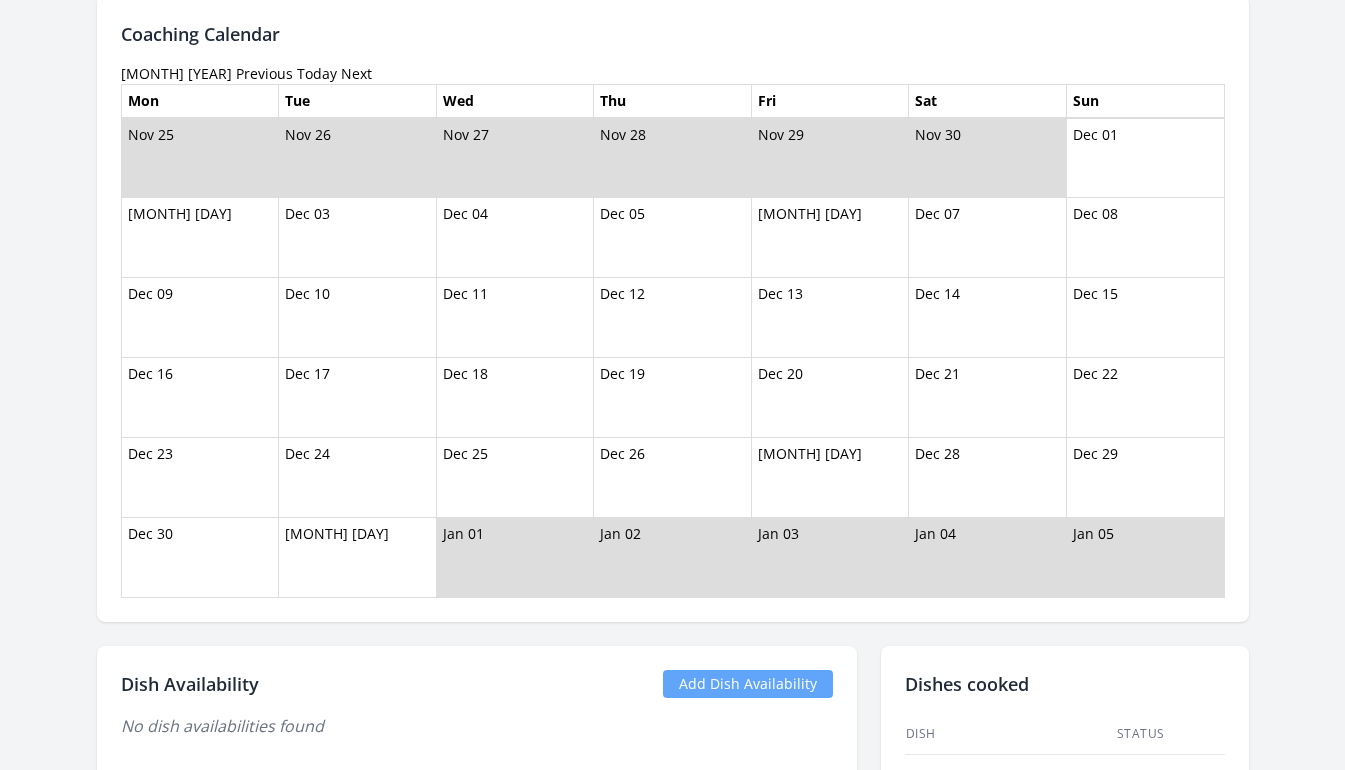 click on "Previous" at bounding box center (264, 73) 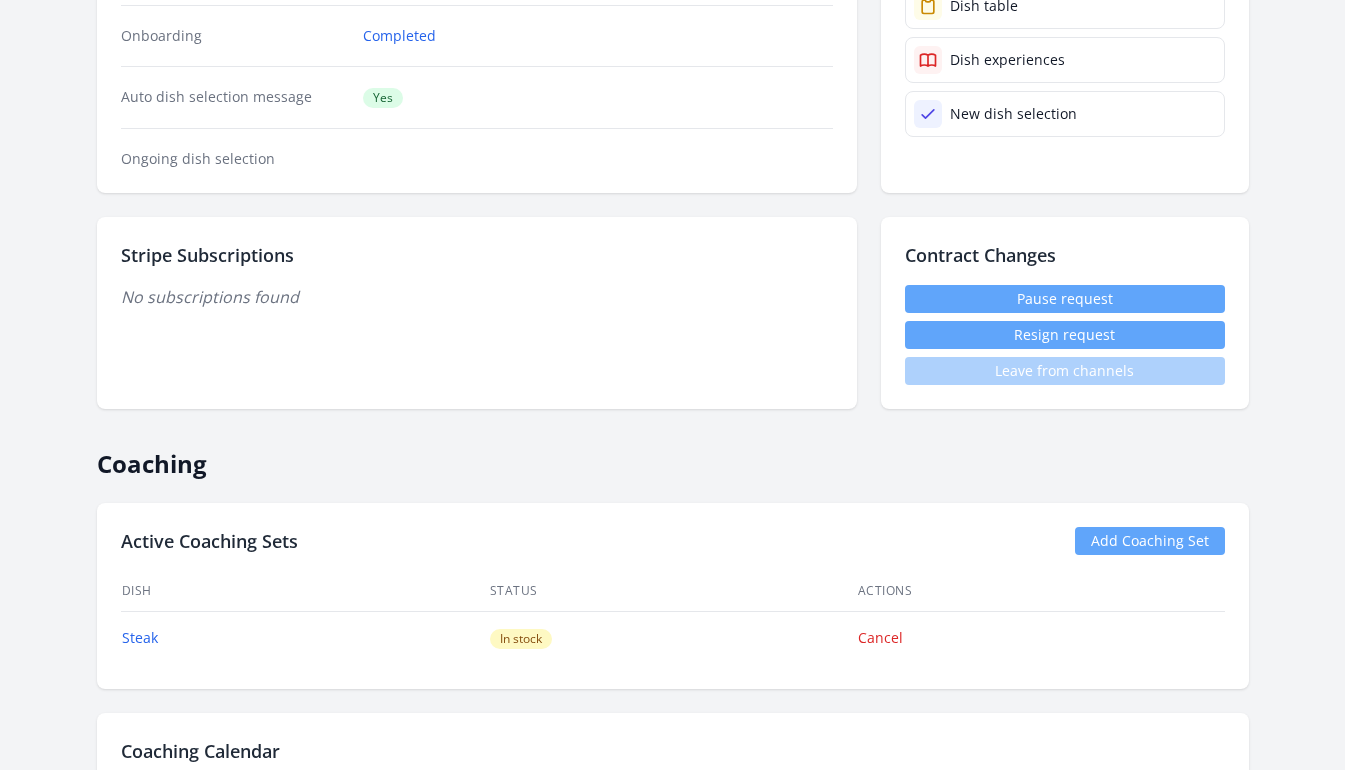scroll, scrollTop: 917, scrollLeft: 0, axis: vertical 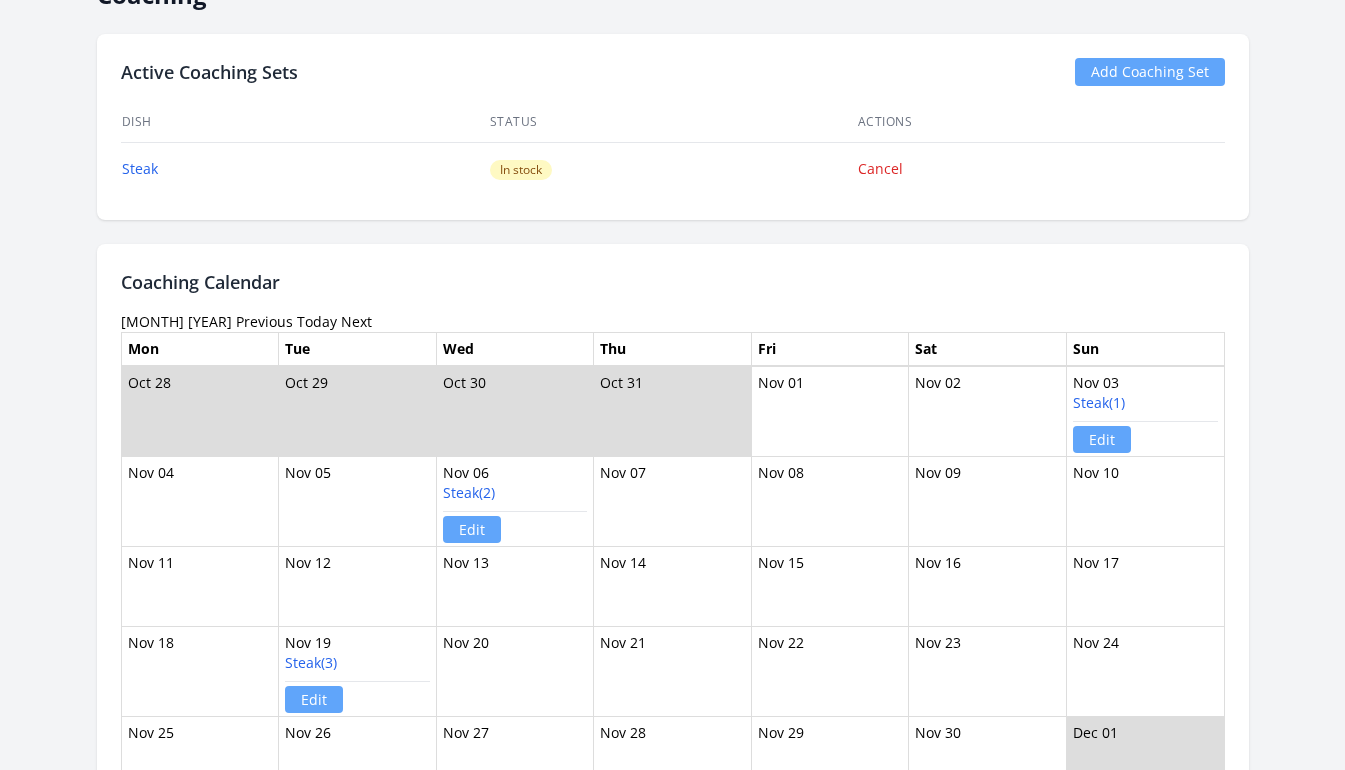 click on "Previous" at bounding box center (264, 321) 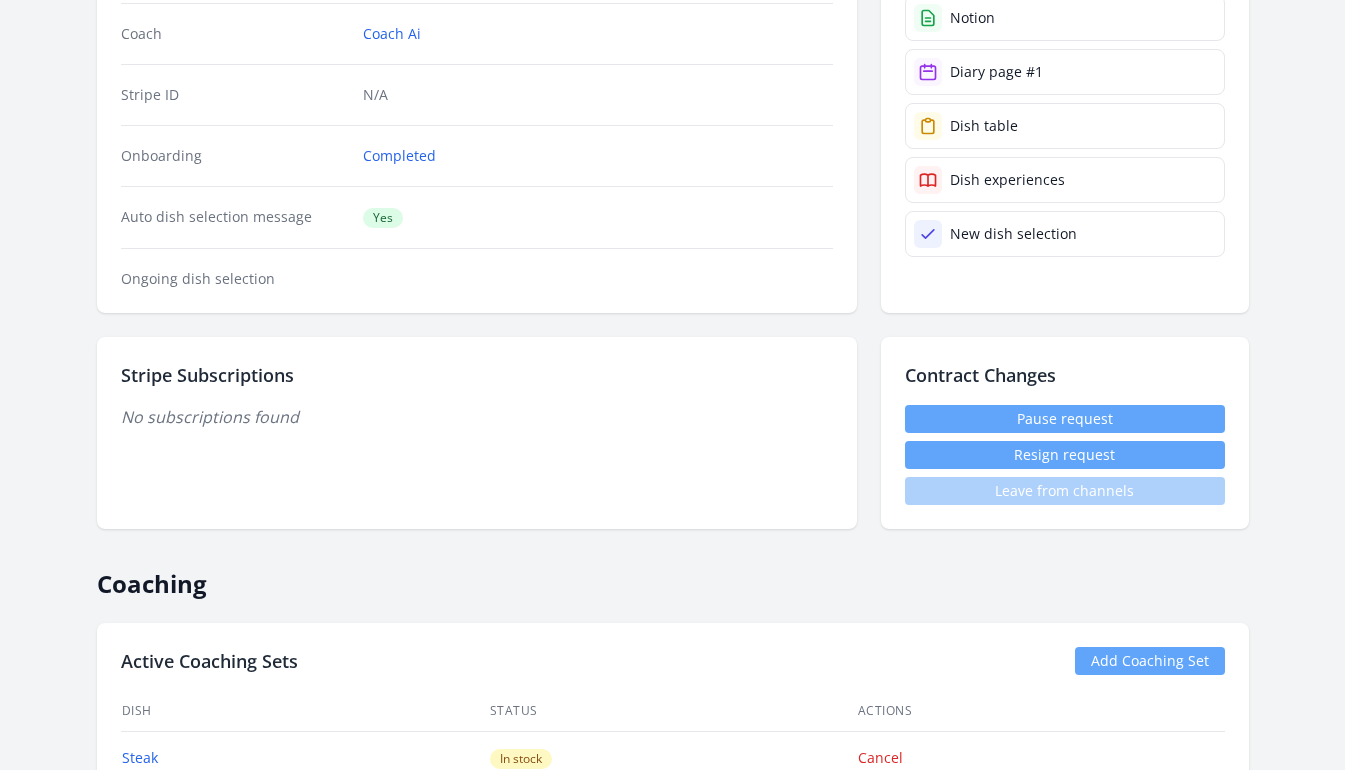 scroll, scrollTop: 888, scrollLeft: 0, axis: vertical 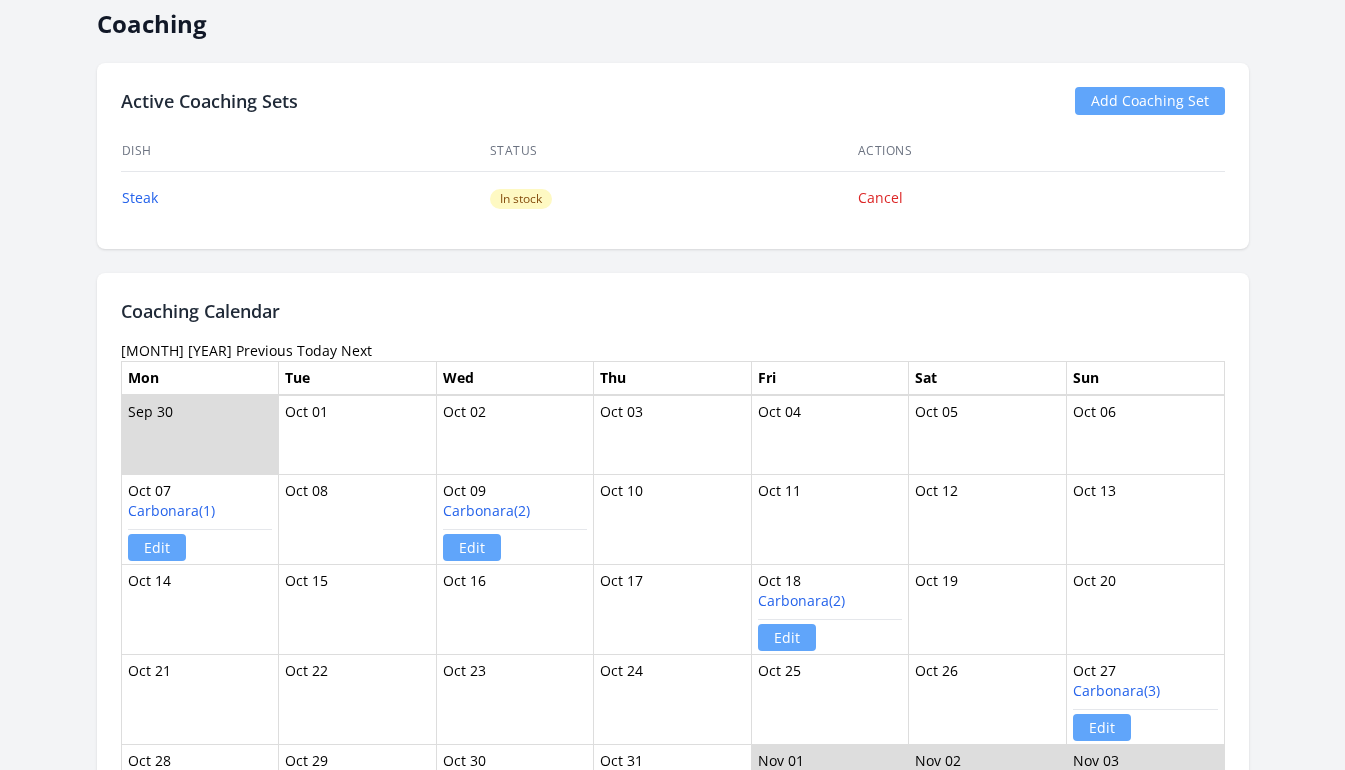 click on "Previous" at bounding box center (264, 350) 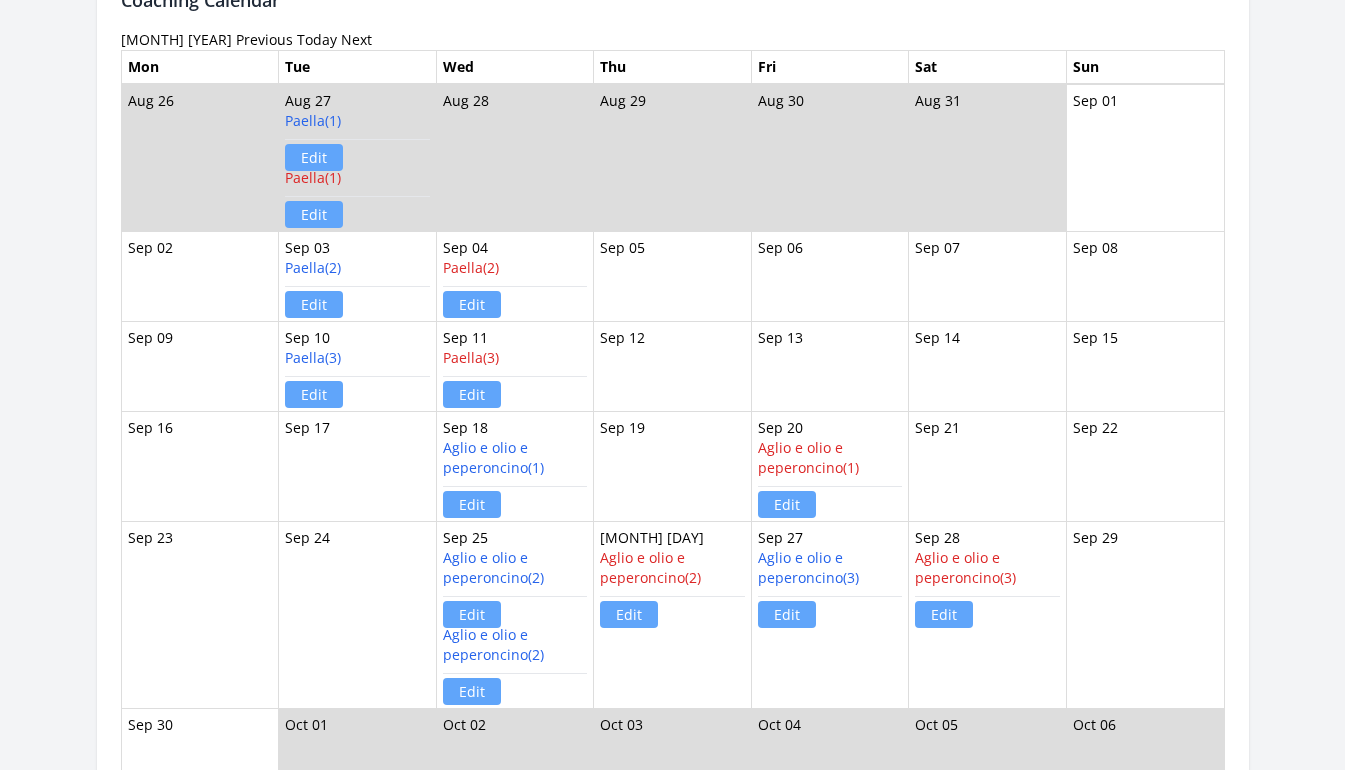 scroll, scrollTop: 1197, scrollLeft: 0, axis: vertical 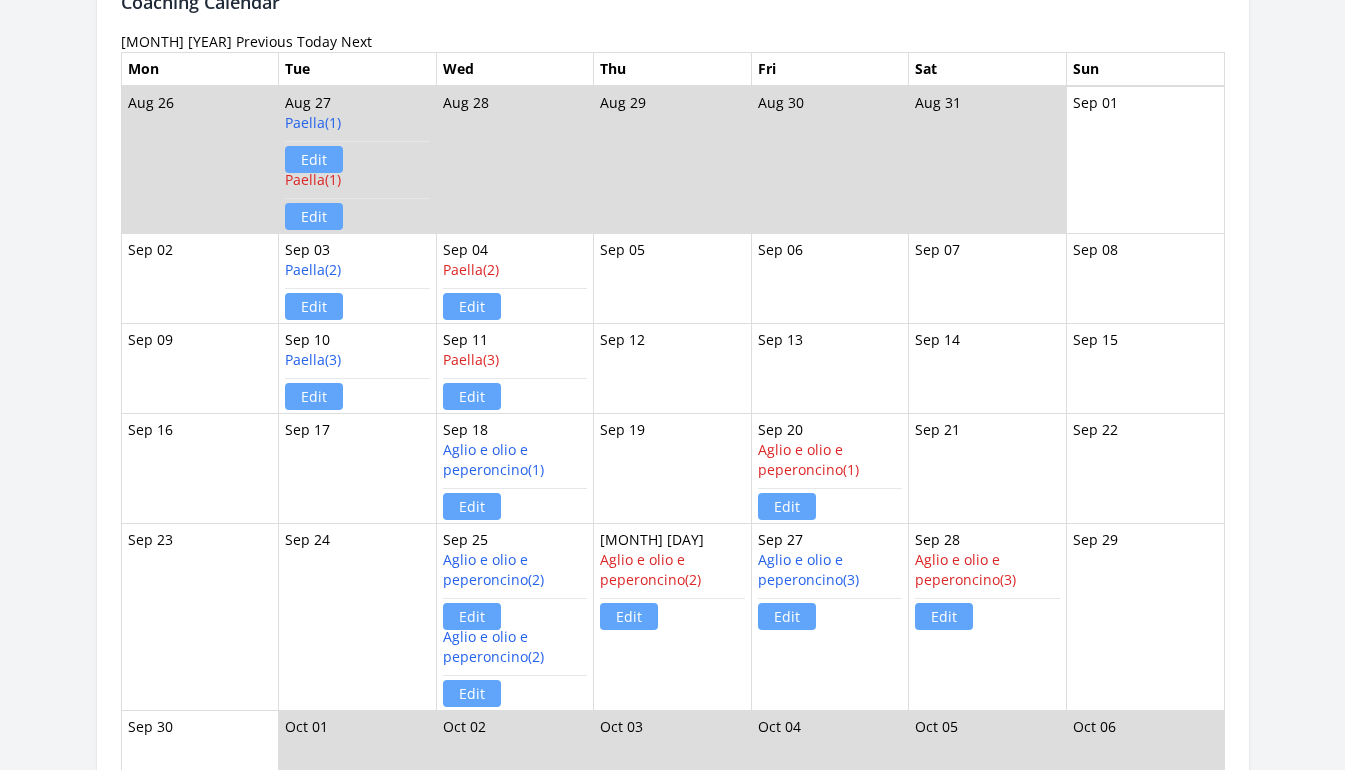 click on "Previous" at bounding box center (264, 41) 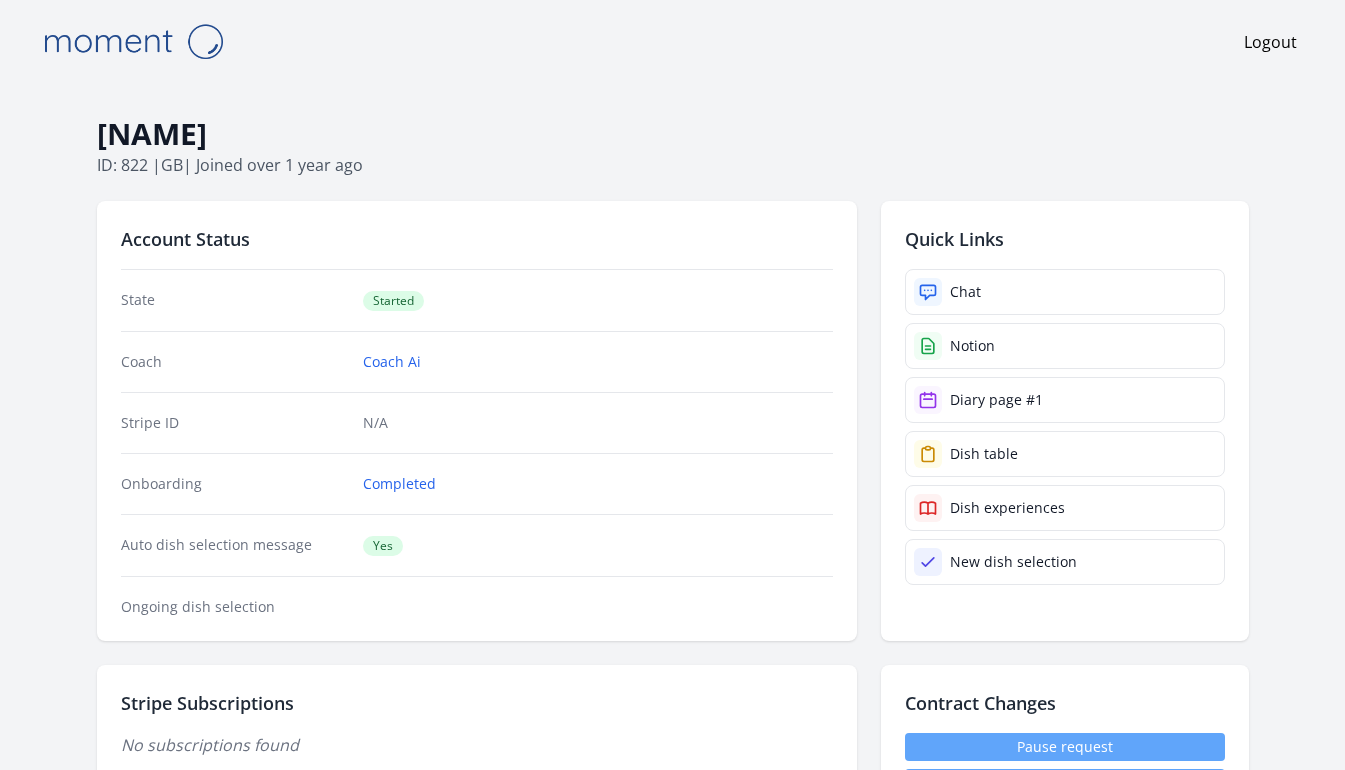 scroll, scrollTop: 856, scrollLeft: 0, axis: vertical 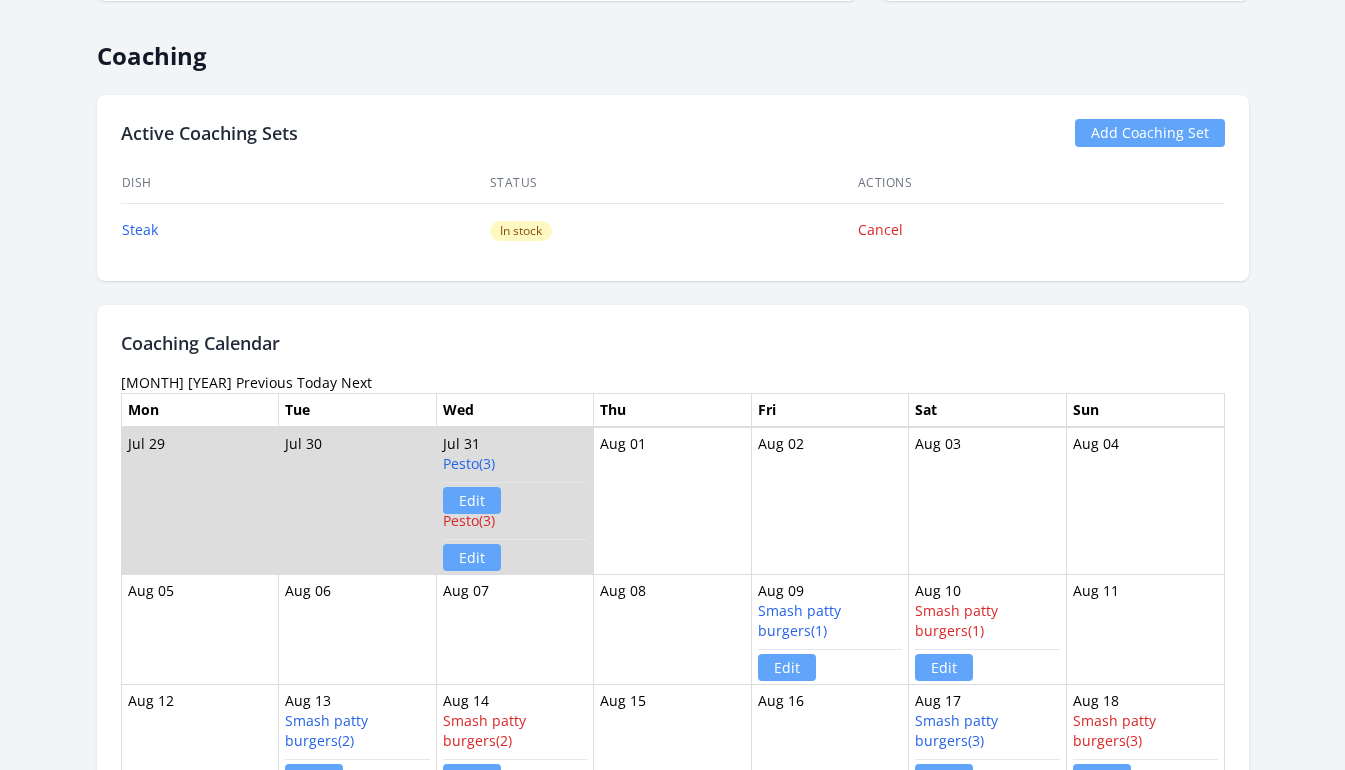 click on "Previous" at bounding box center (264, 382) 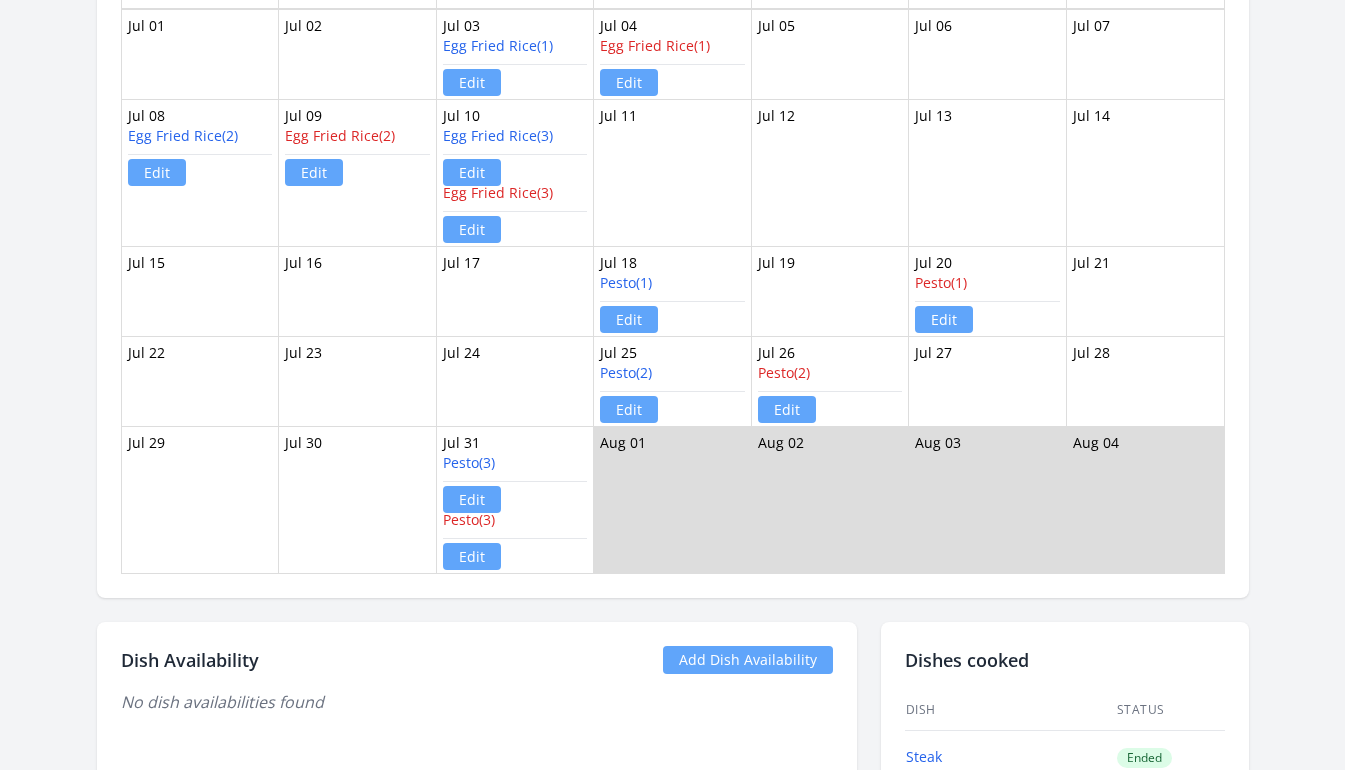 scroll, scrollTop: 1097, scrollLeft: 0, axis: vertical 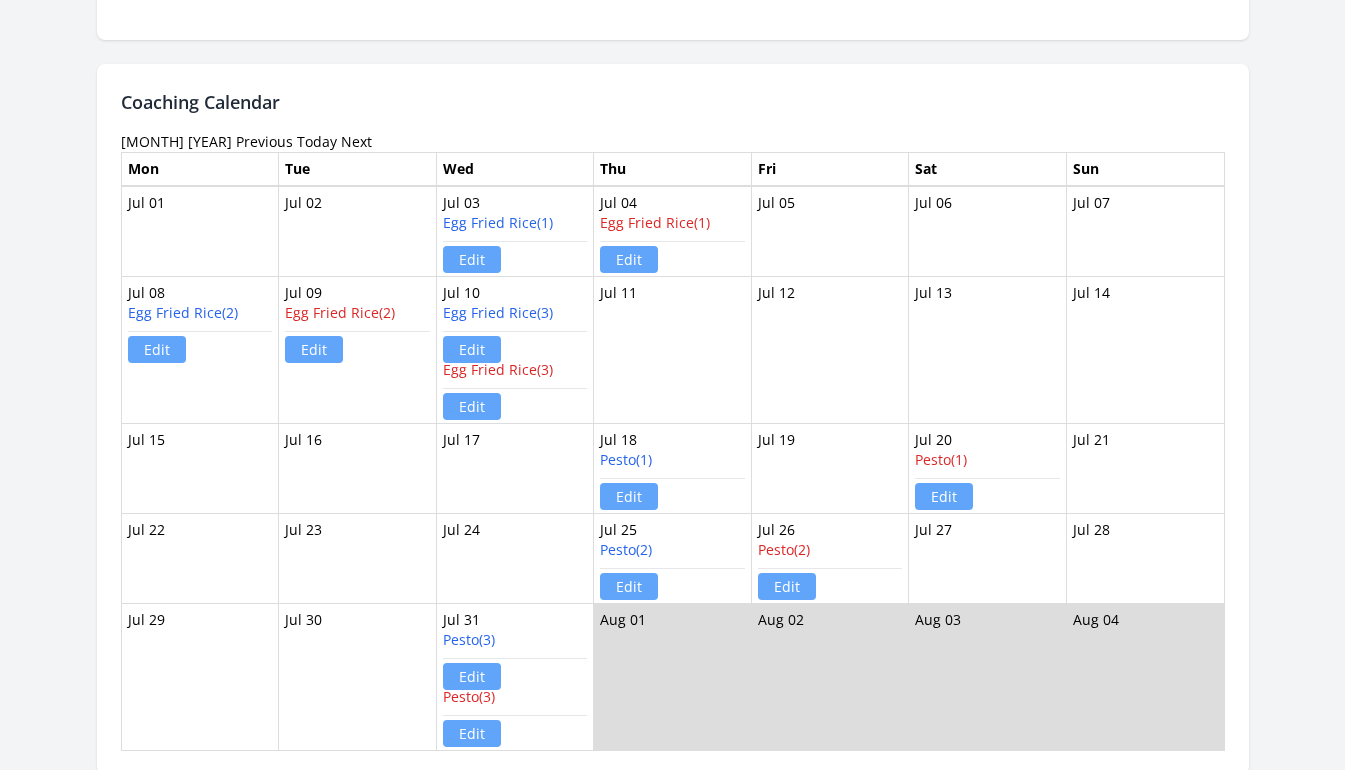 click on "Previous" at bounding box center (264, 141) 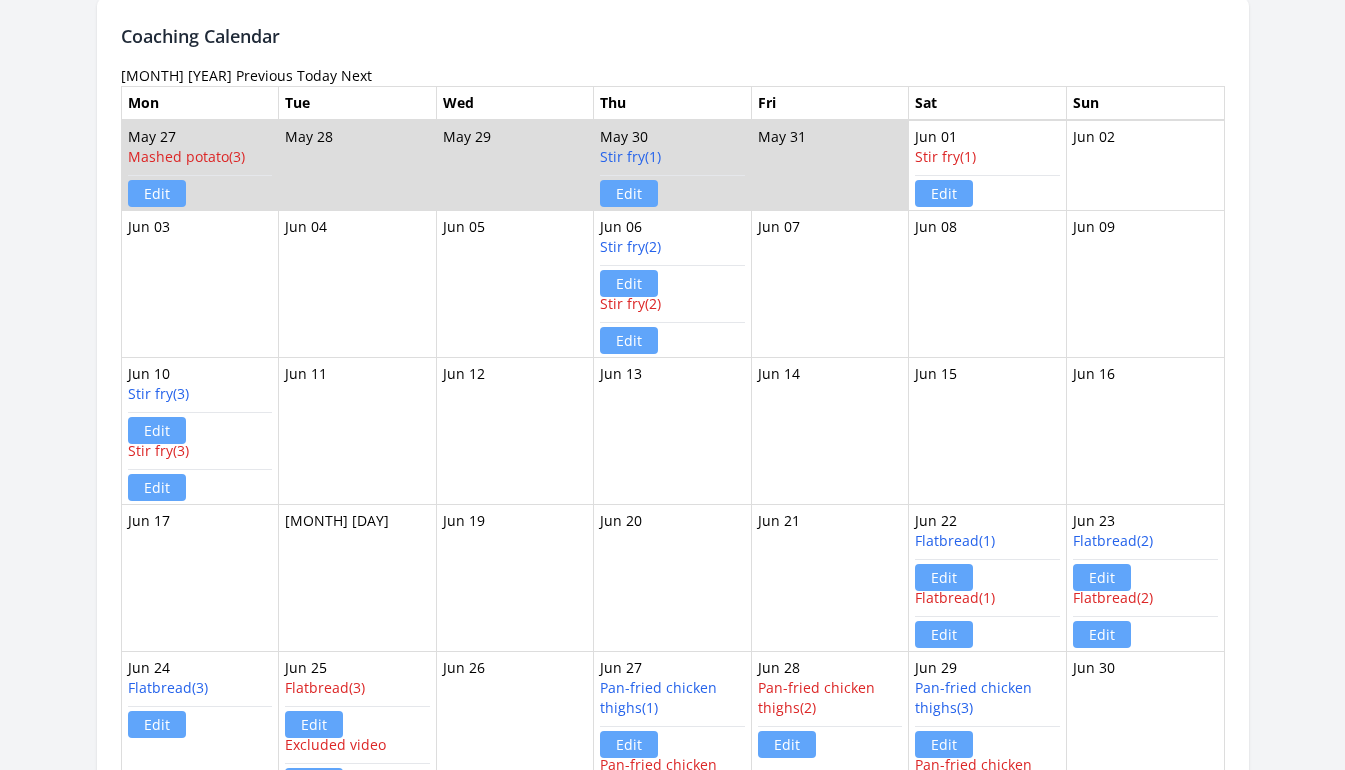 scroll, scrollTop: 1173, scrollLeft: 0, axis: vertical 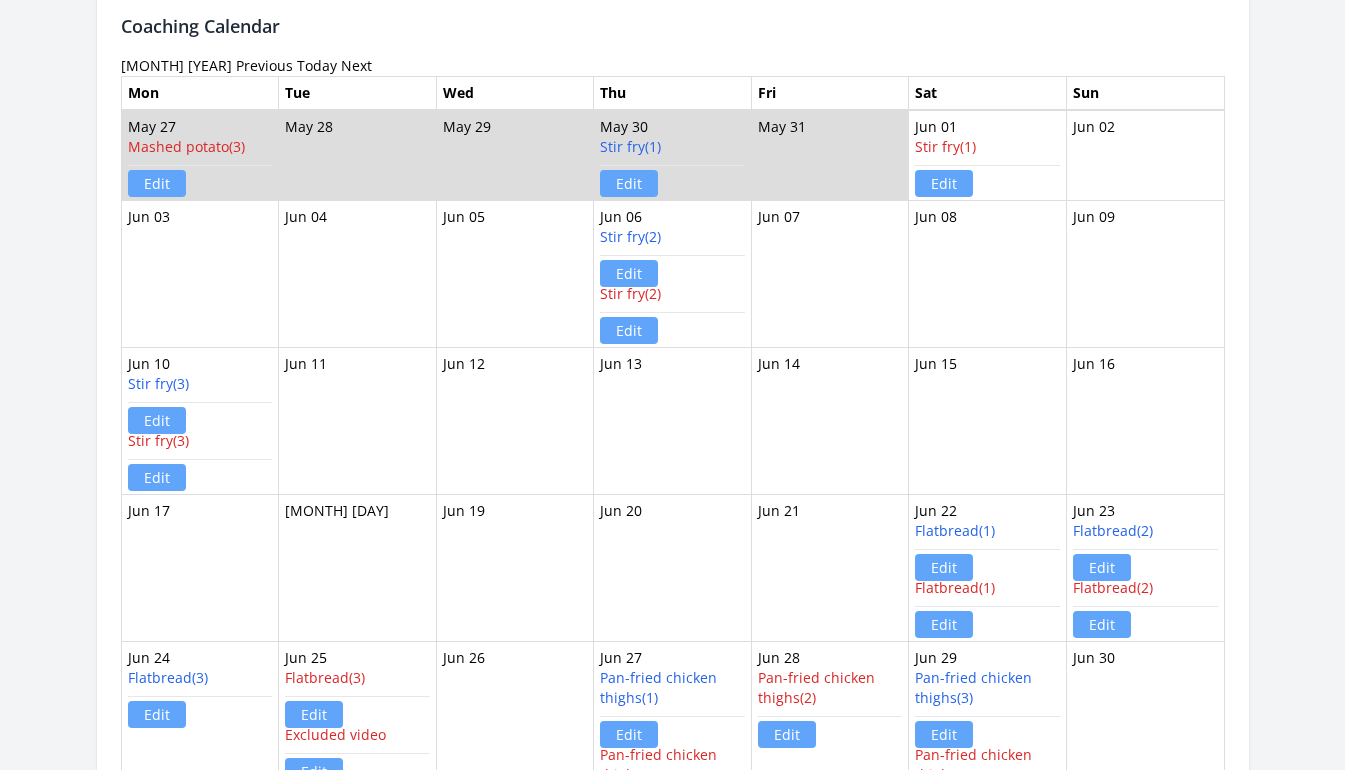 click on "Previous" at bounding box center [264, 65] 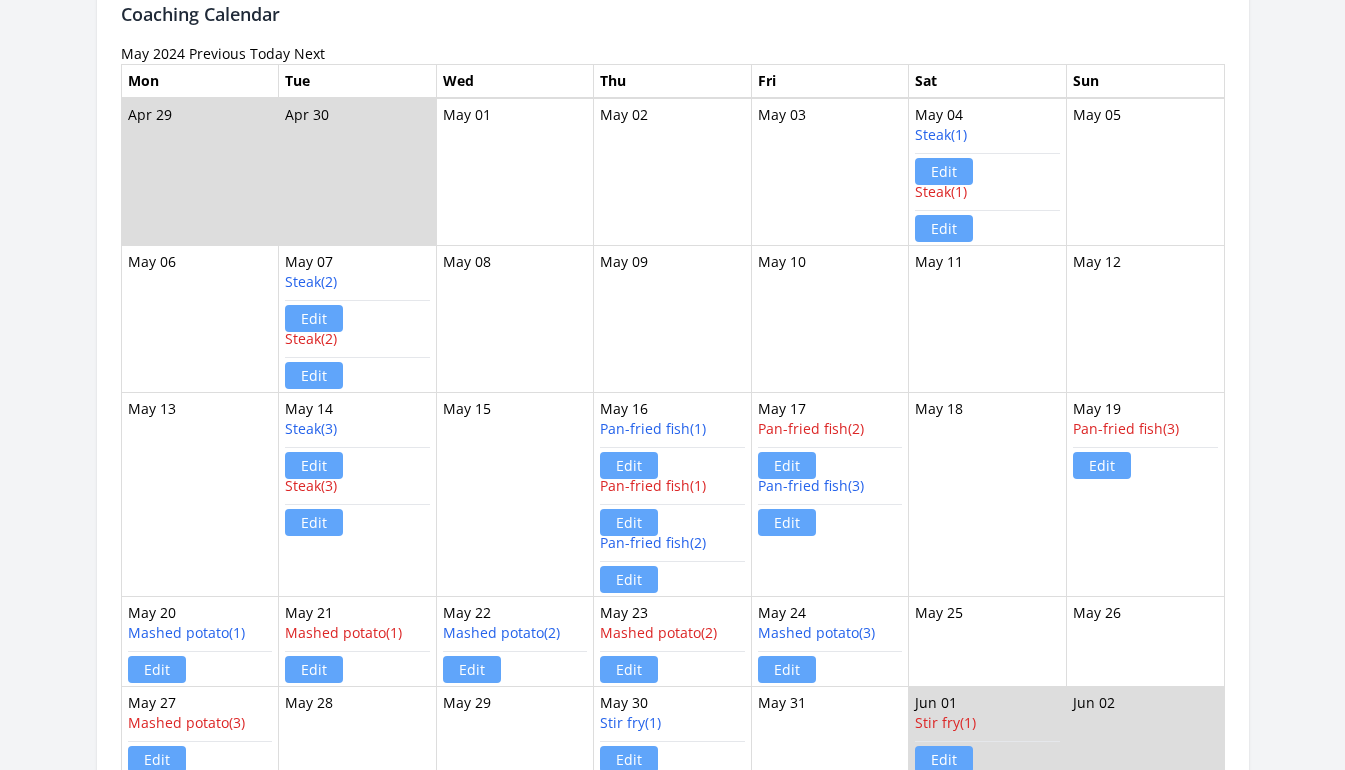scroll, scrollTop: 1172, scrollLeft: 0, axis: vertical 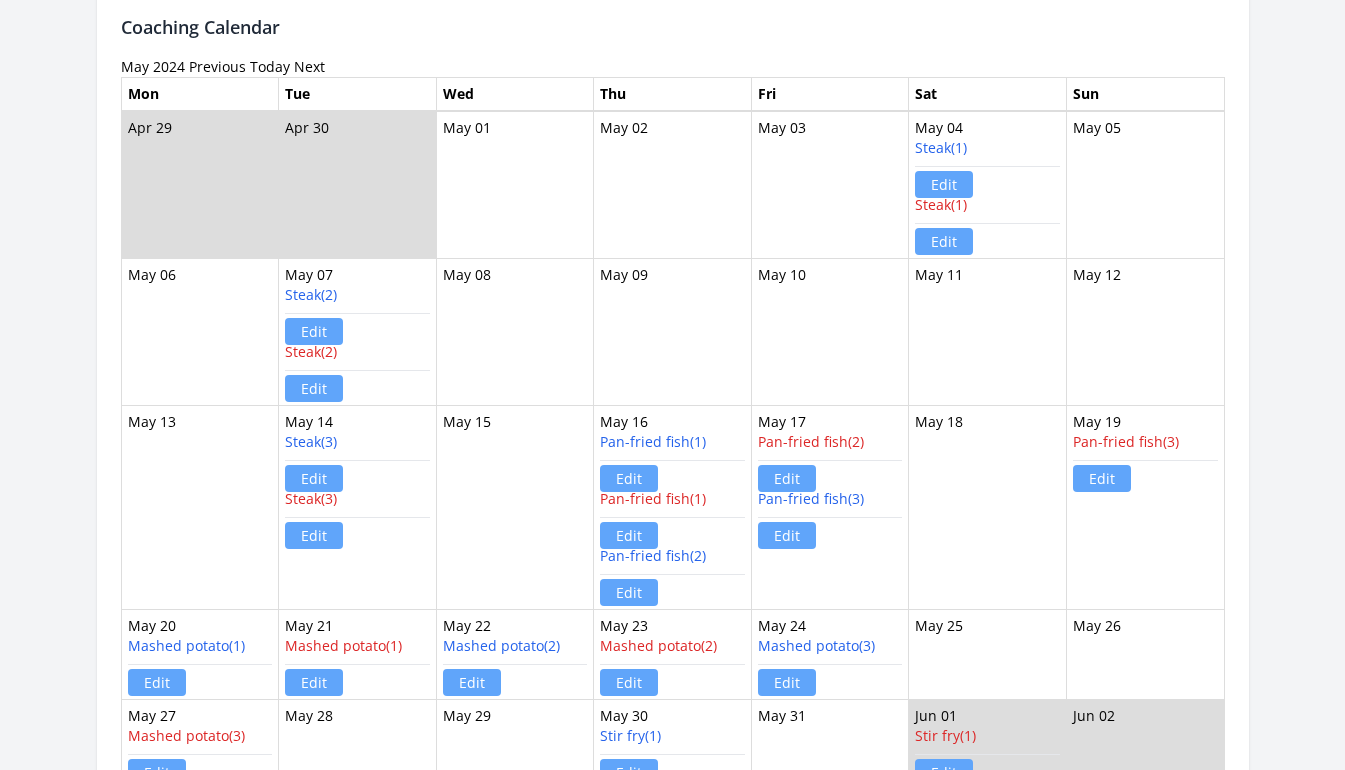 click on "Previous" at bounding box center (217, 66) 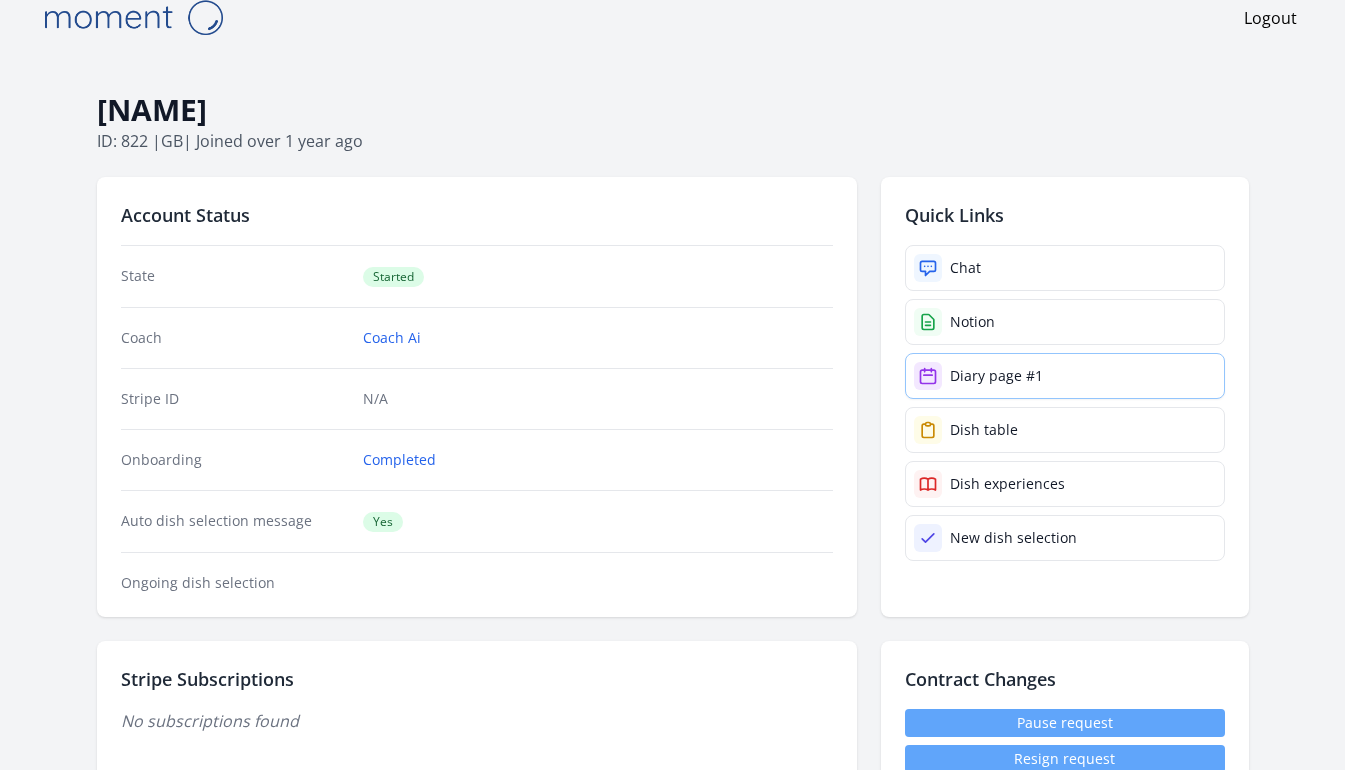 scroll, scrollTop: 0, scrollLeft: 0, axis: both 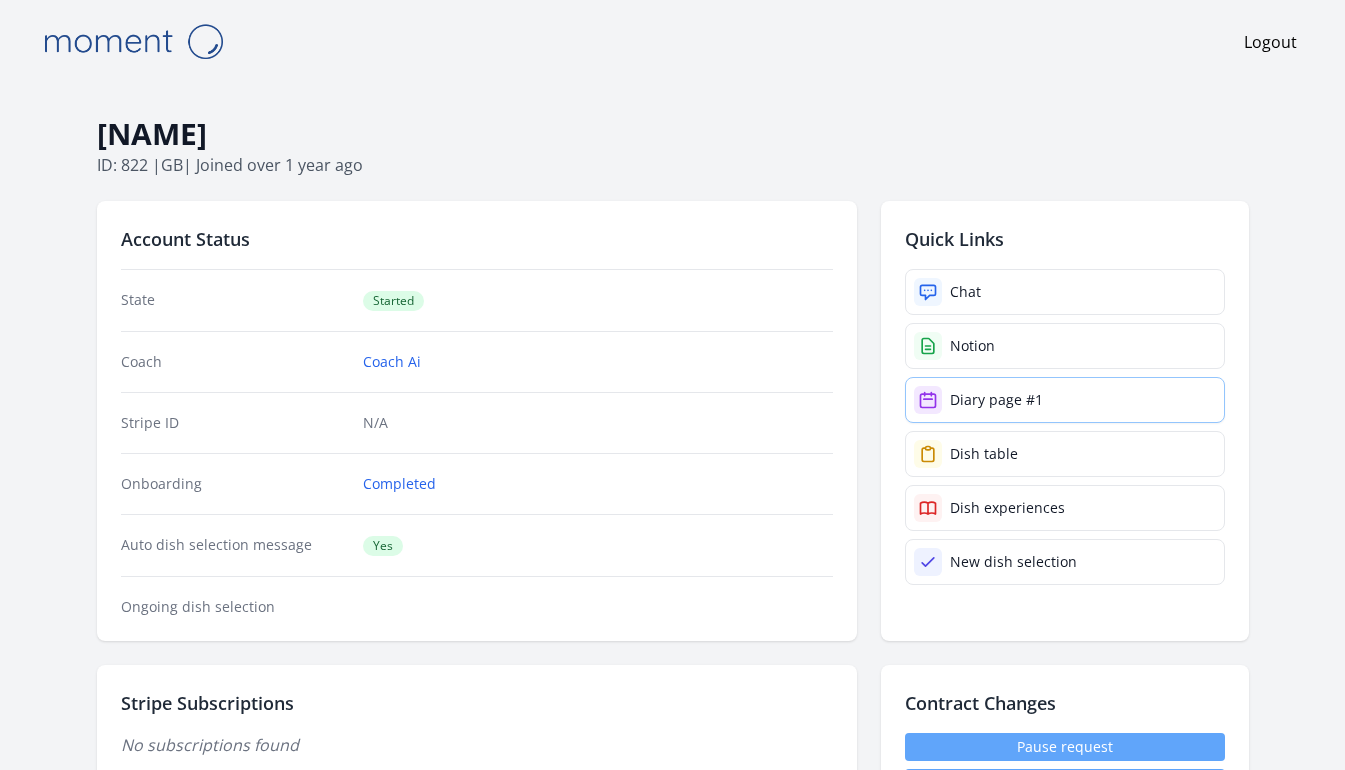 click on "Diary page #1" at bounding box center [996, 400] 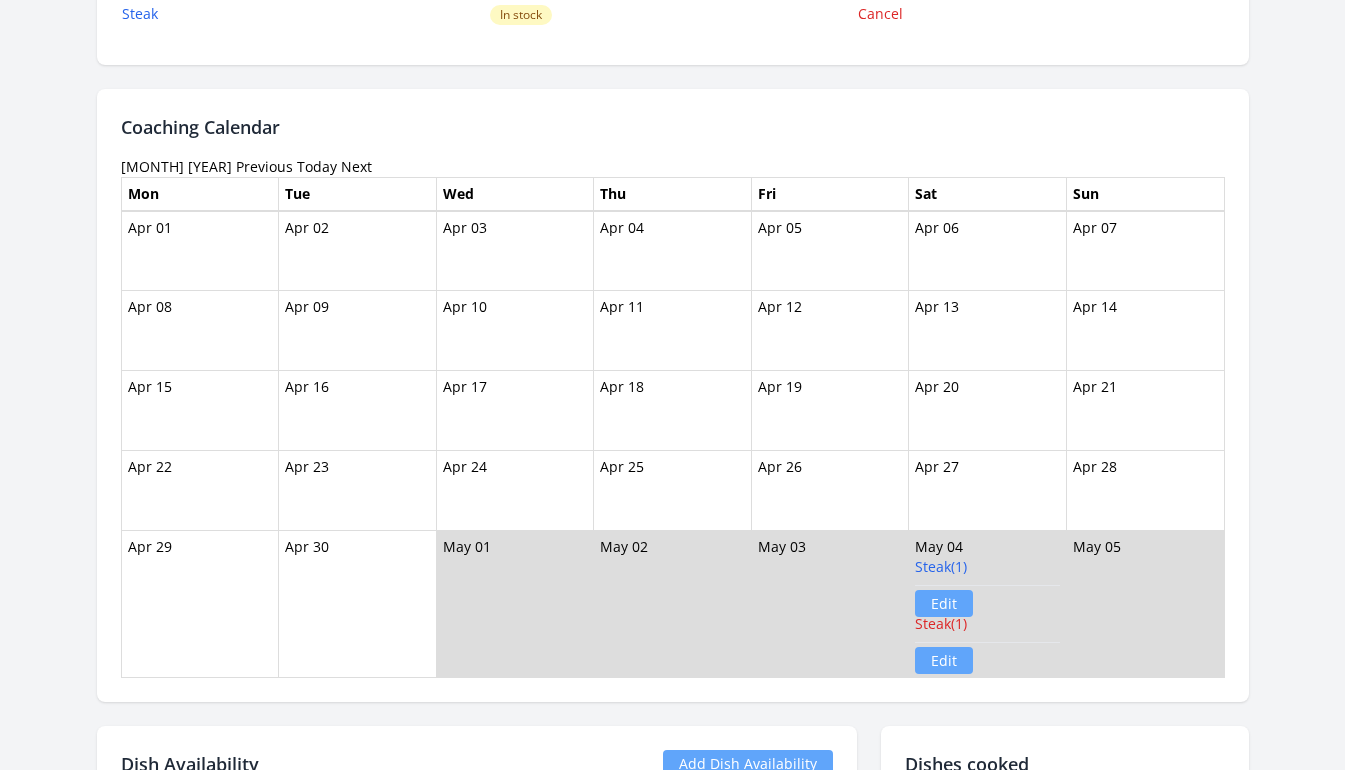 scroll, scrollTop: 1061, scrollLeft: 0, axis: vertical 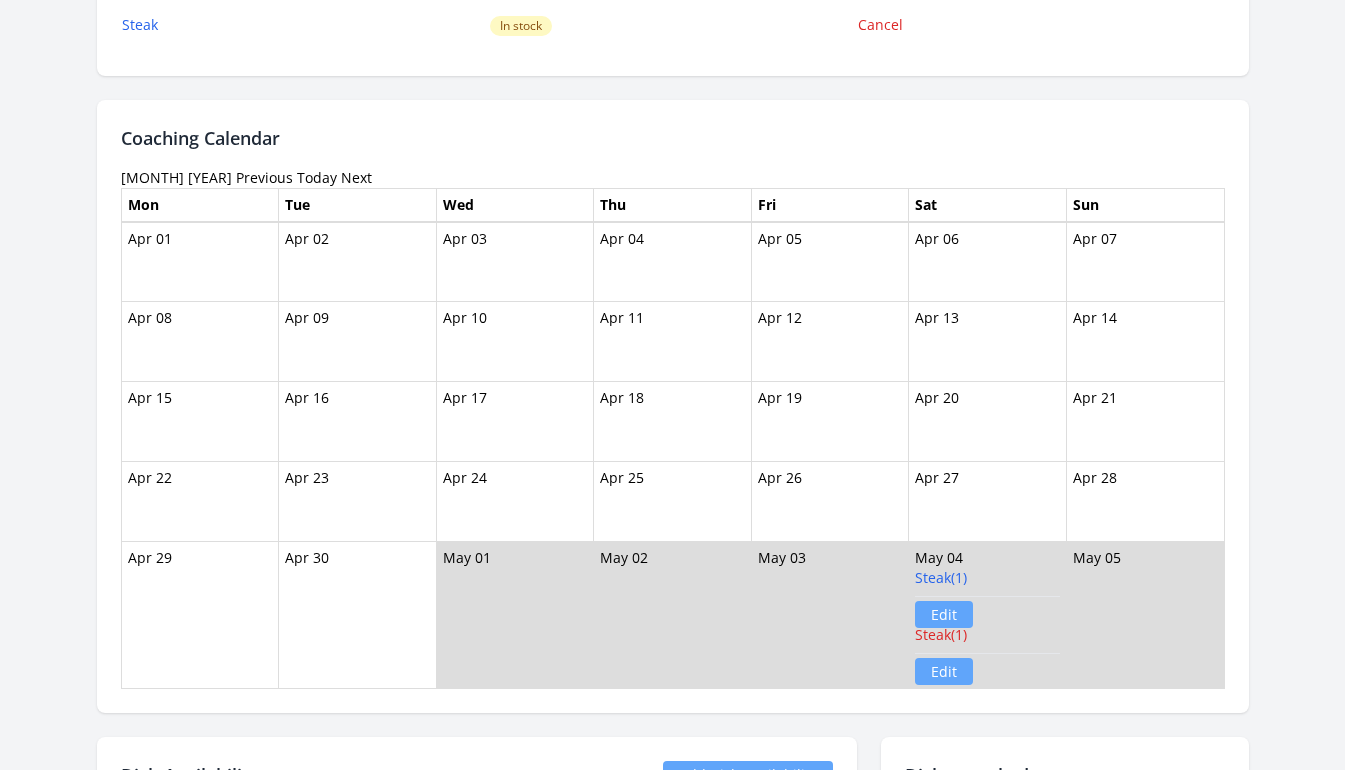 click on "Next" at bounding box center (356, 177) 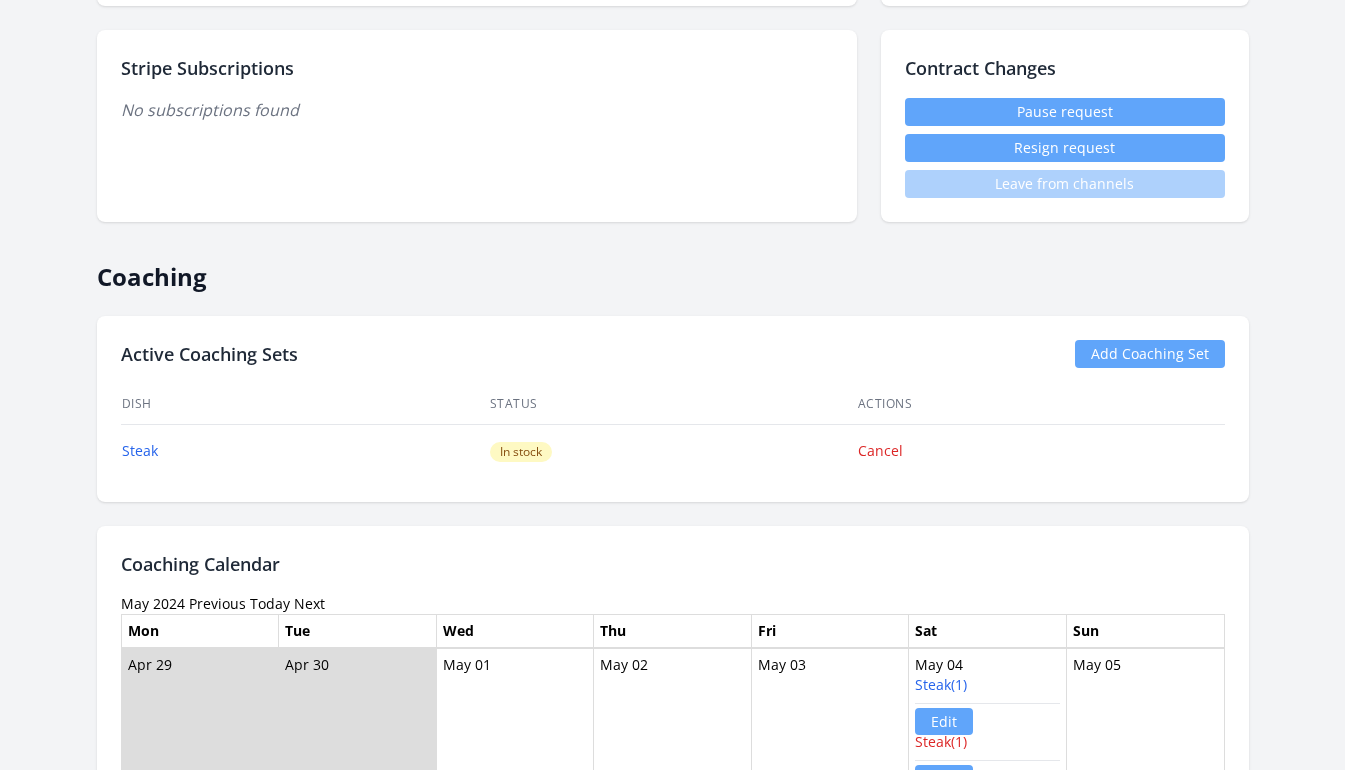 scroll, scrollTop: 627, scrollLeft: 0, axis: vertical 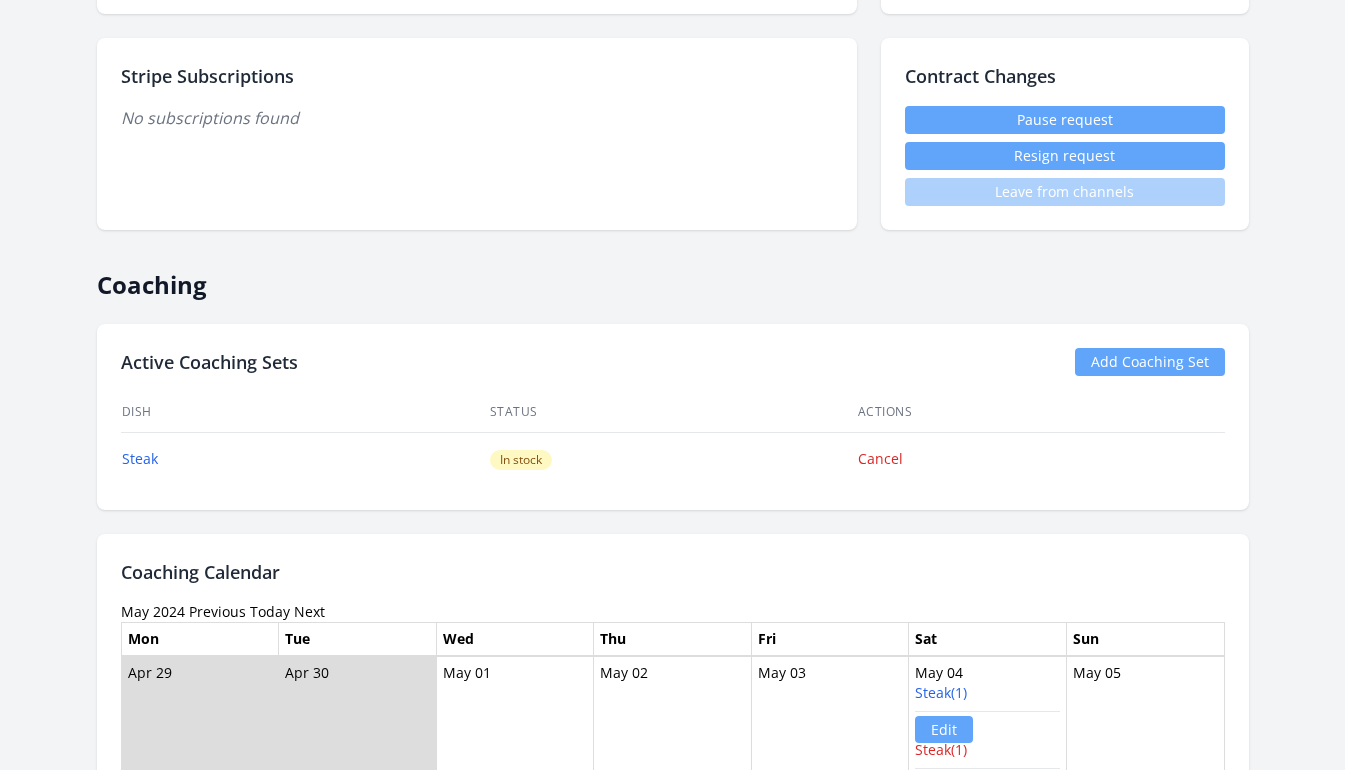 click on "Previous" at bounding box center [217, 611] 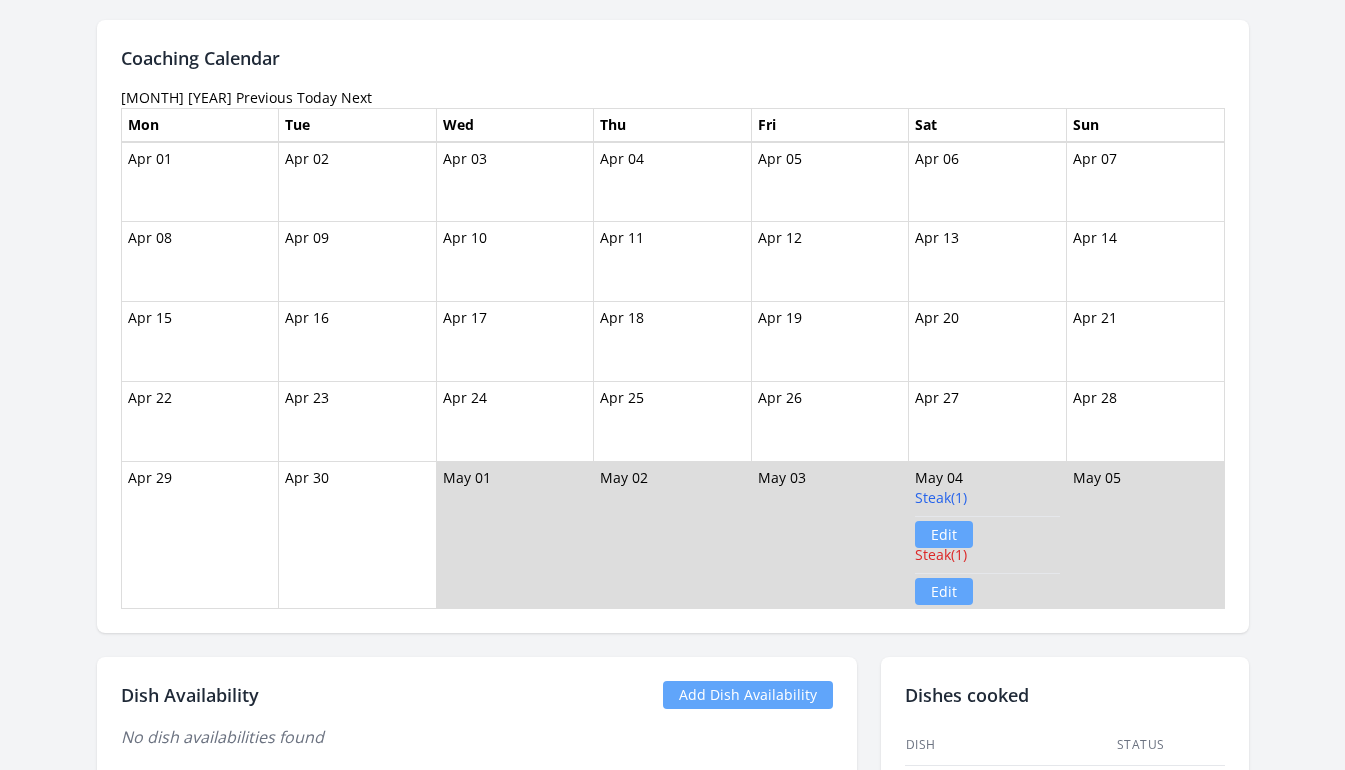 scroll, scrollTop: 1137, scrollLeft: 0, axis: vertical 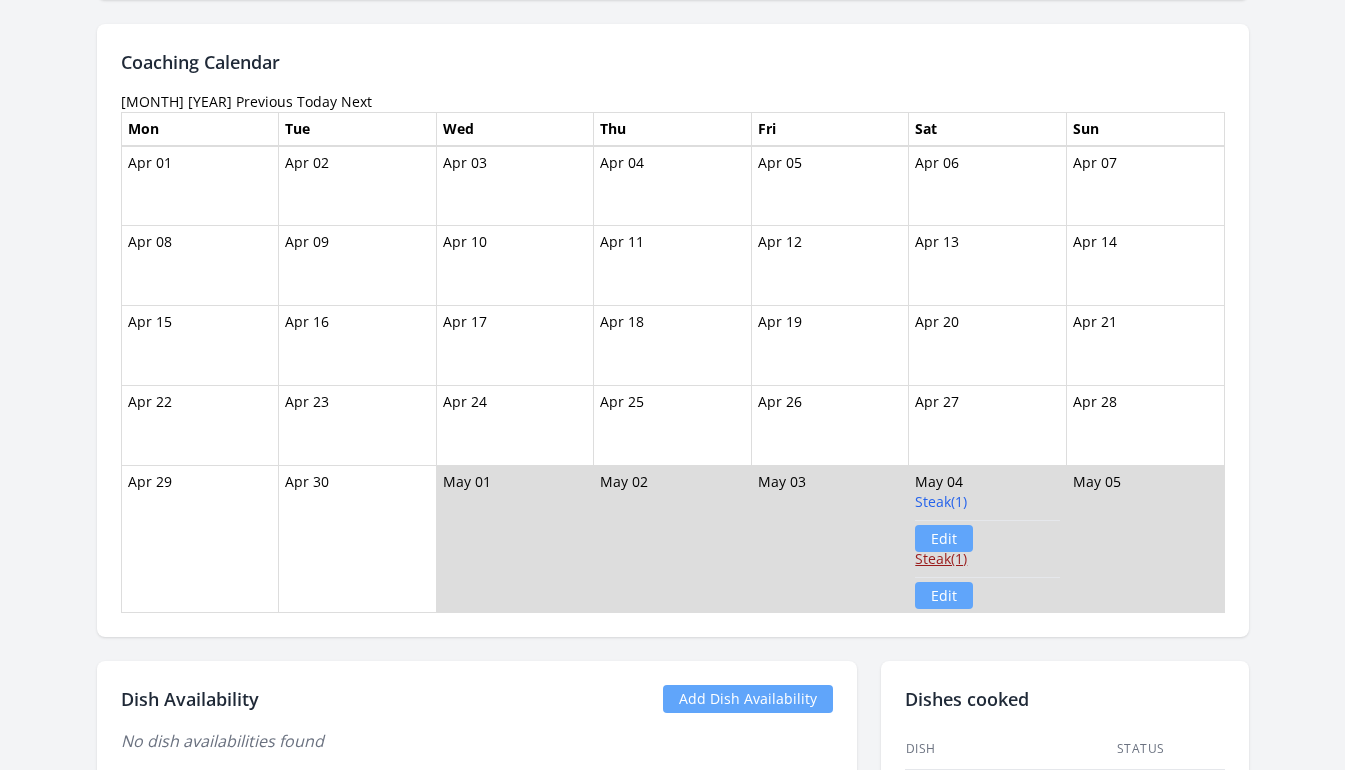 click on "Steak(1)" at bounding box center [941, 558] 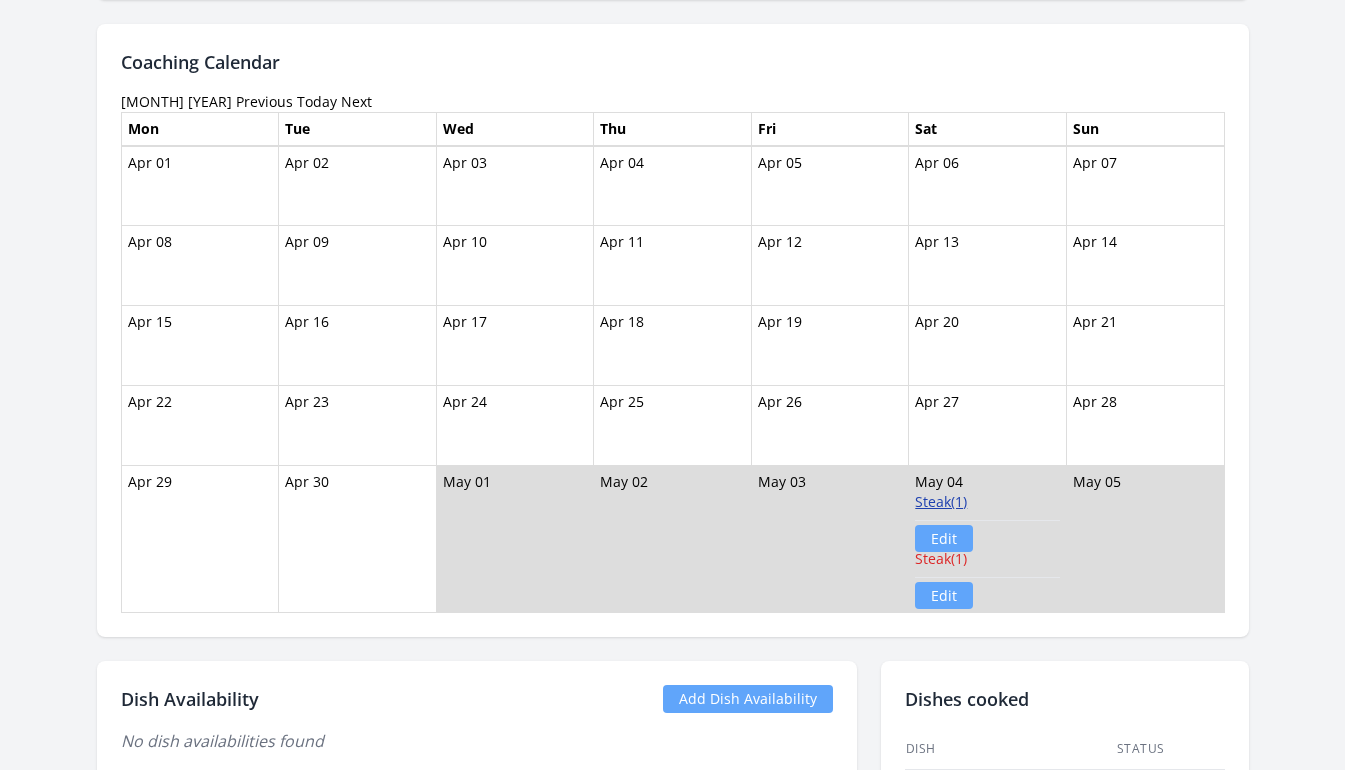click on "Steak(1)" at bounding box center [941, 501] 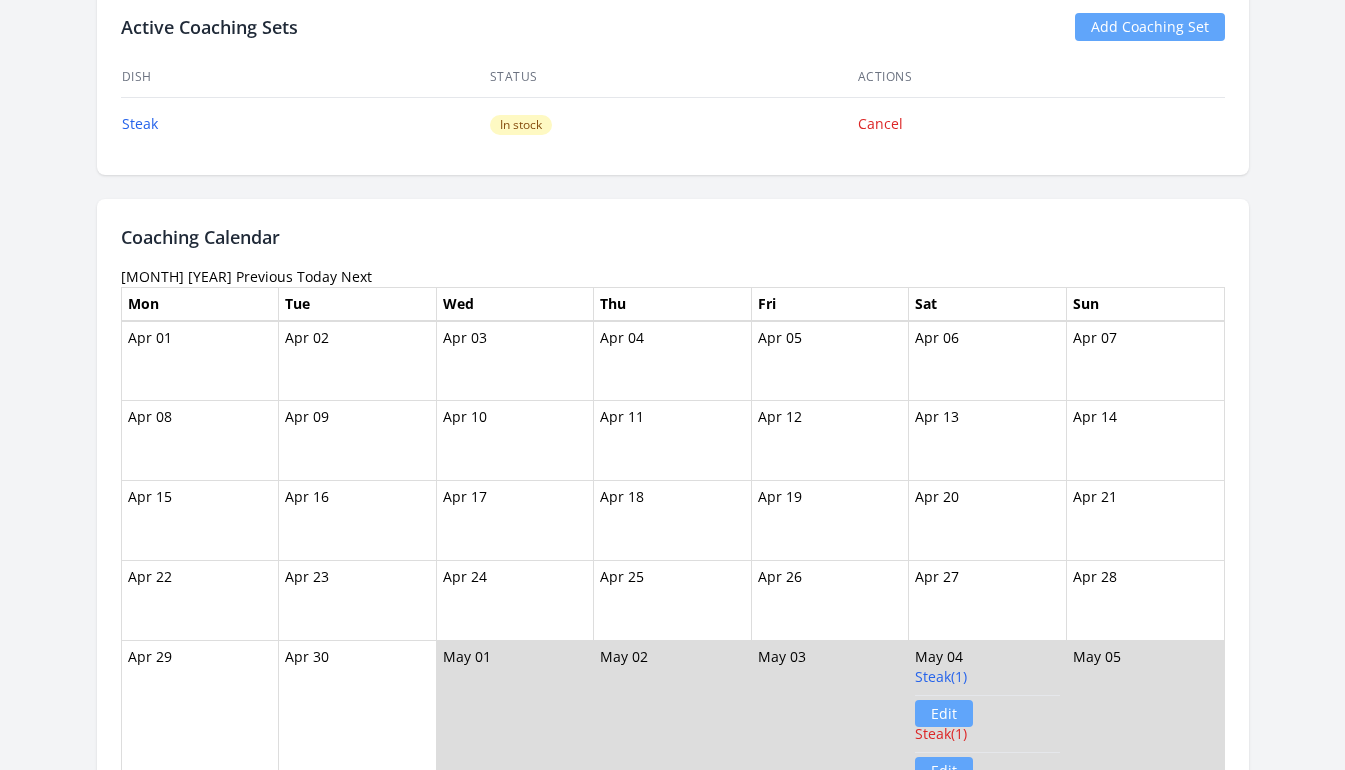 scroll, scrollTop: 962, scrollLeft: 0, axis: vertical 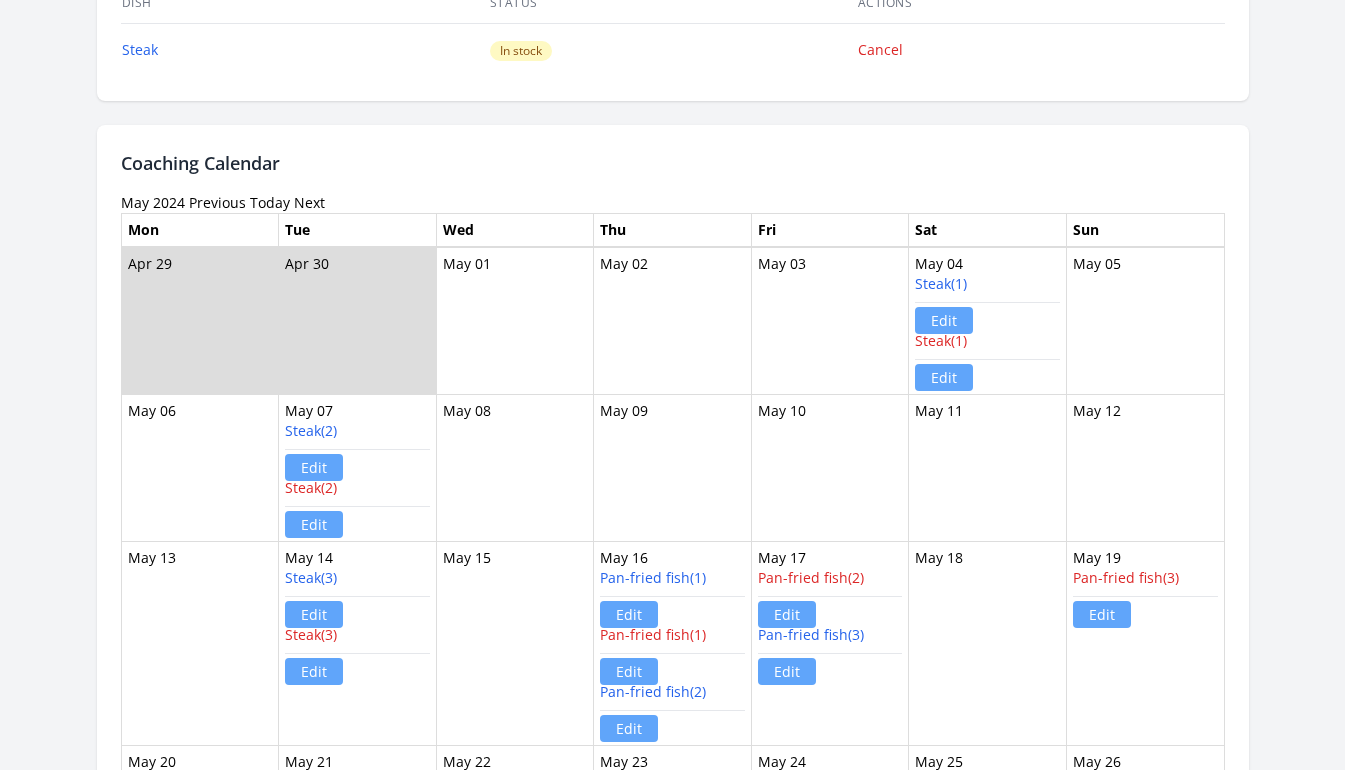 click on "Next" at bounding box center (309, 202) 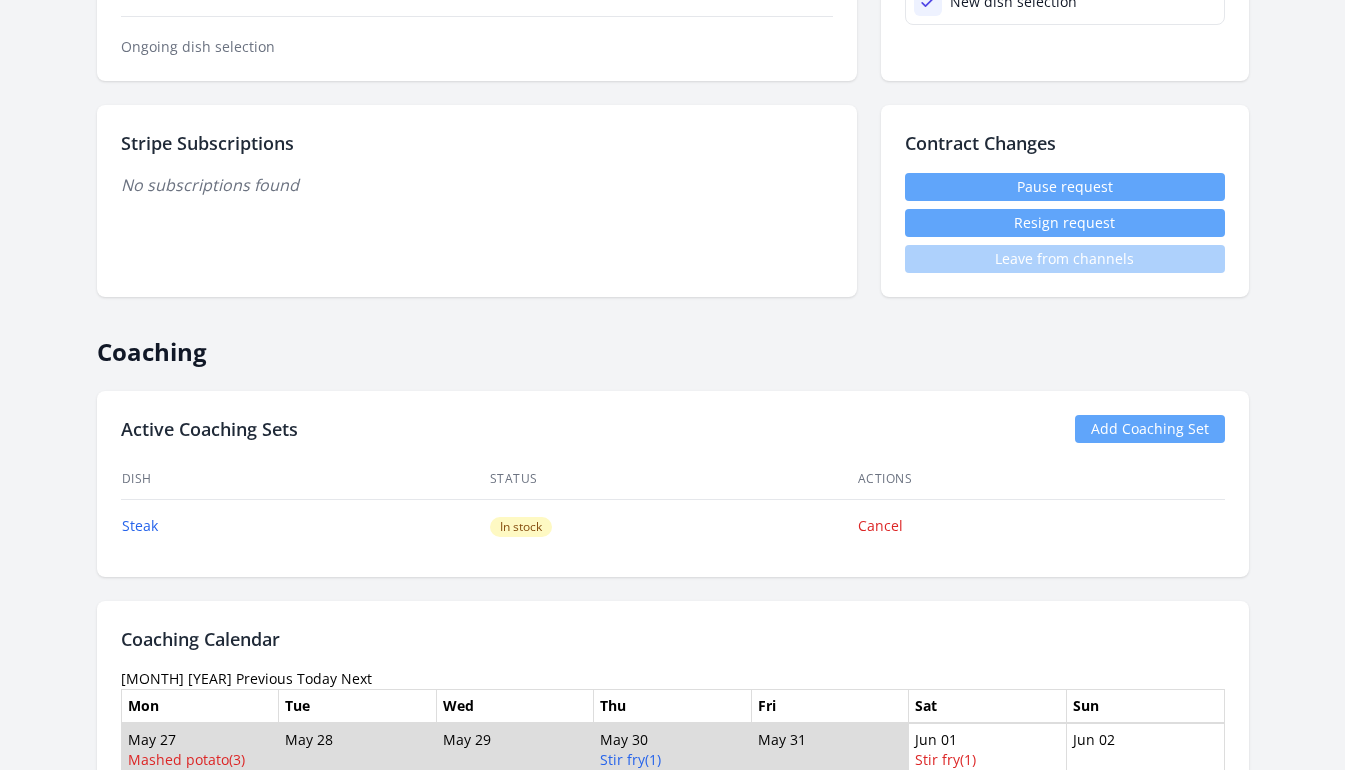 scroll, scrollTop: 940, scrollLeft: 0, axis: vertical 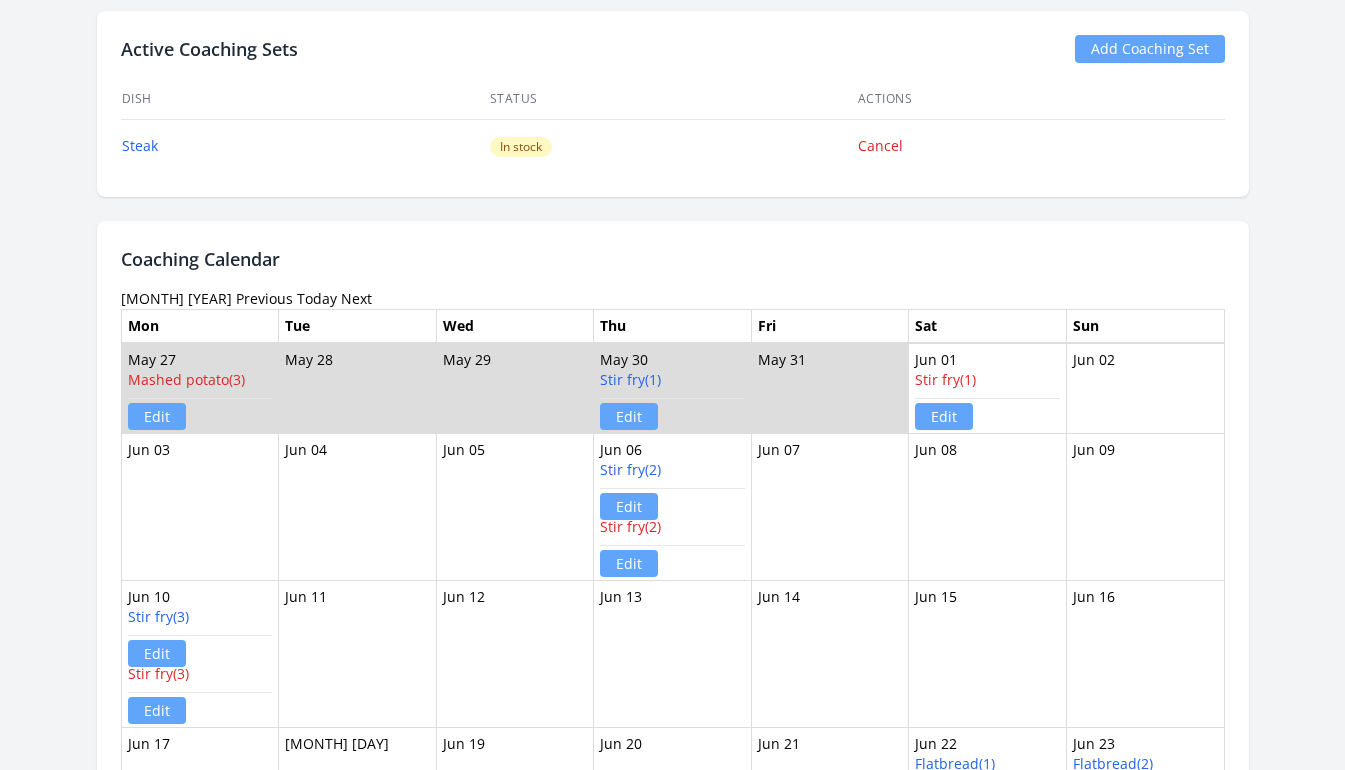 click on "Next" at bounding box center [356, 298] 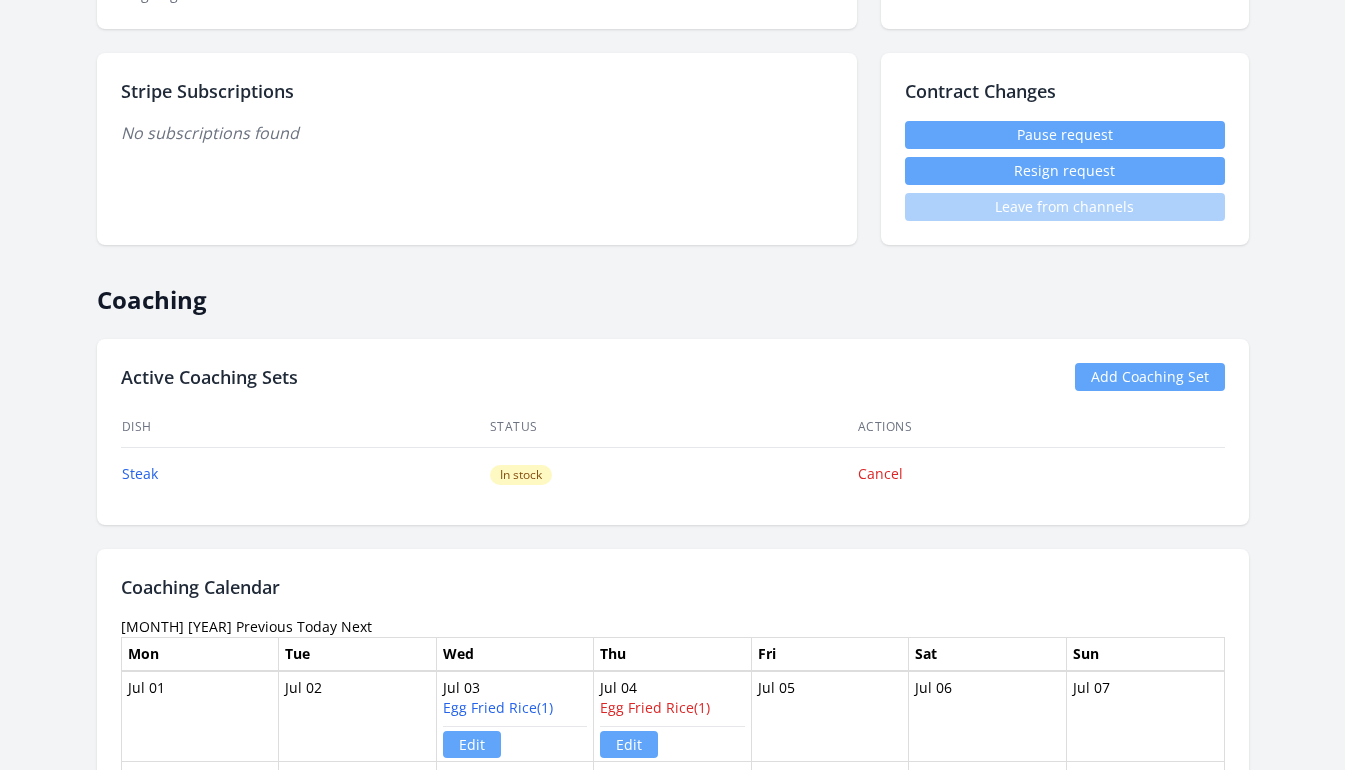 scroll, scrollTop: 955, scrollLeft: 0, axis: vertical 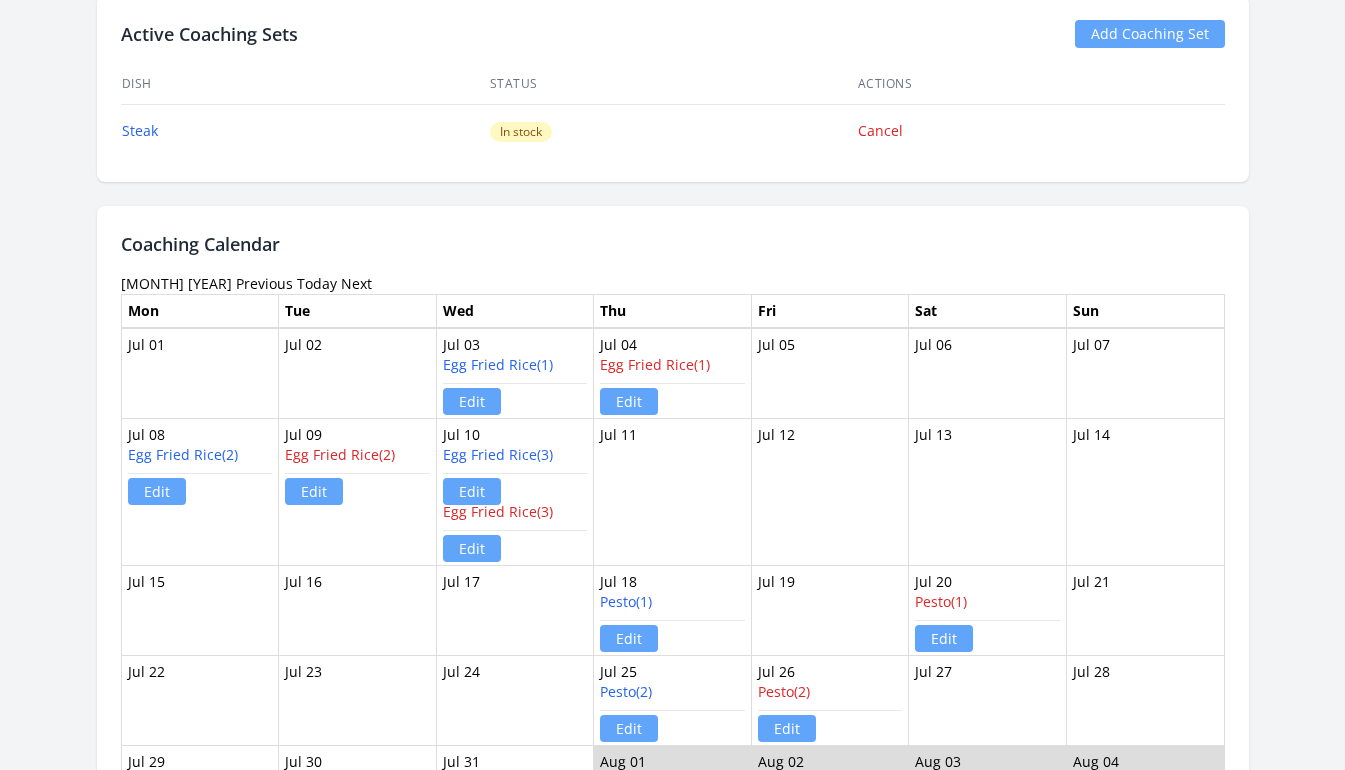 click on "Next" at bounding box center [356, 283] 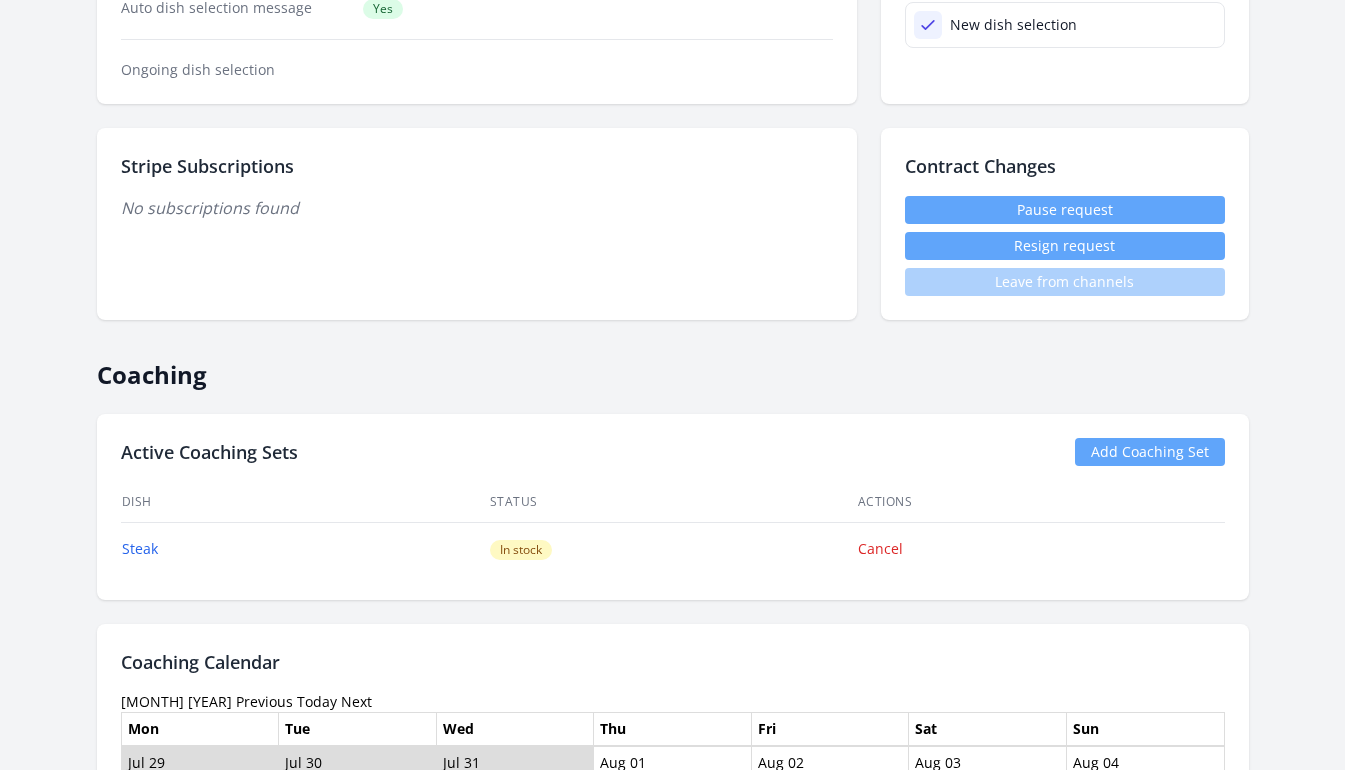 scroll, scrollTop: 921, scrollLeft: 0, axis: vertical 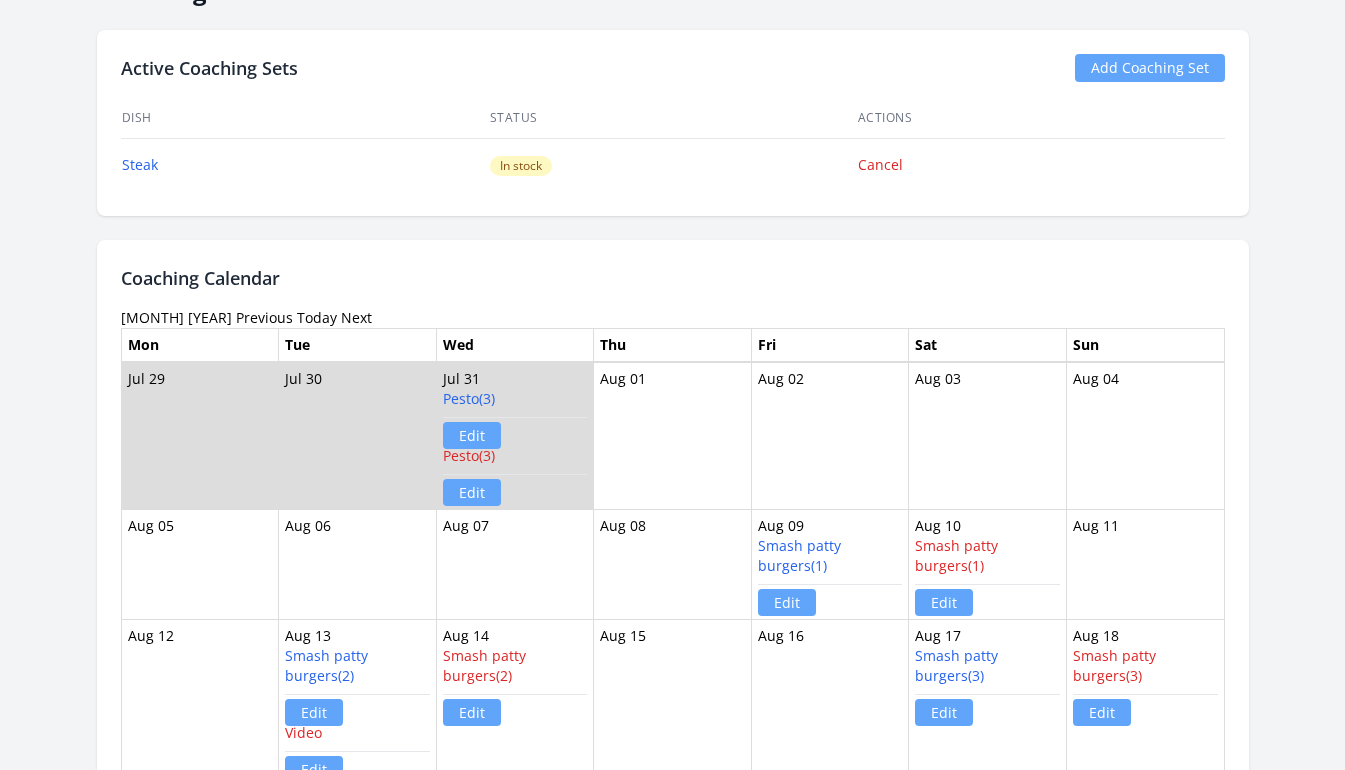 click on "Next" at bounding box center [356, 317] 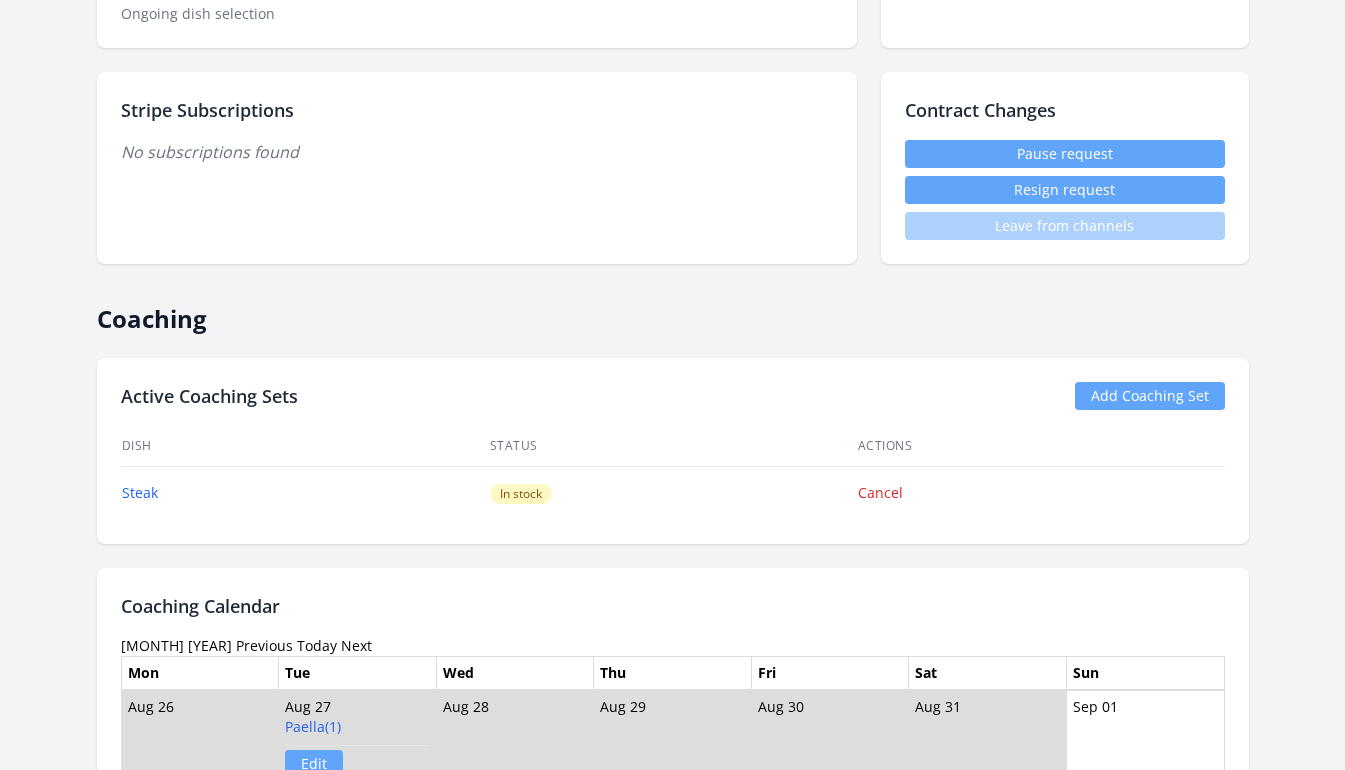 scroll, scrollTop: 850, scrollLeft: 0, axis: vertical 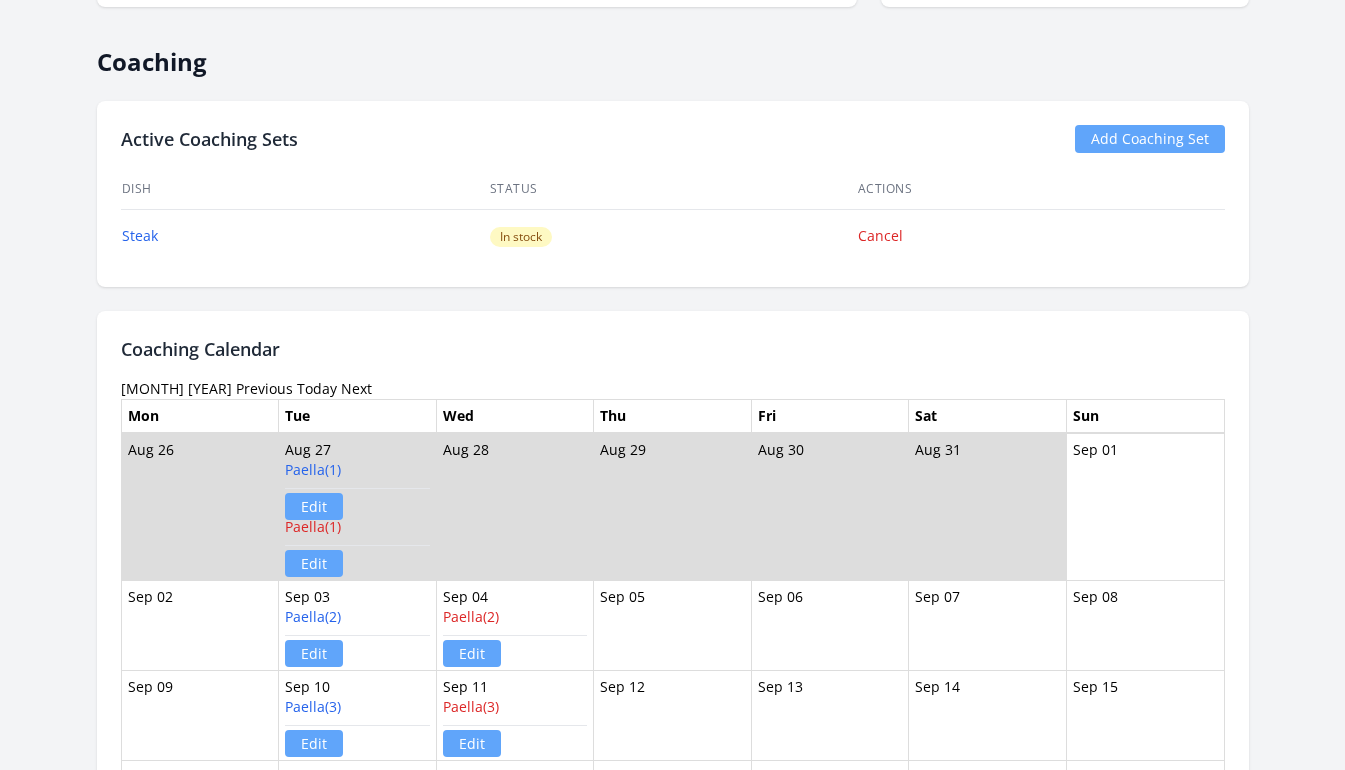click on "Next" at bounding box center [356, 388] 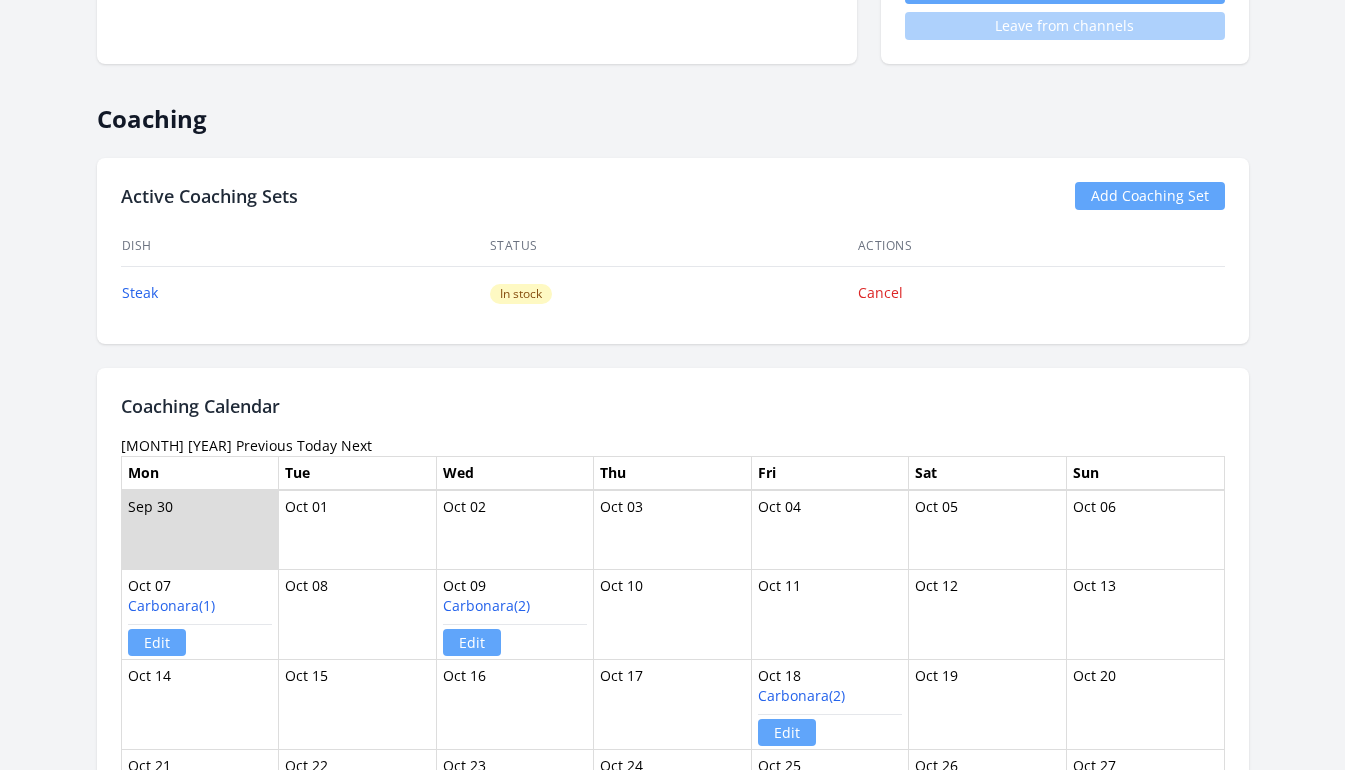 scroll, scrollTop: 945, scrollLeft: 0, axis: vertical 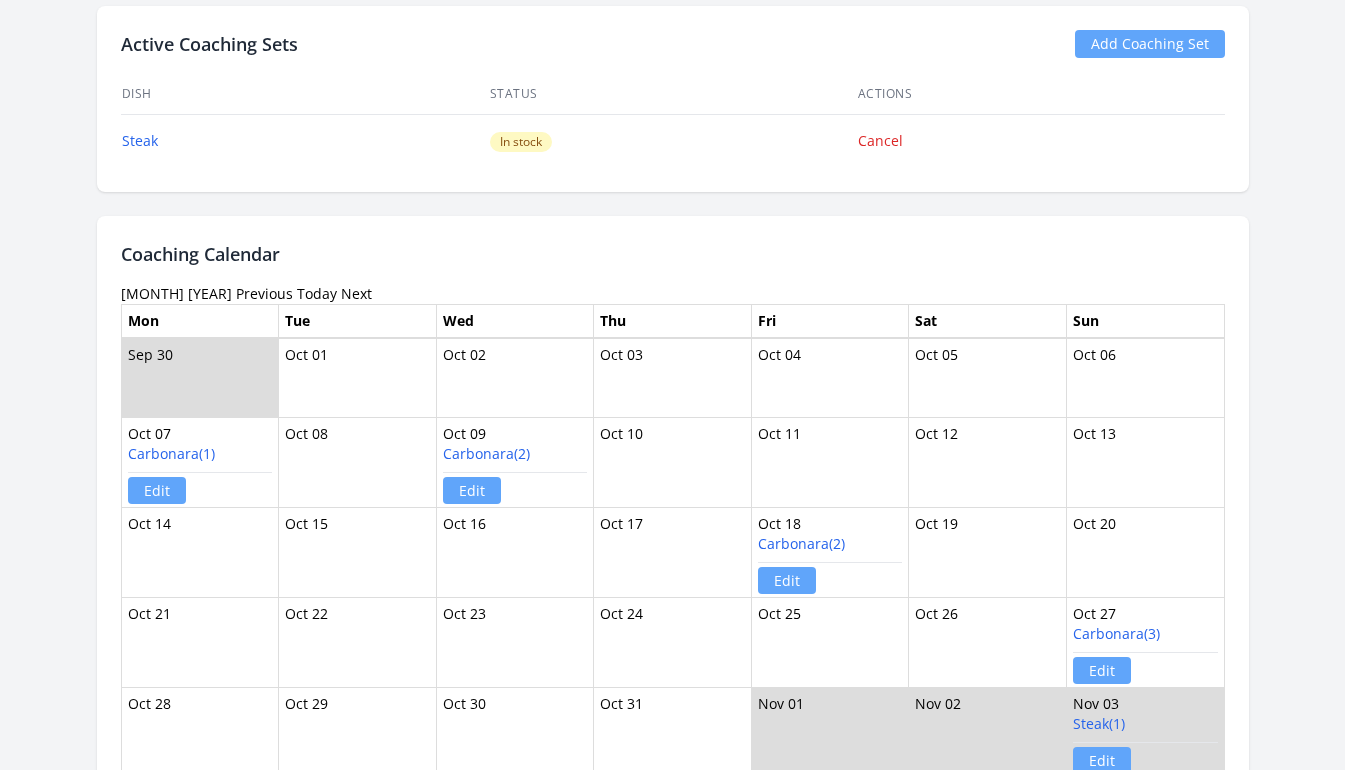 click on "Next" at bounding box center [356, 293] 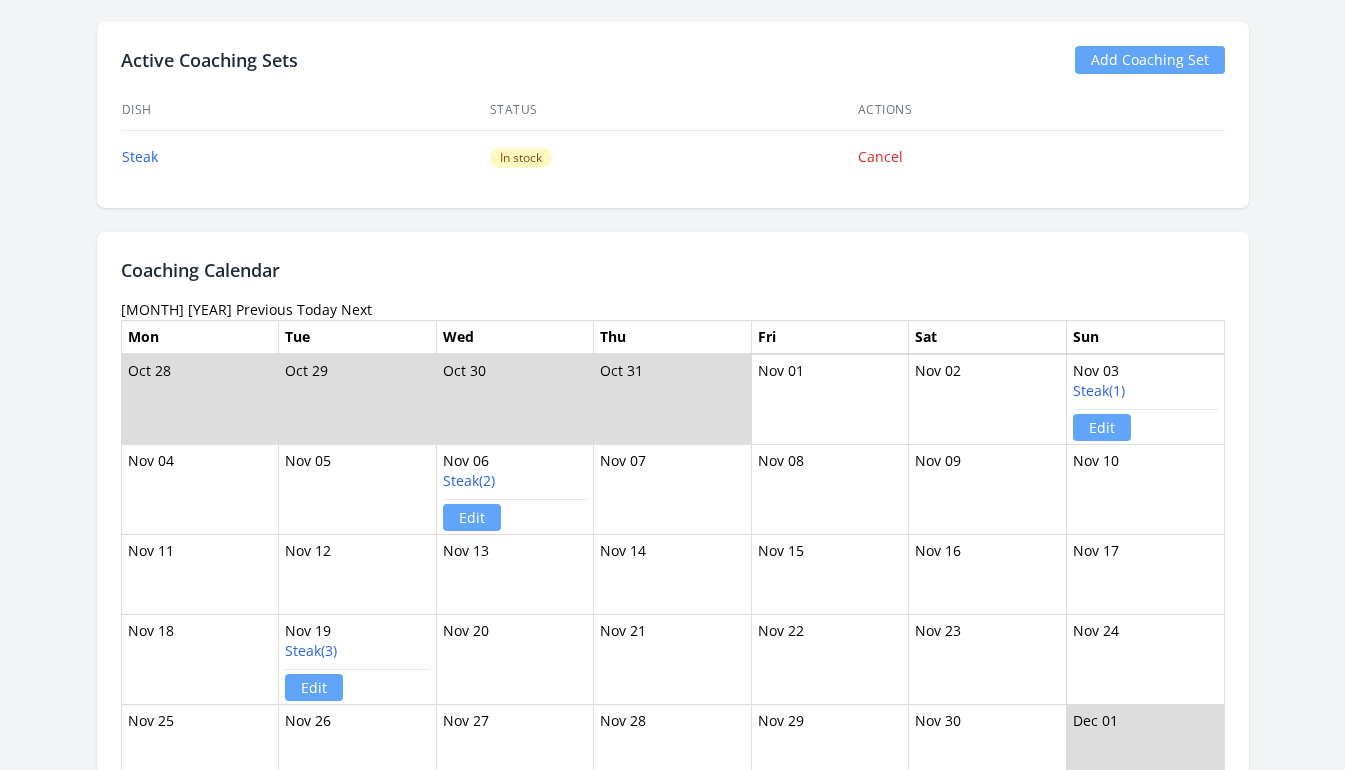 scroll, scrollTop: 1064, scrollLeft: 0, axis: vertical 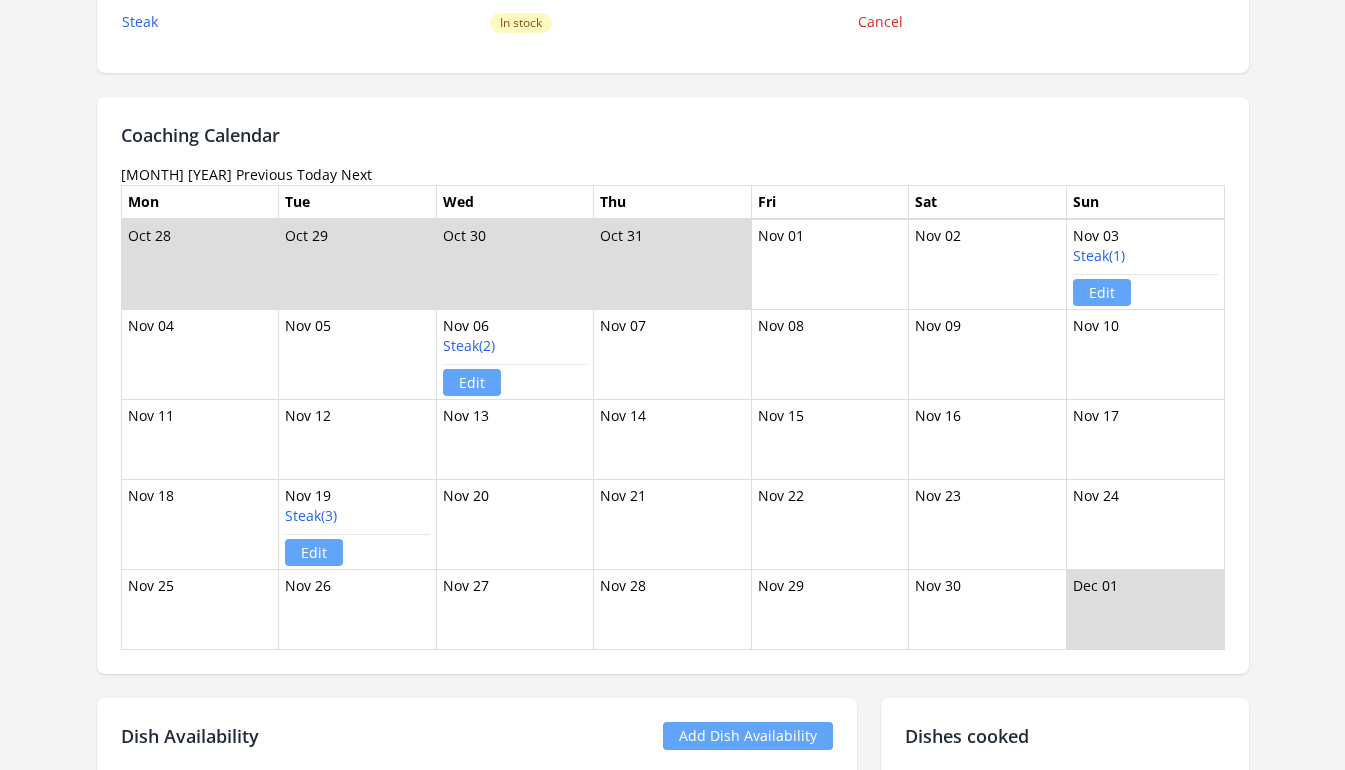 click on "Next" at bounding box center (356, 174) 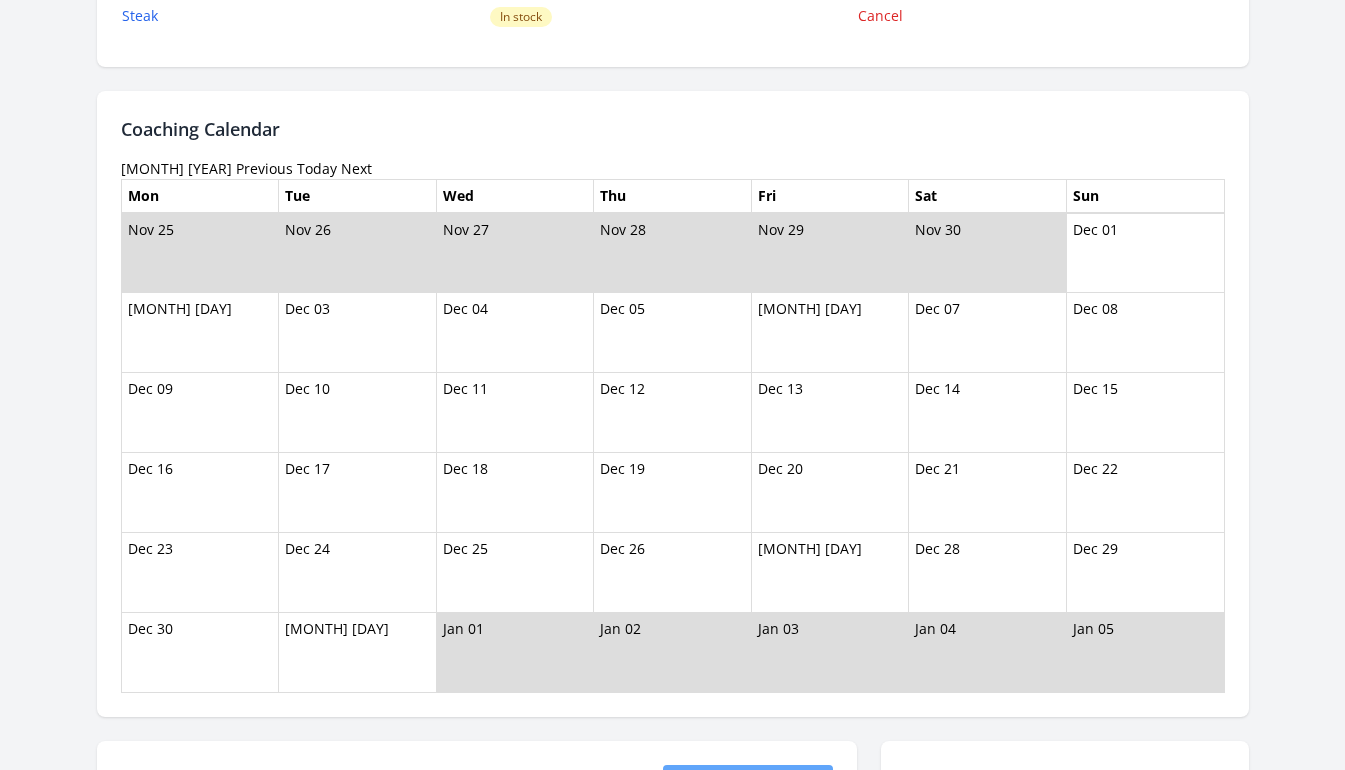 scroll, scrollTop: 1072, scrollLeft: 0, axis: vertical 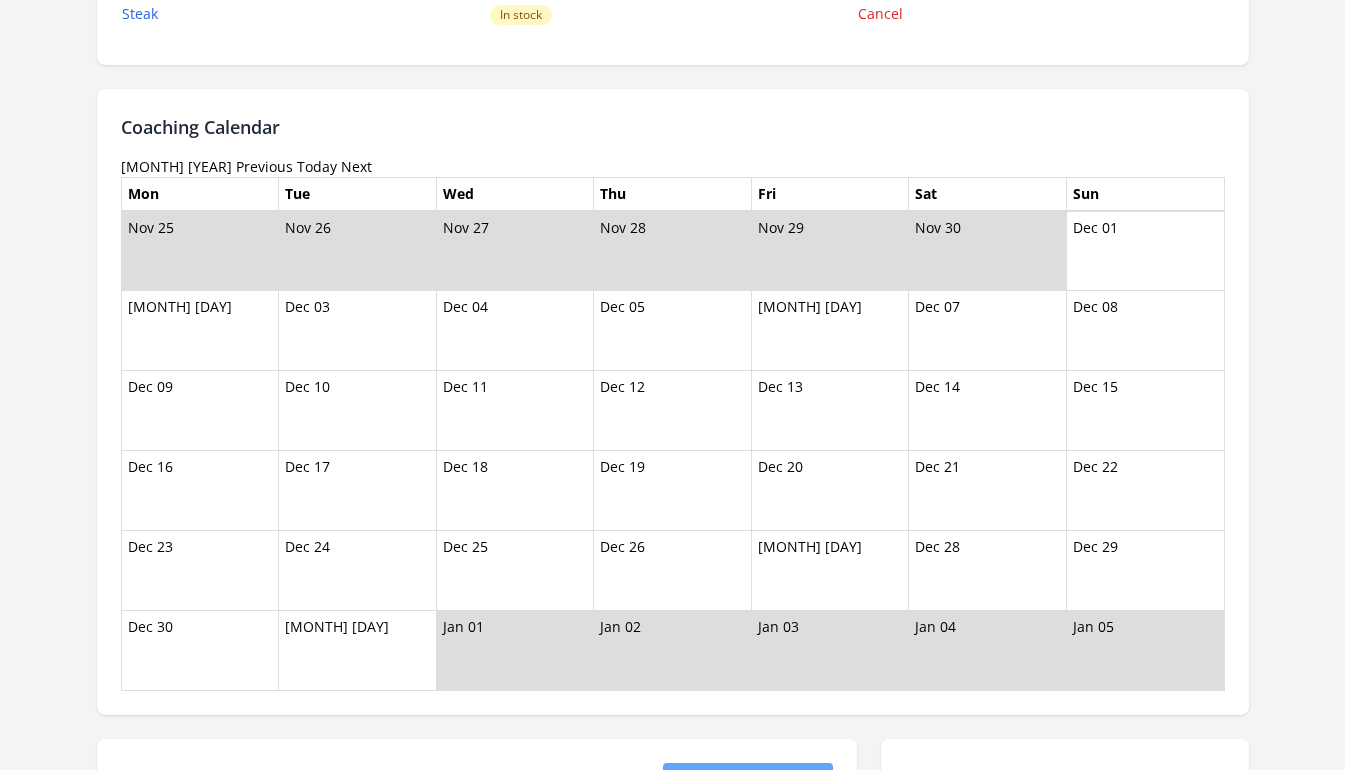 click on "Next" at bounding box center [356, 166] 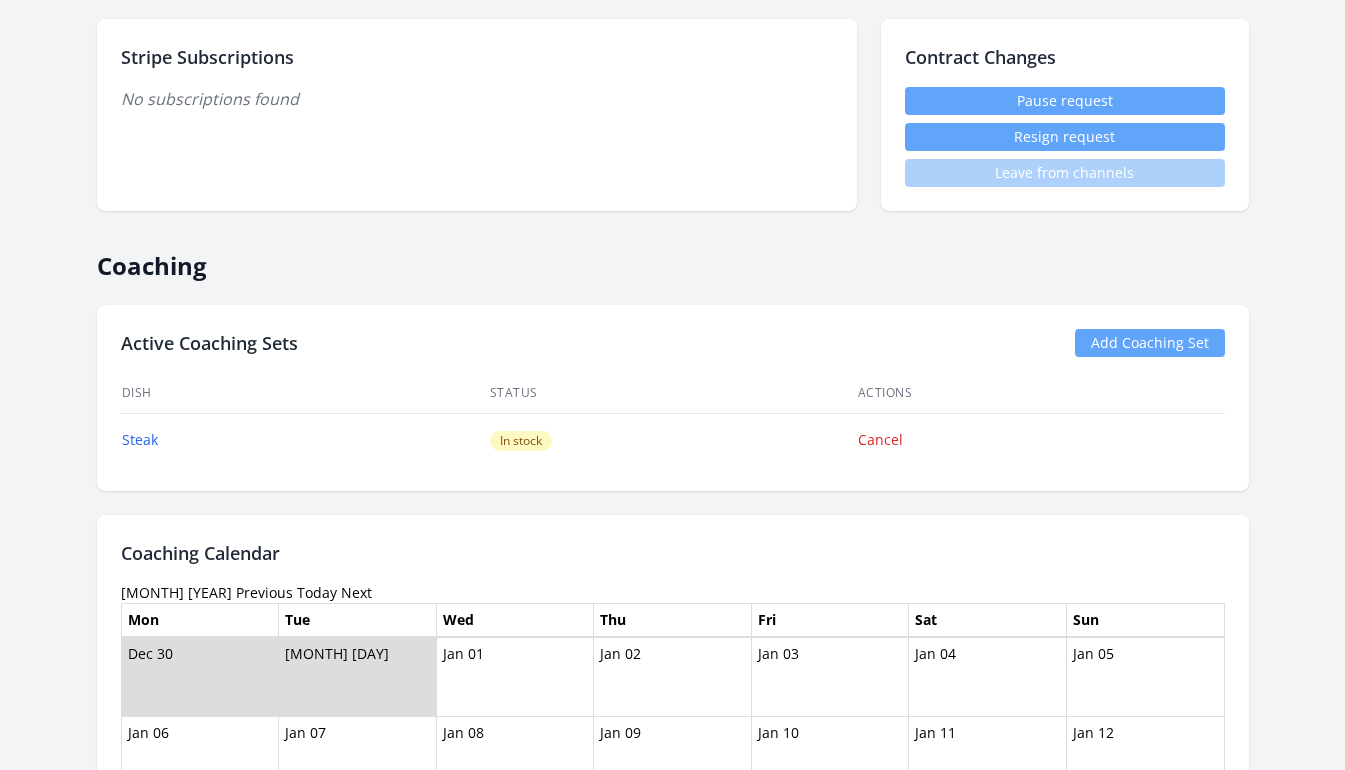 scroll, scrollTop: 1152, scrollLeft: 0, axis: vertical 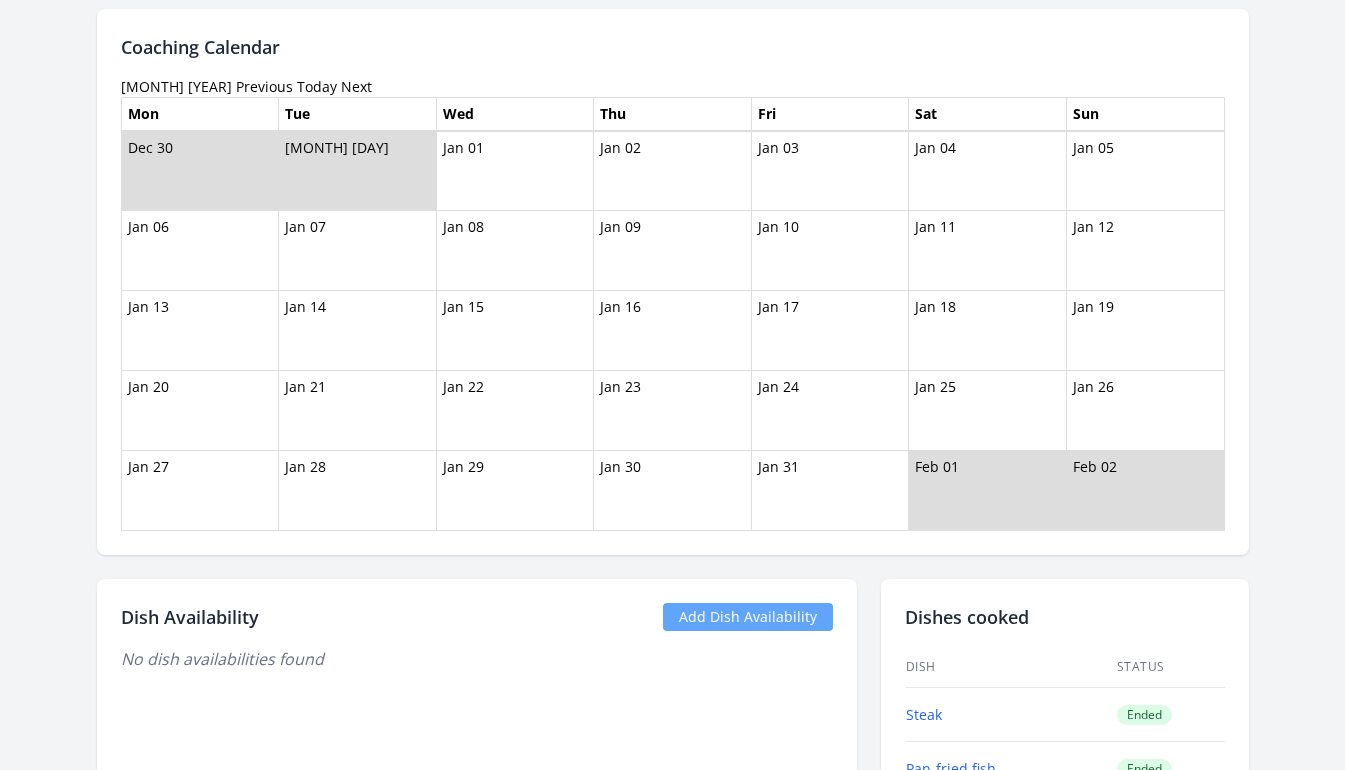click on "Next" at bounding box center [356, 86] 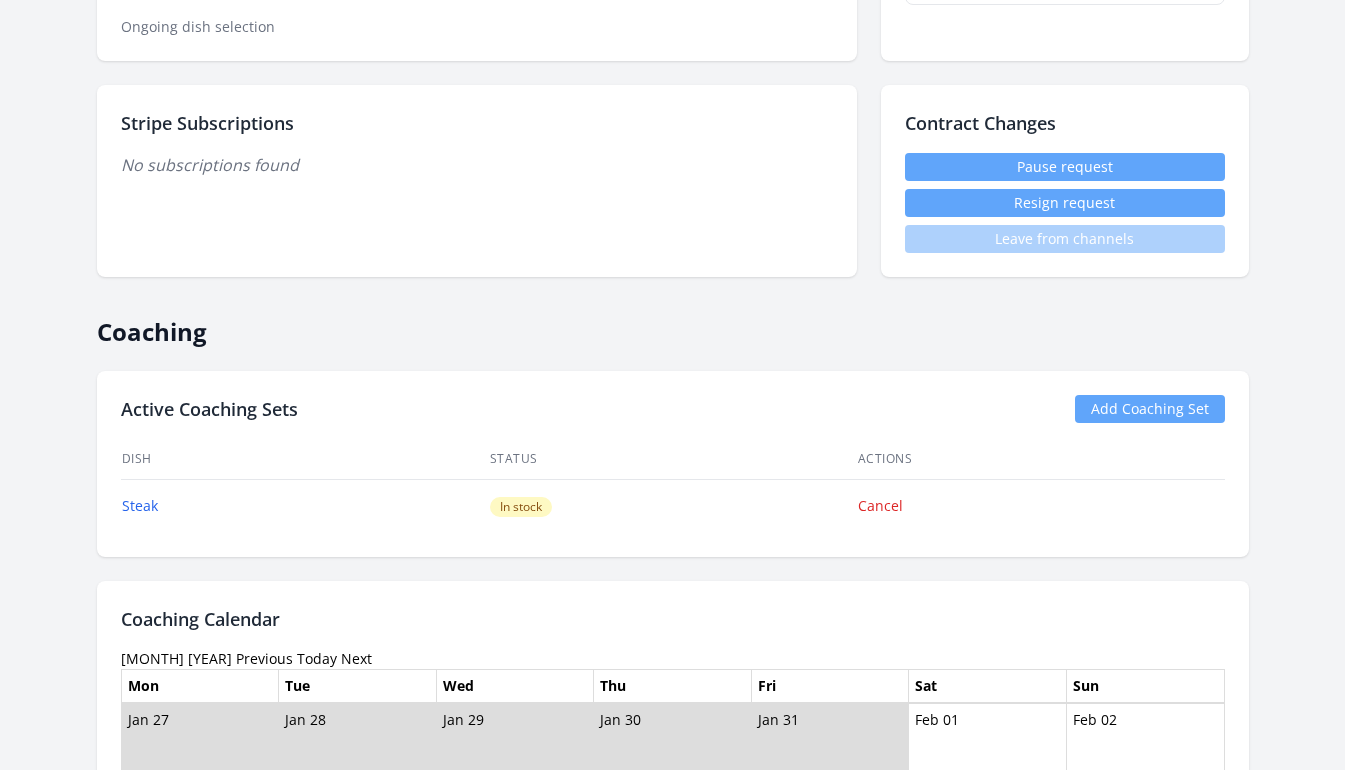 scroll, scrollTop: 957, scrollLeft: 0, axis: vertical 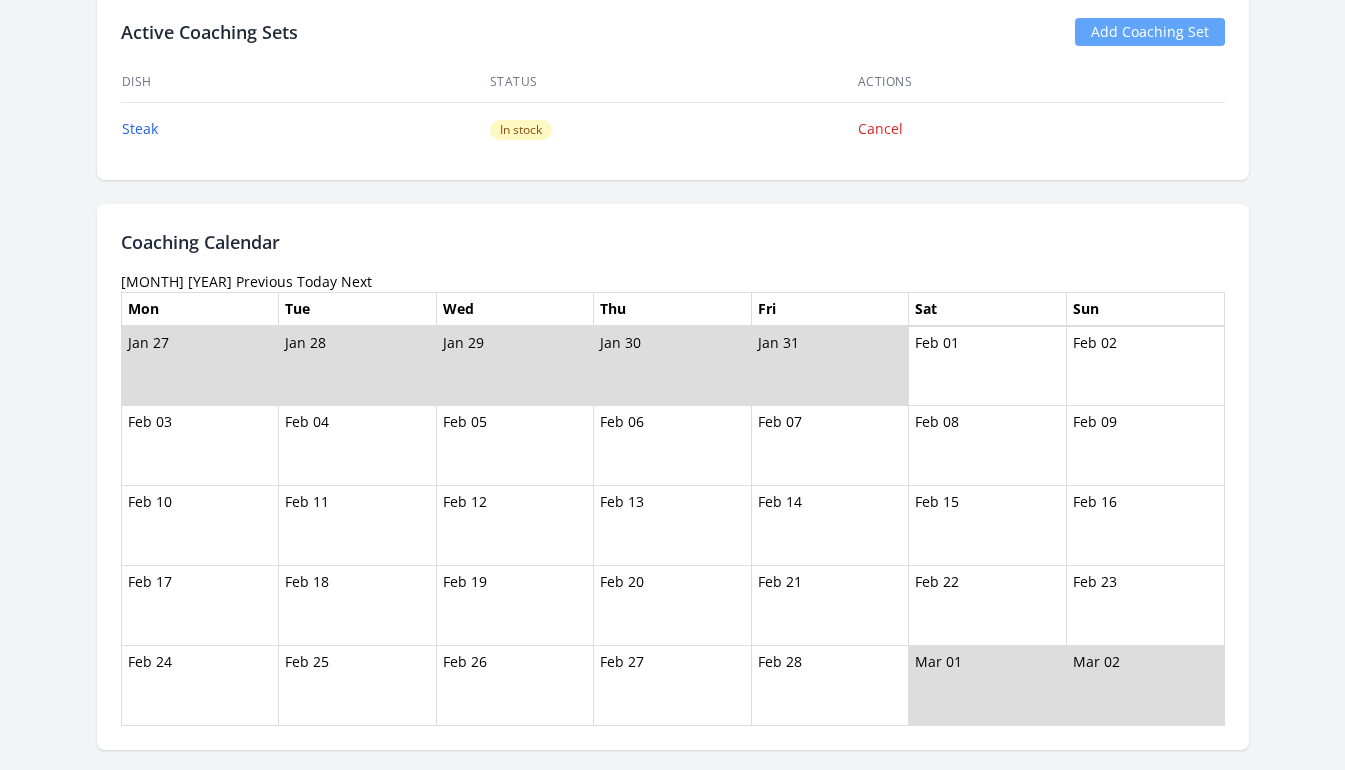 click on "Next" at bounding box center [356, 281] 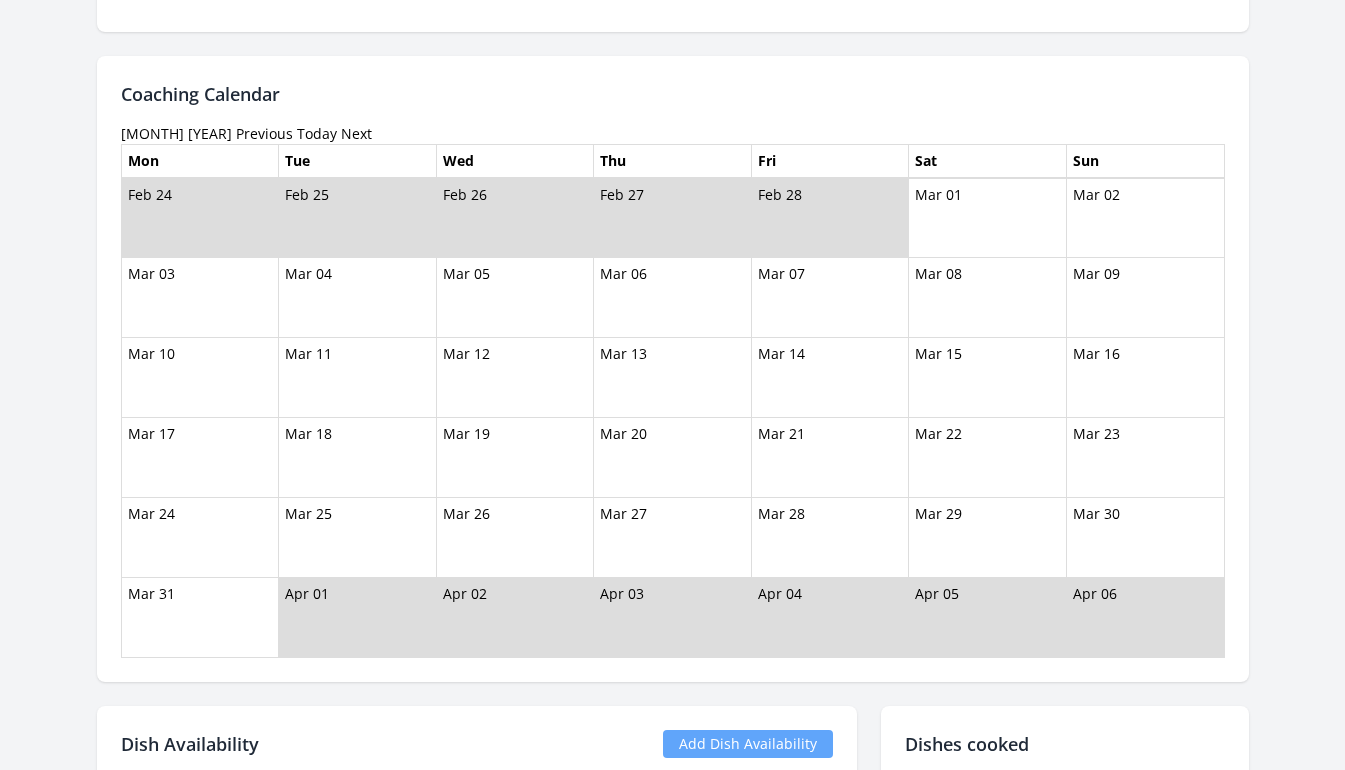 scroll, scrollTop: 1111, scrollLeft: 0, axis: vertical 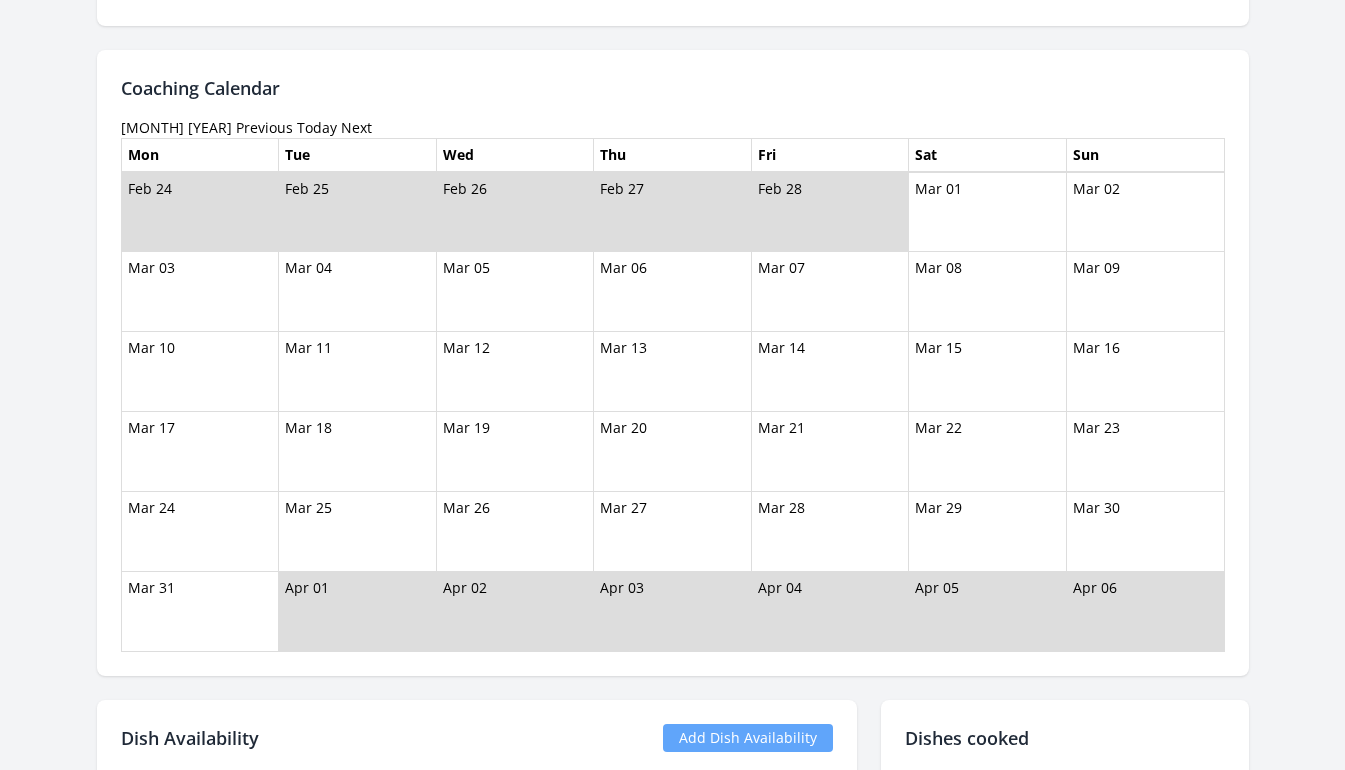 click on "Next" at bounding box center [356, 127] 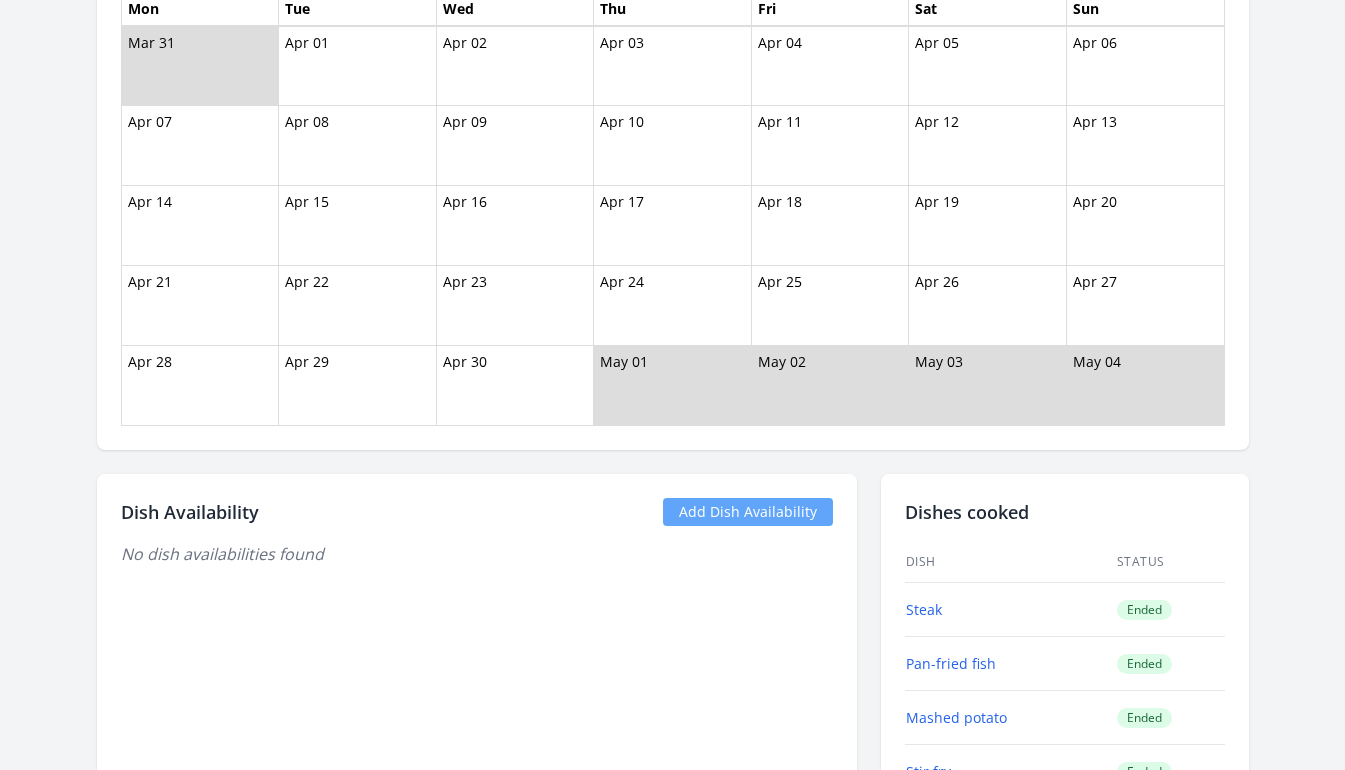 scroll, scrollTop: 1061, scrollLeft: 0, axis: vertical 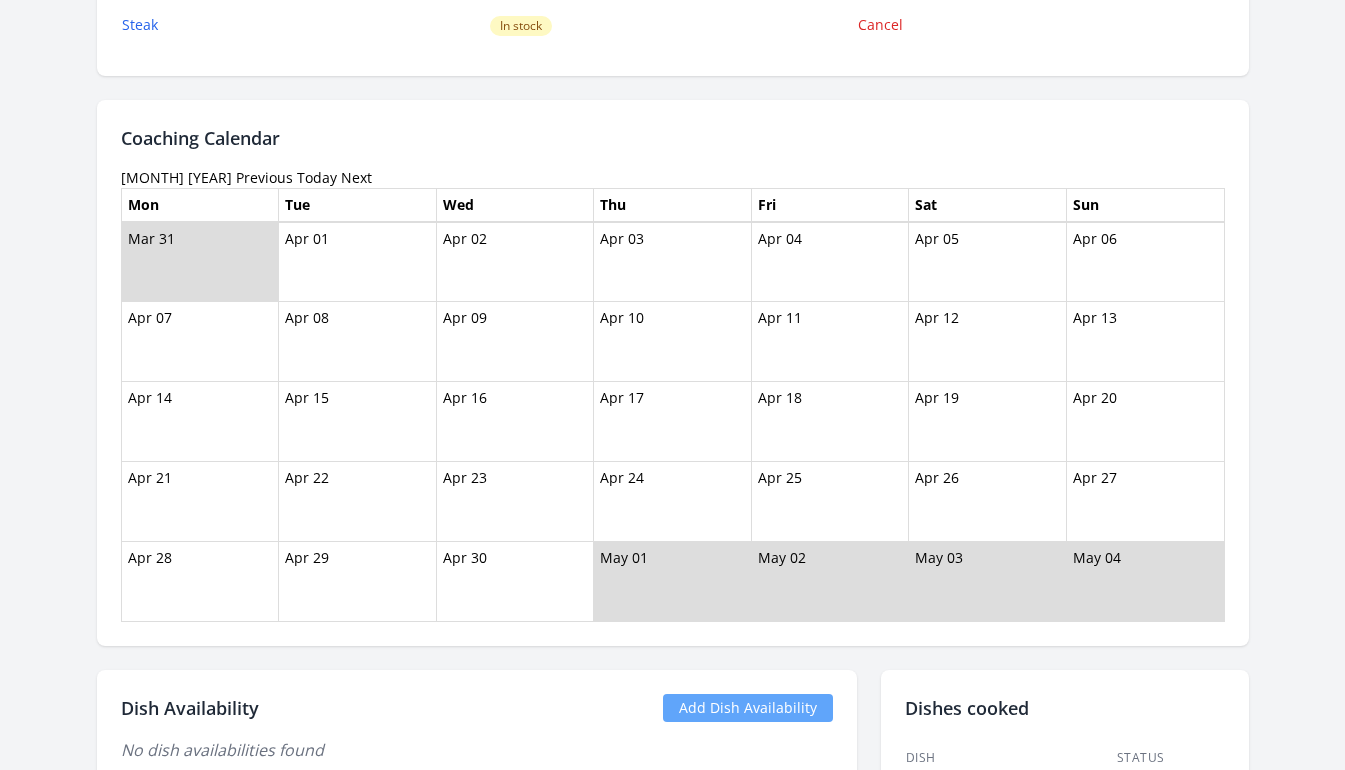 click on "Next" at bounding box center [356, 177] 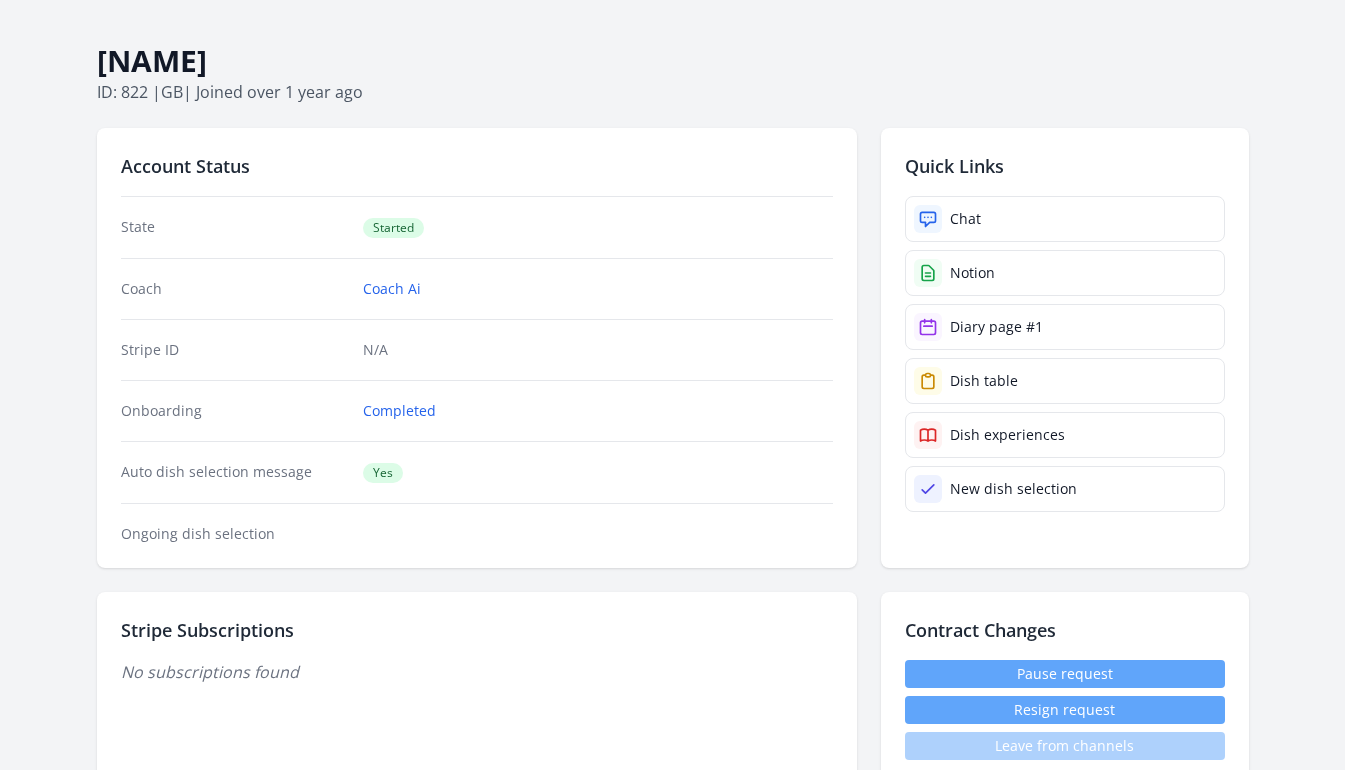 scroll, scrollTop: 0, scrollLeft: 0, axis: both 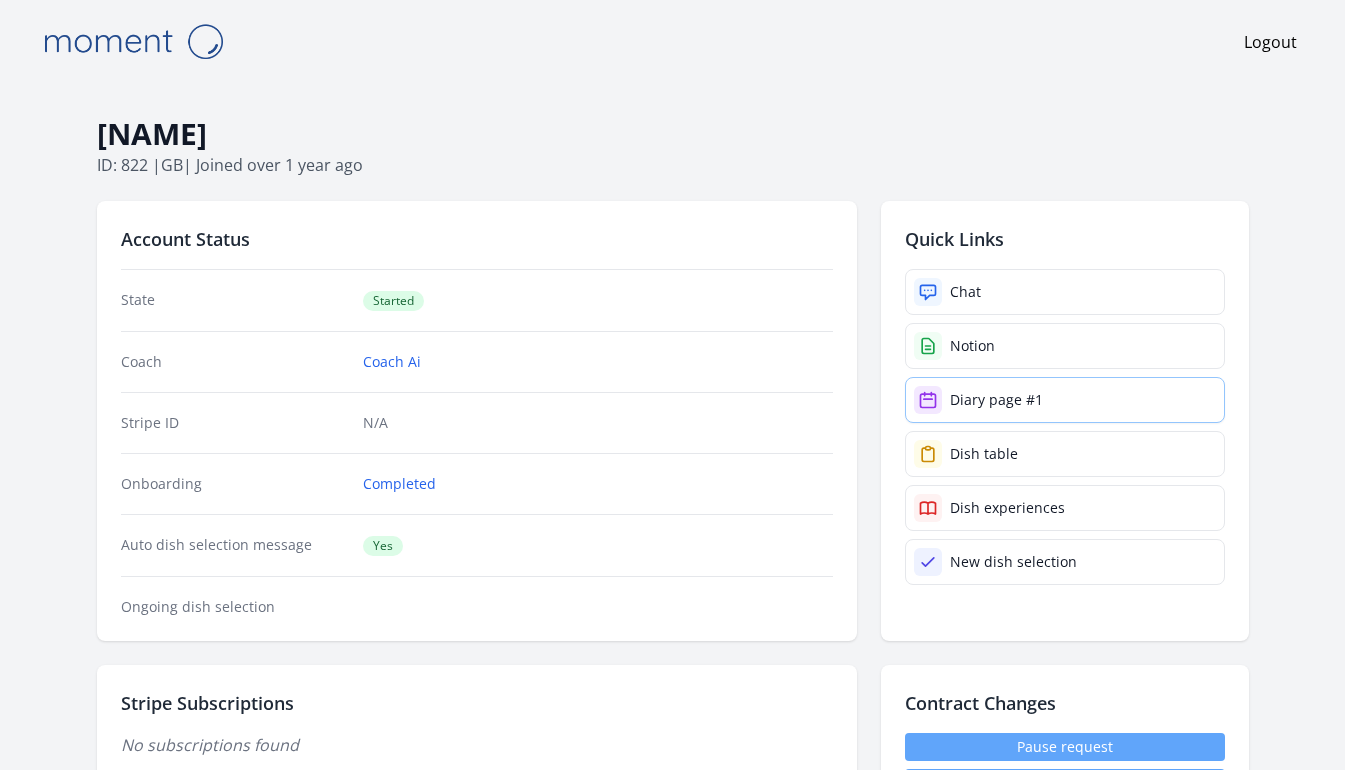 click on "Diary page #1" at bounding box center [996, 400] 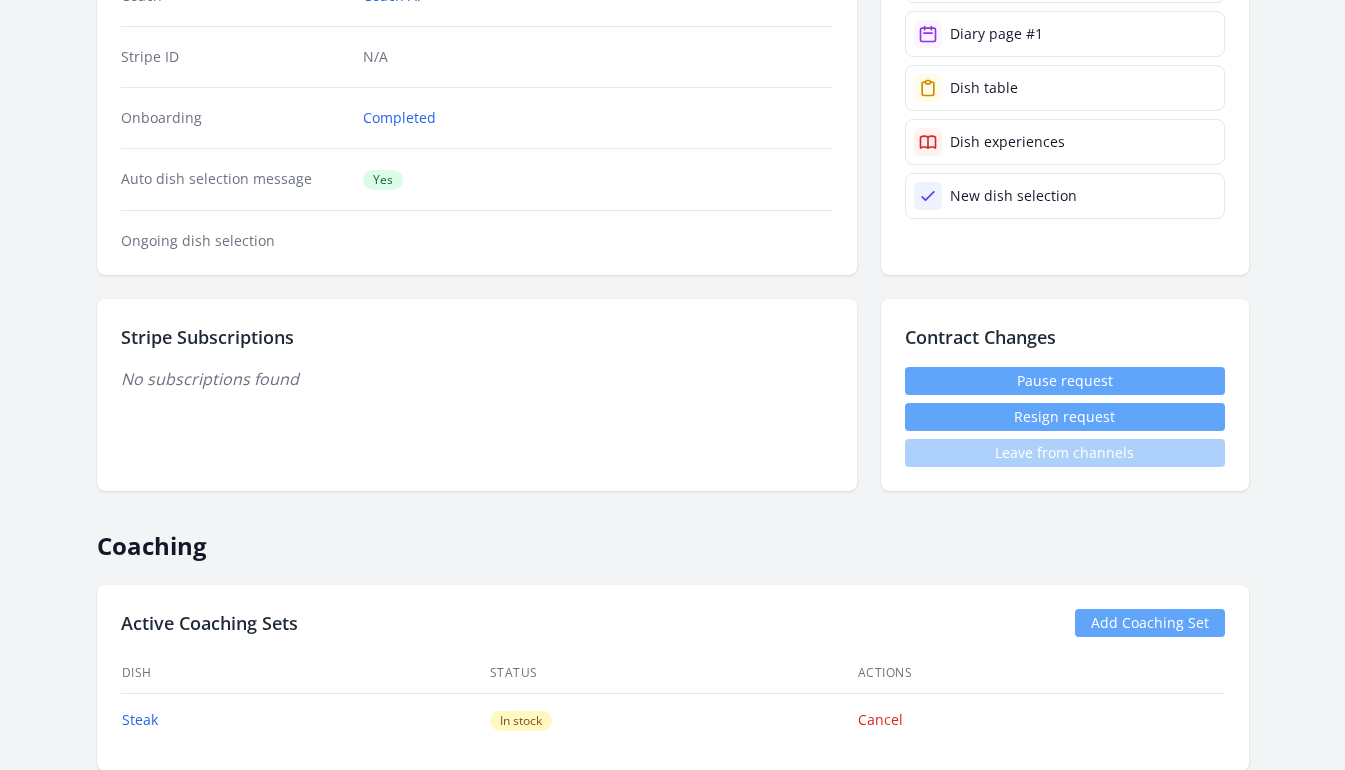 scroll, scrollTop: 968, scrollLeft: 0, axis: vertical 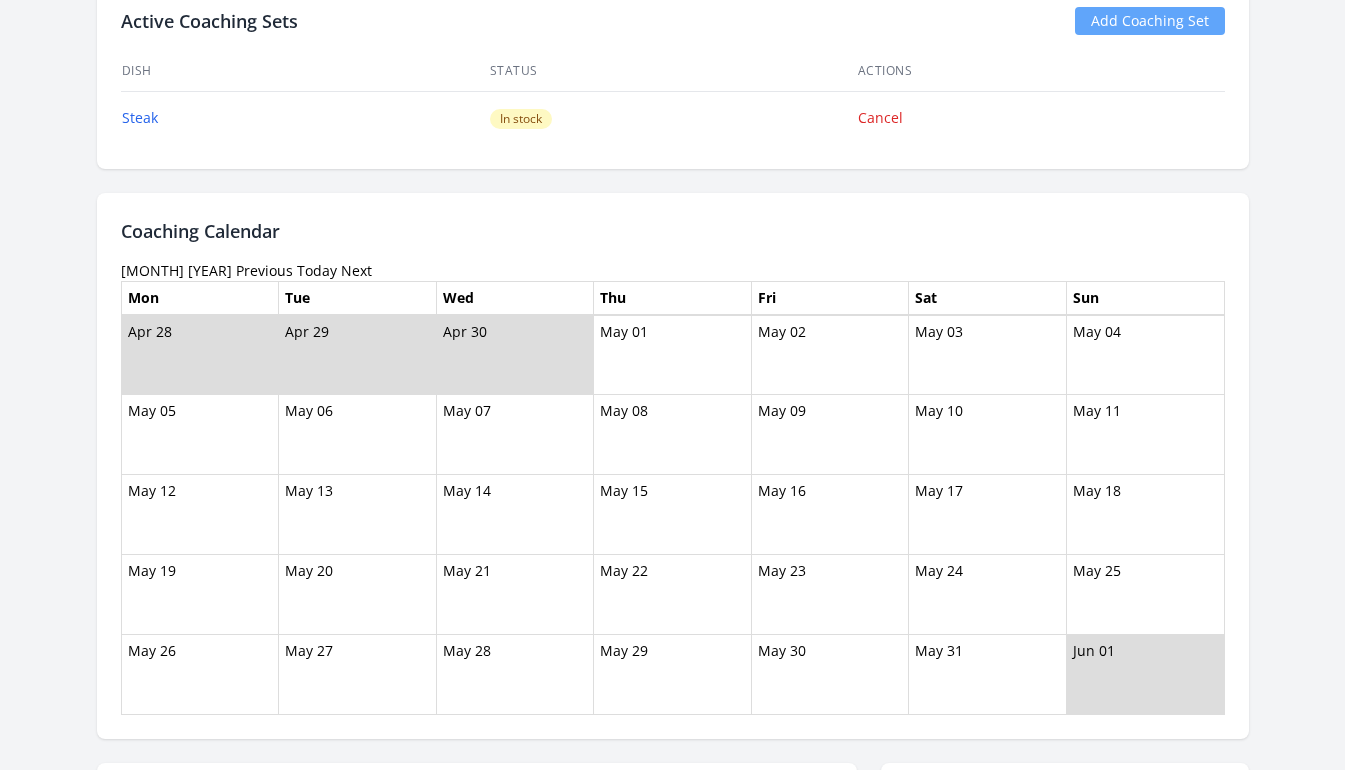 click on "May 2025
Previous
Today
Next" at bounding box center (673, 271) 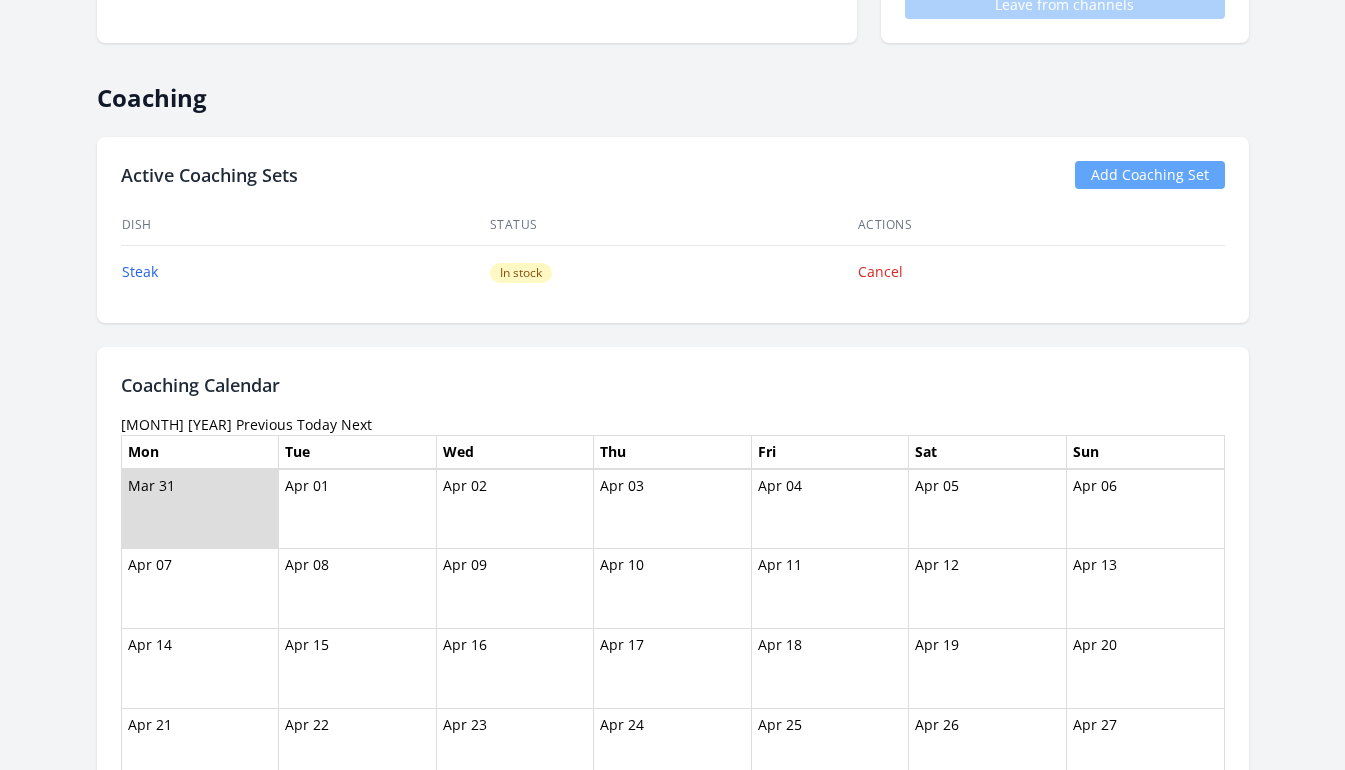 scroll, scrollTop: 981, scrollLeft: 0, axis: vertical 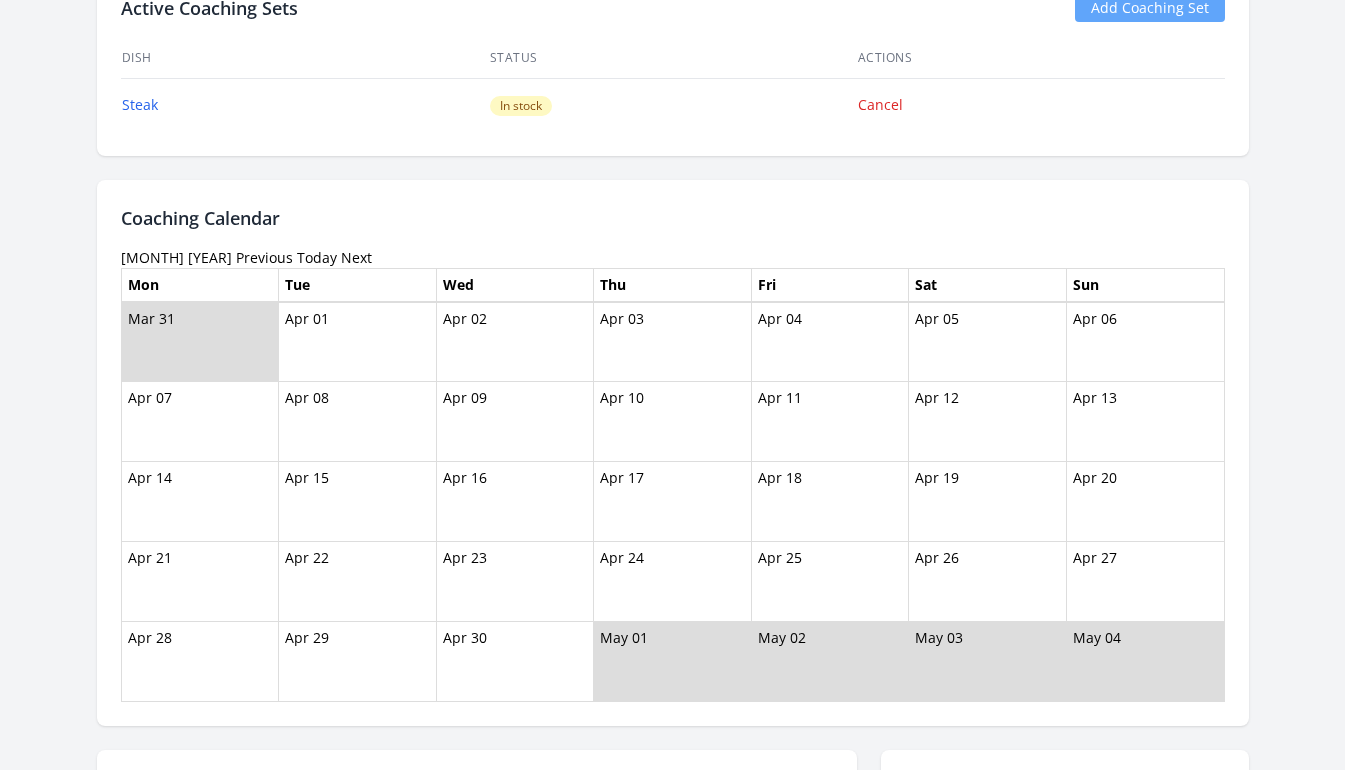 click on "Previous" at bounding box center [264, 257] 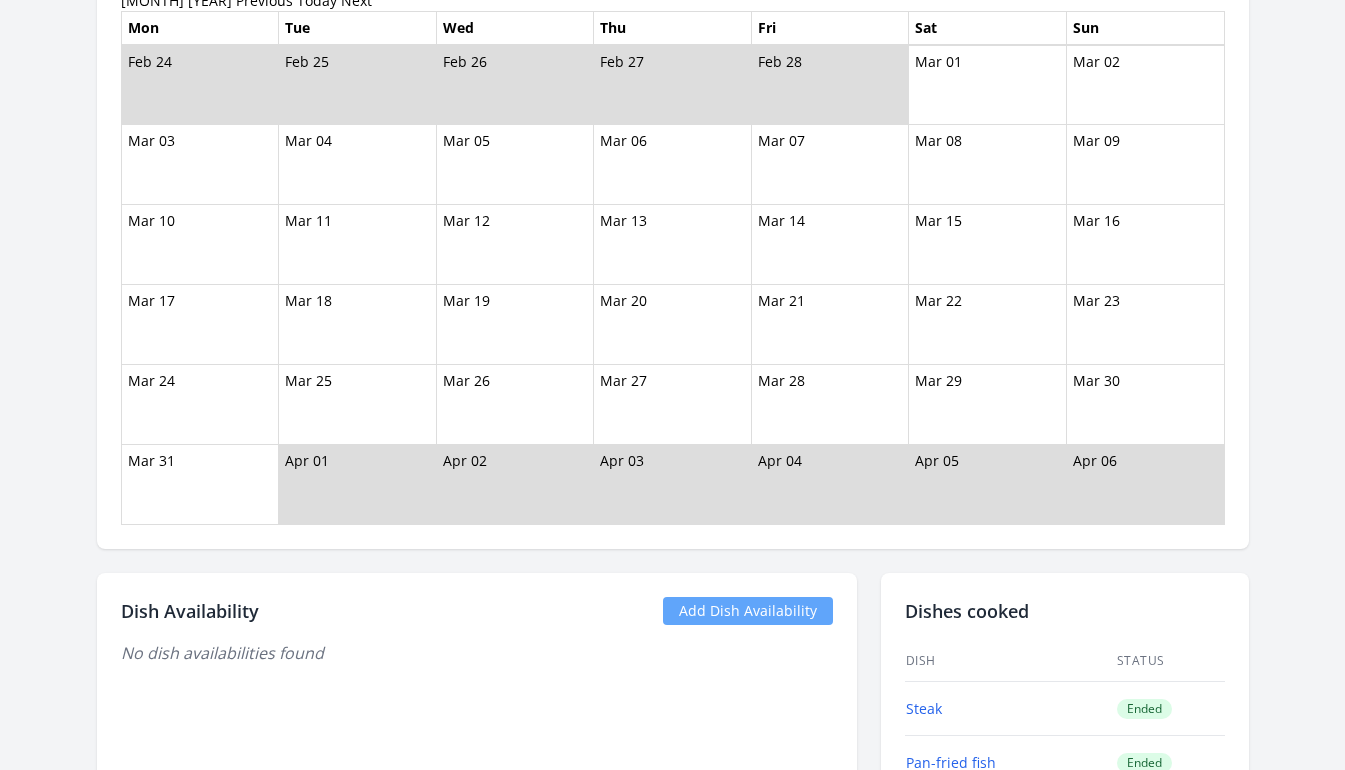 scroll, scrollTop: 1009, scrollLeft: 0, axis: vertical 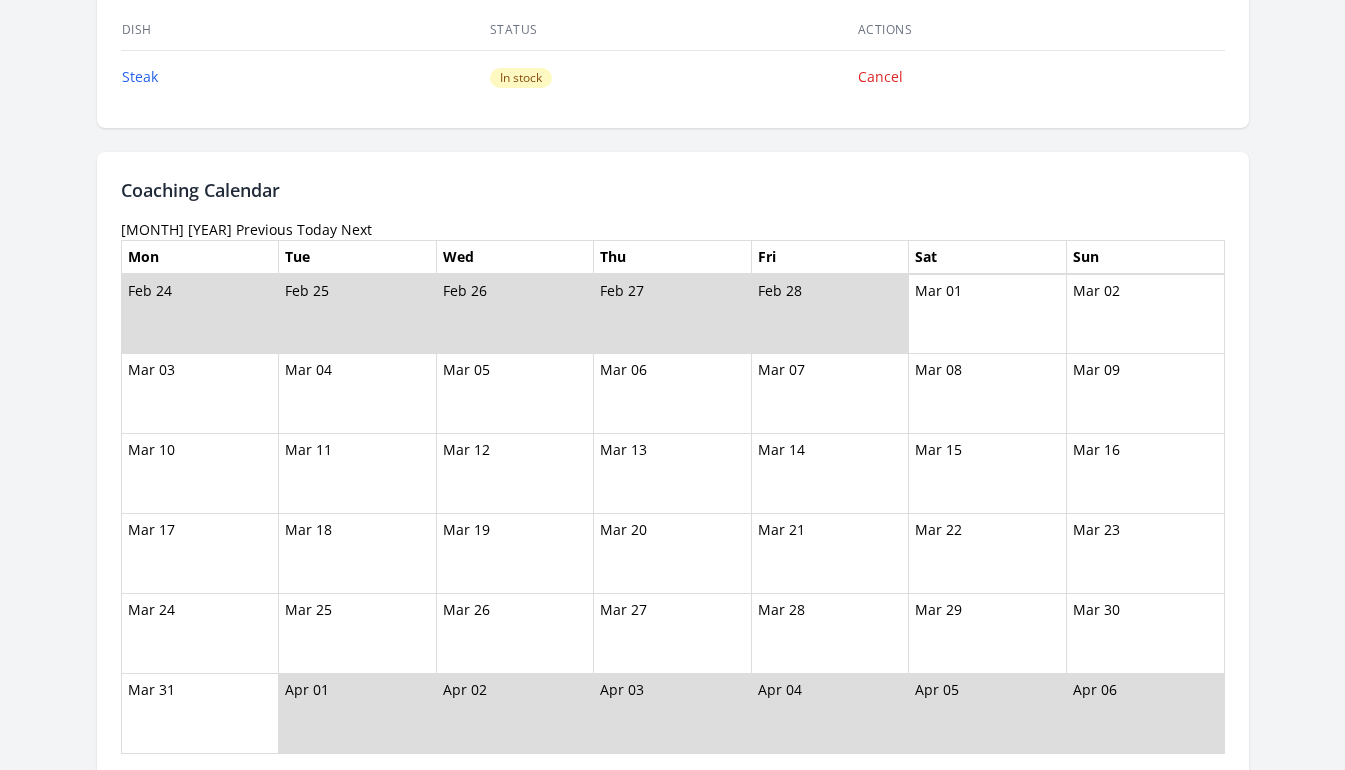 click on "Mon" at bounding box center [200, 257] 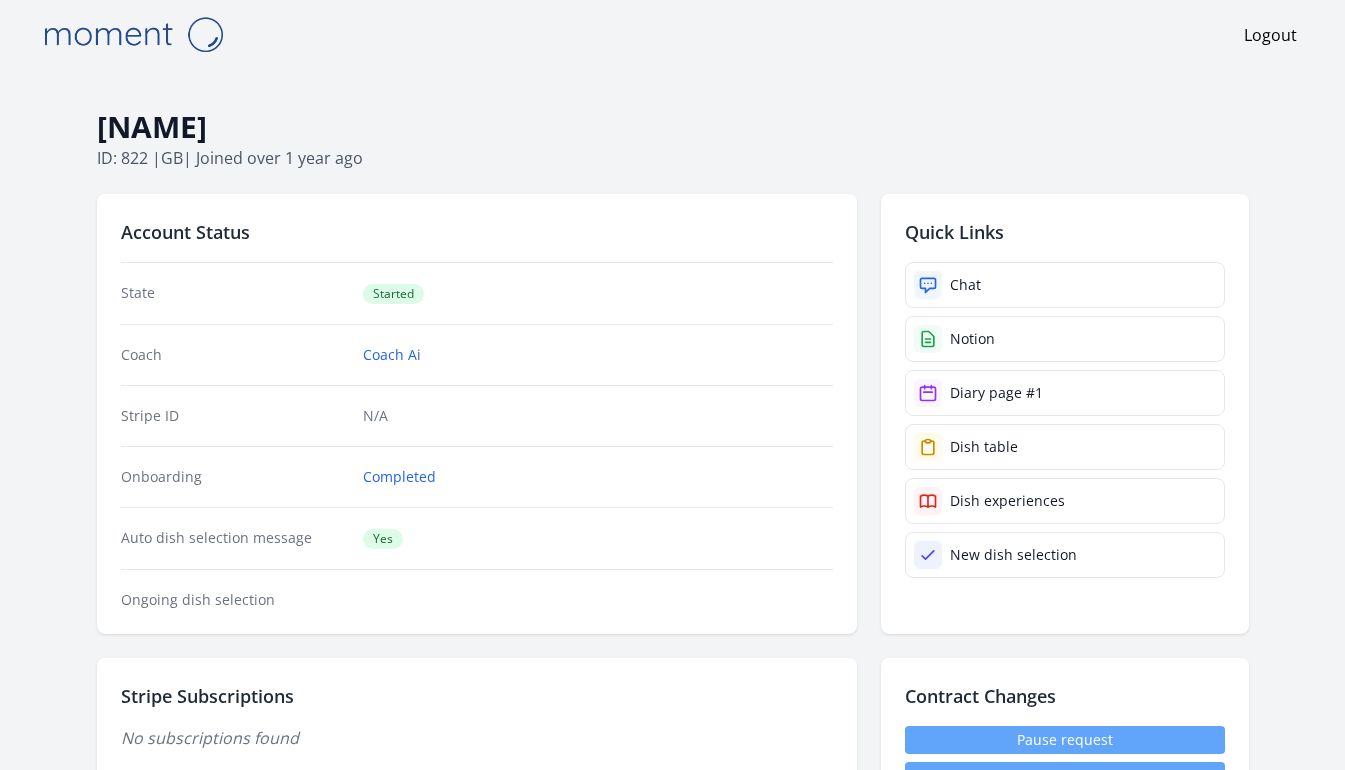 scroll, scrollTop: 0, scrollLeft: 0, axis: both 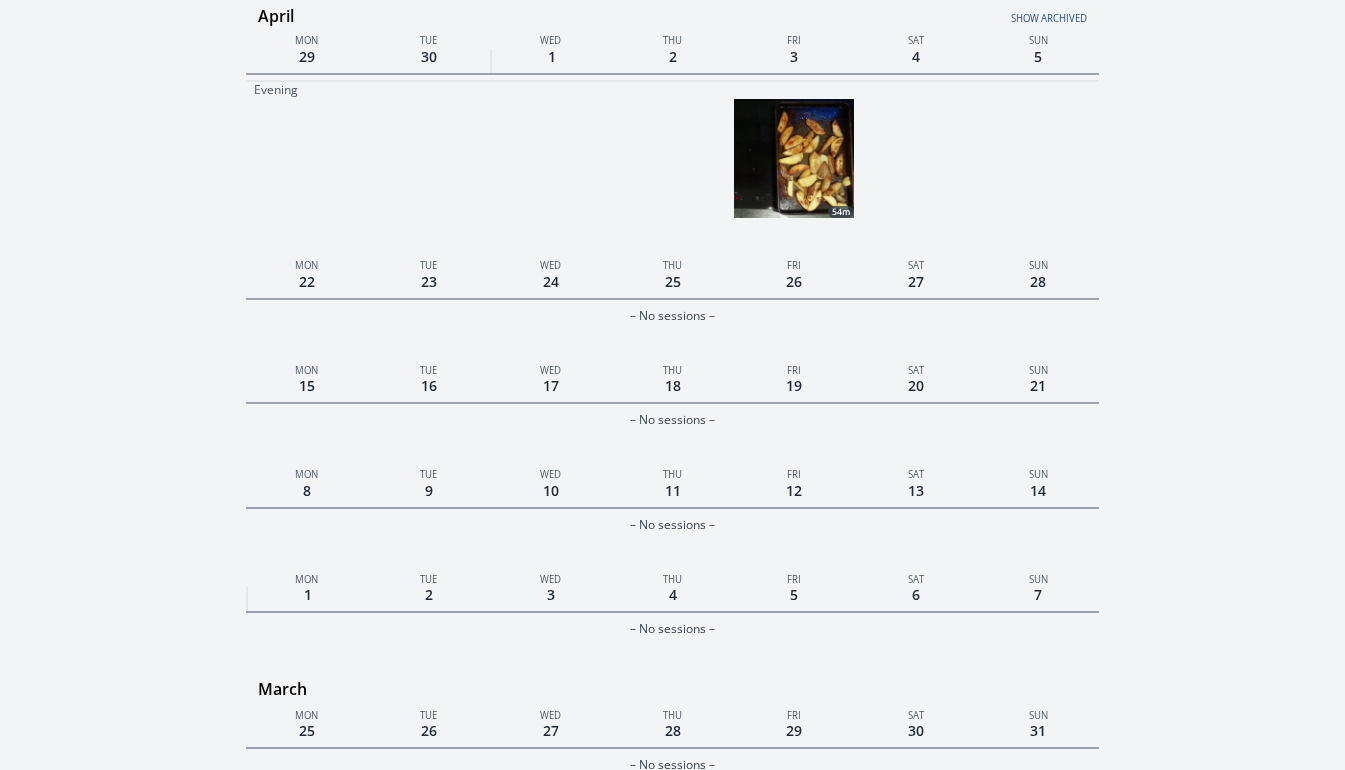 click at bounding box center [794, 159] 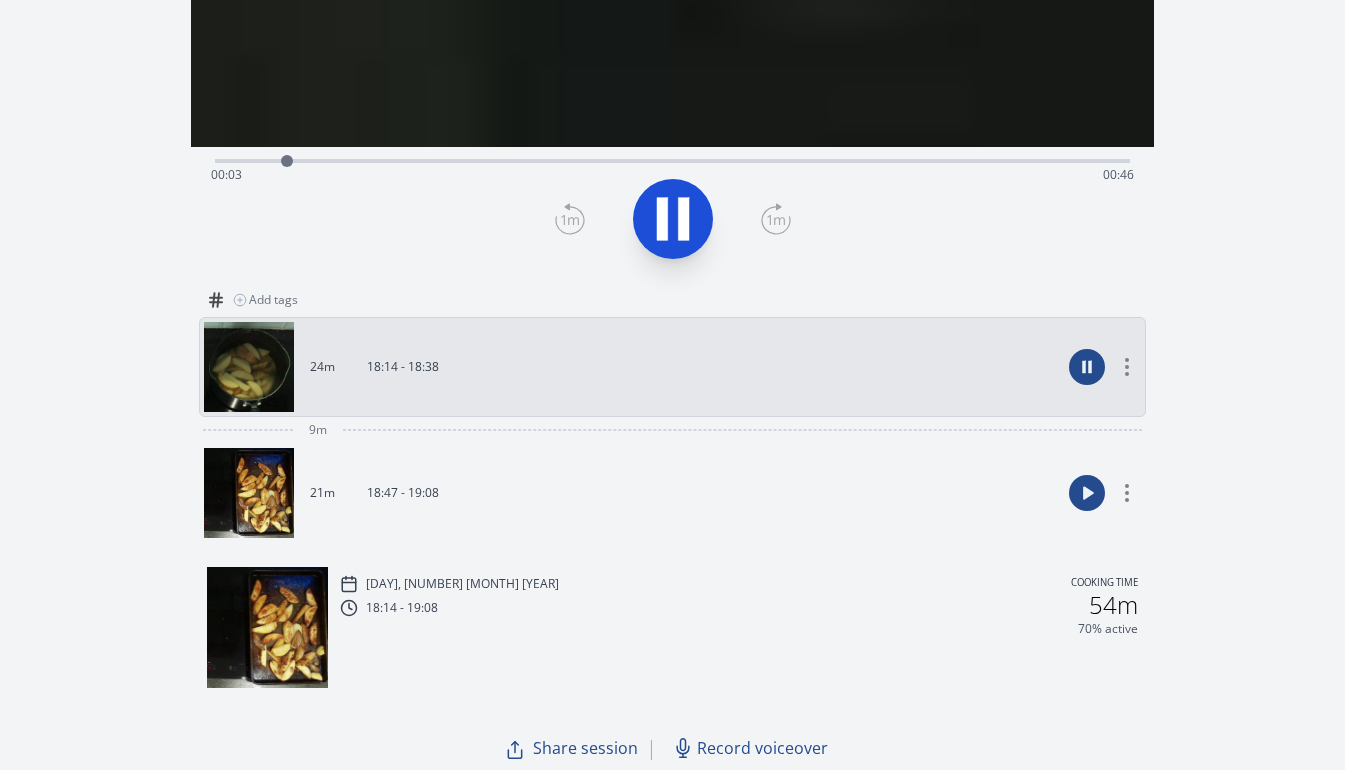 scroll, scrollTop: 438, scrollLeft: 0, axis: vertical 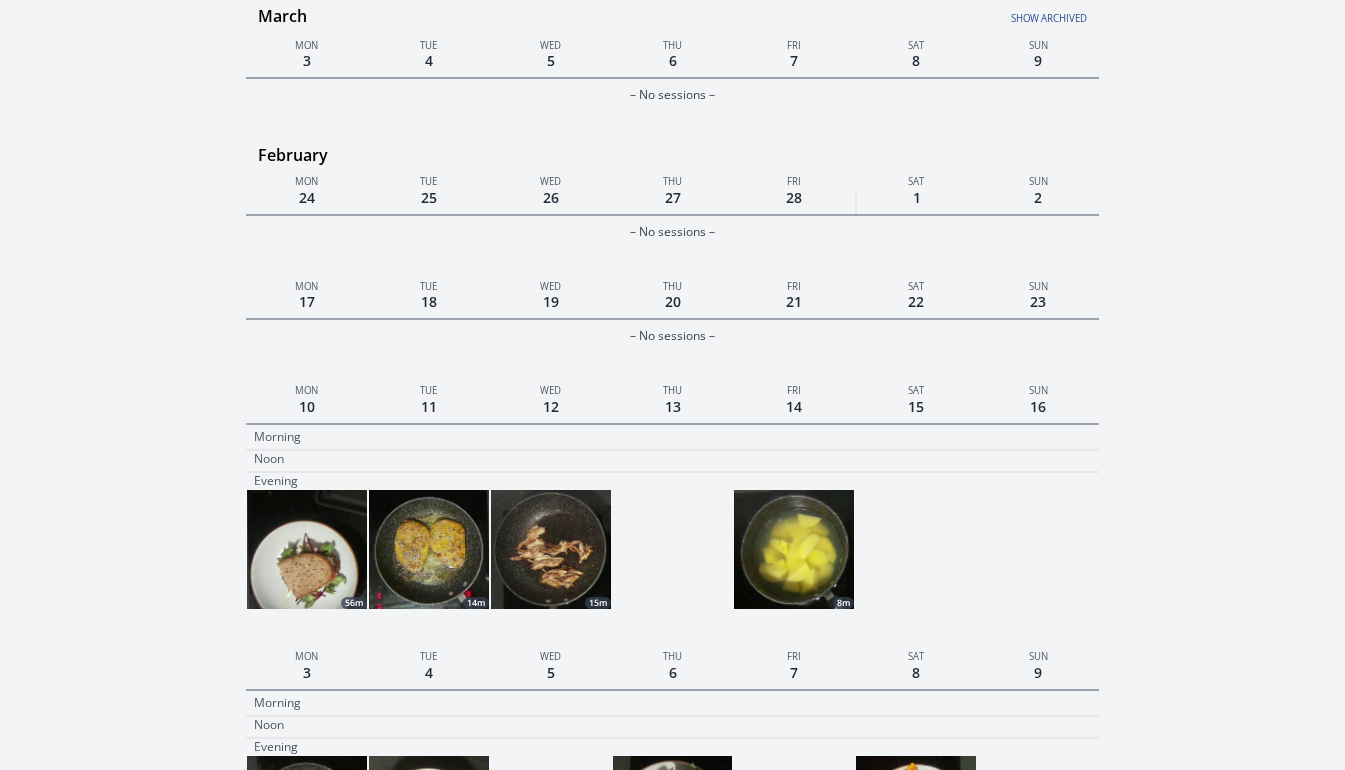 click at bounding box center [307, 550] 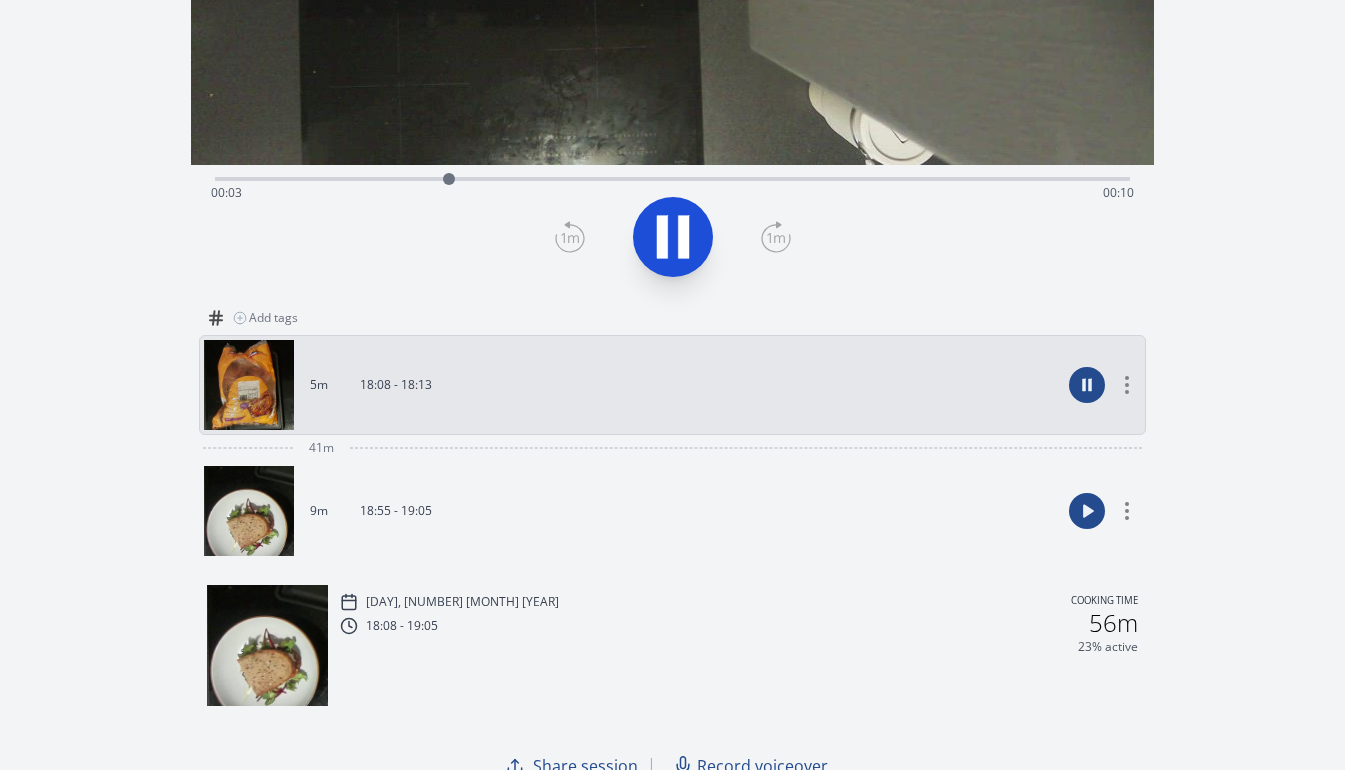 scroll, scrollTop: 438, scrollLeft: 0, axis: vertical 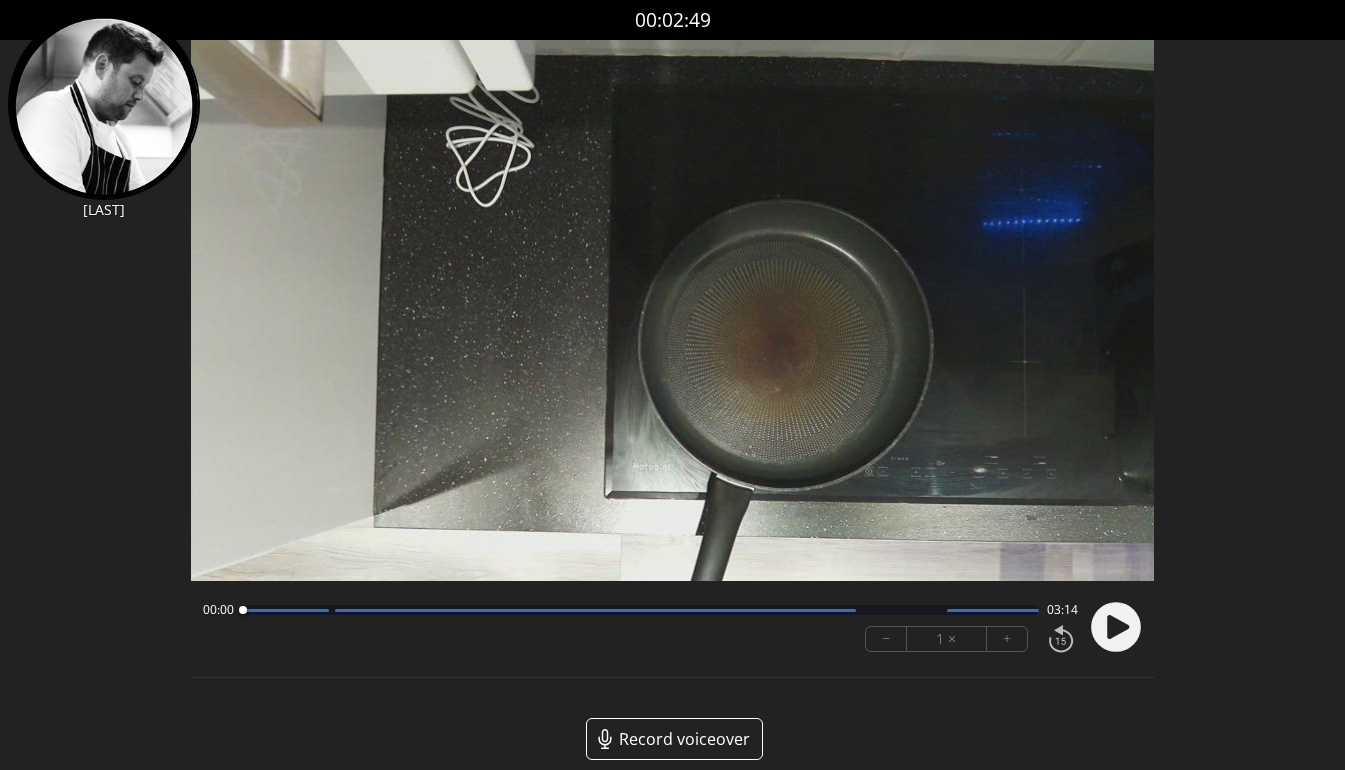 click 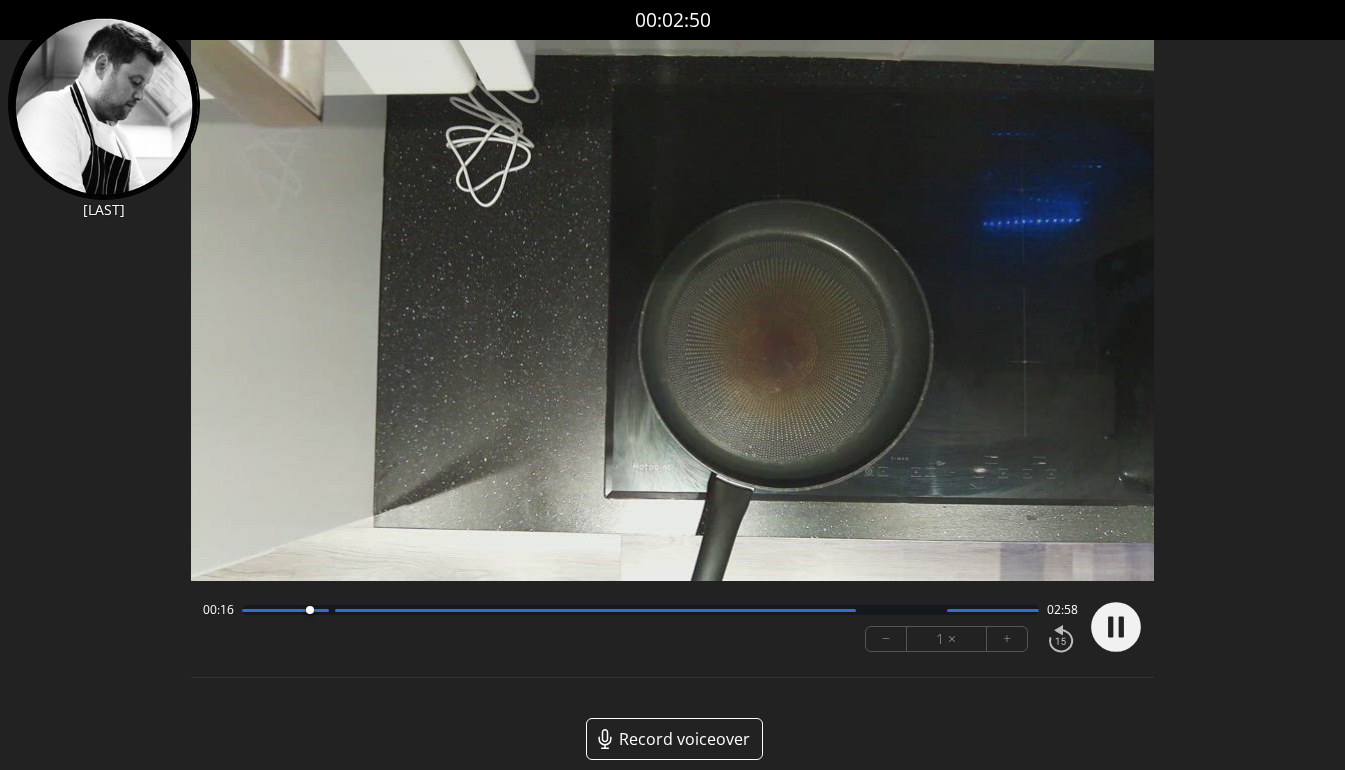 click 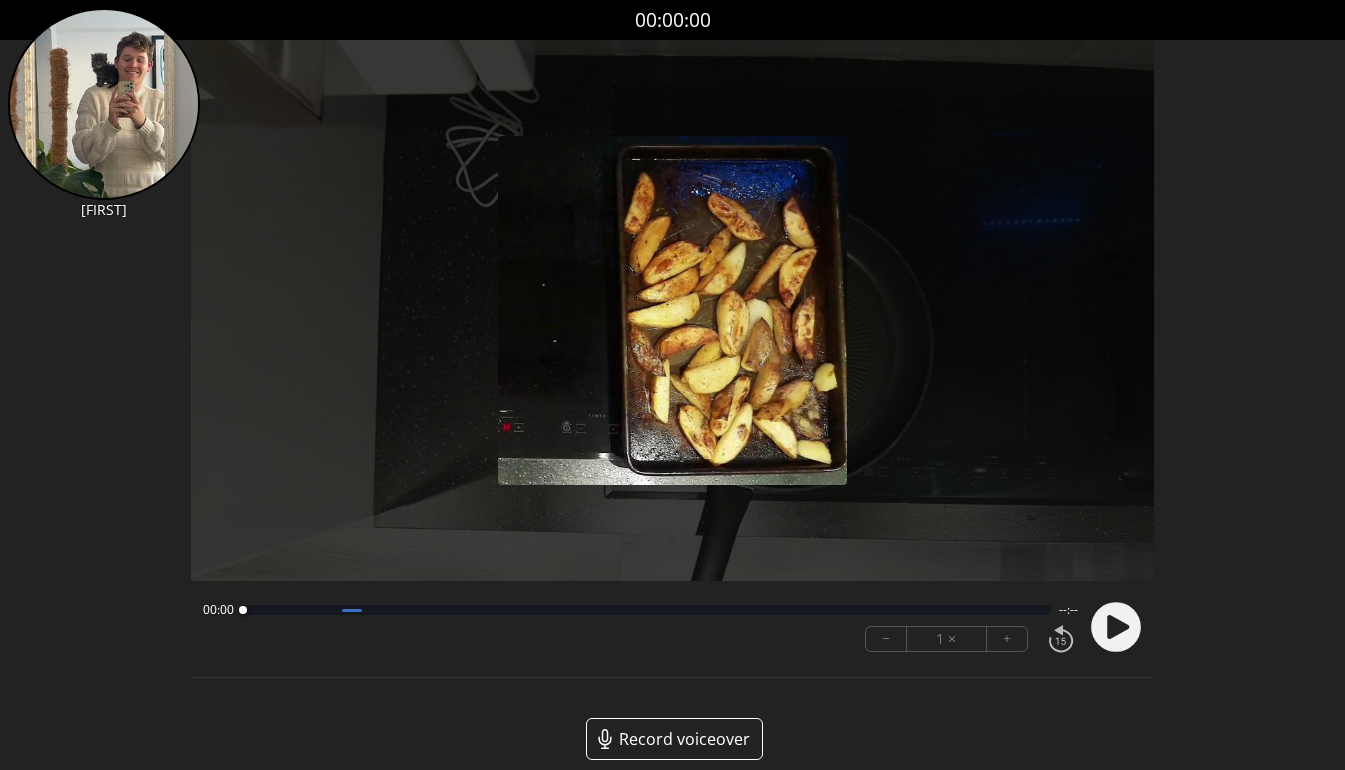 scroll, scrollTop: 0, scrollLeft: 0, axis: both 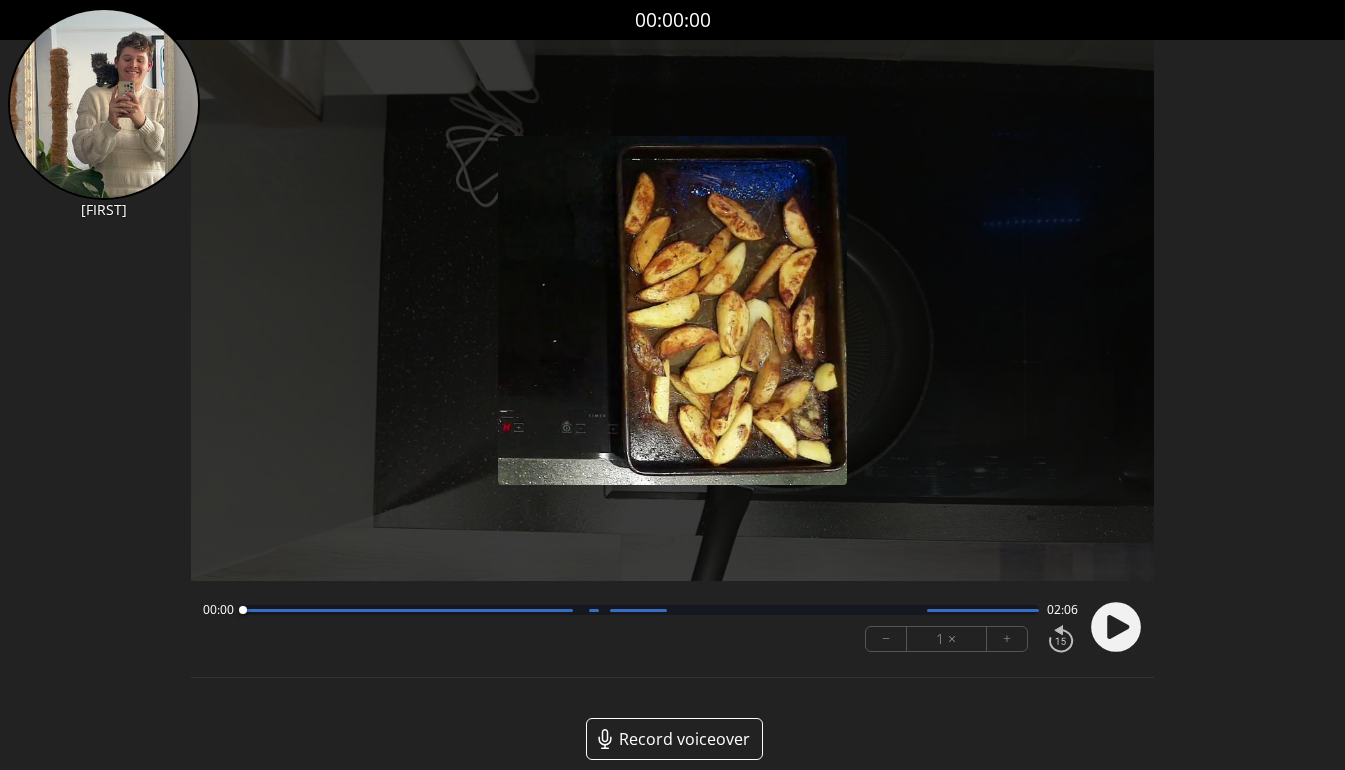 click 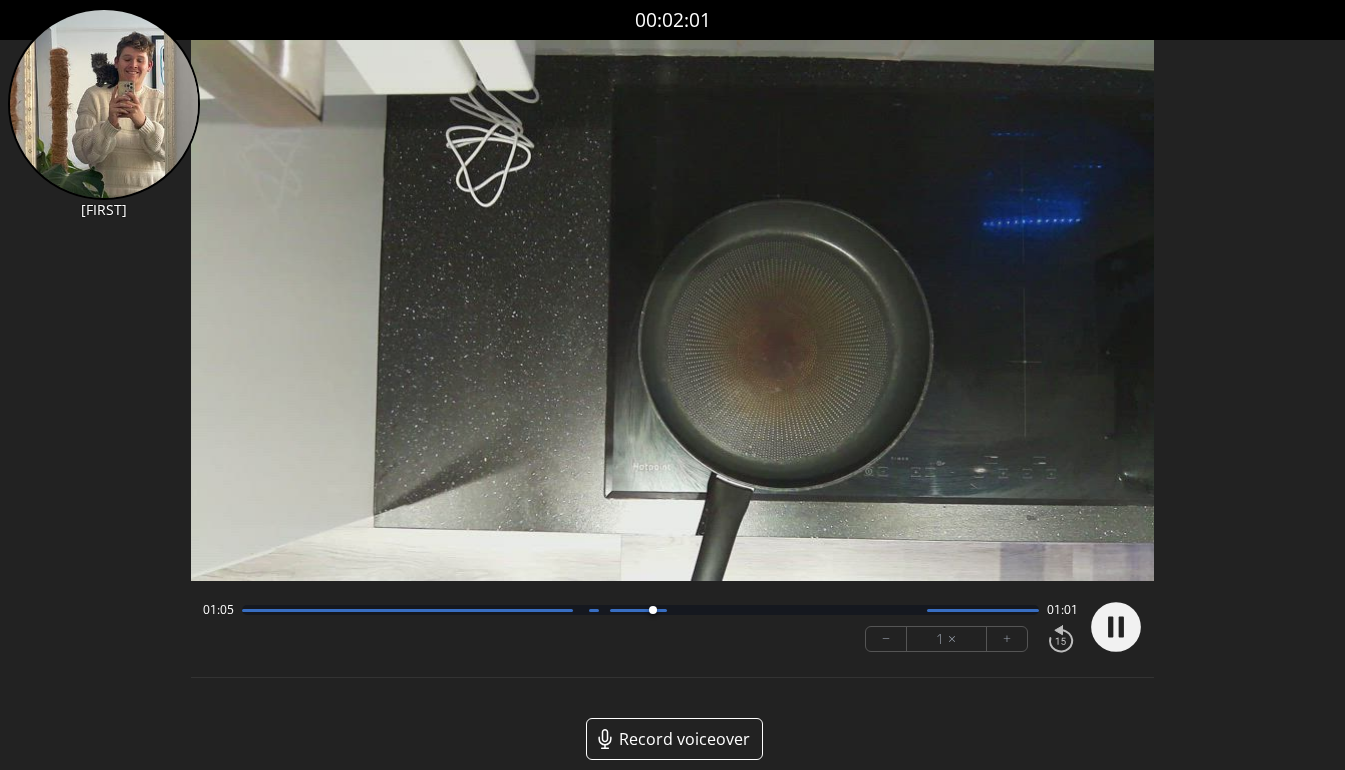 click at bounding box center [640, 610] 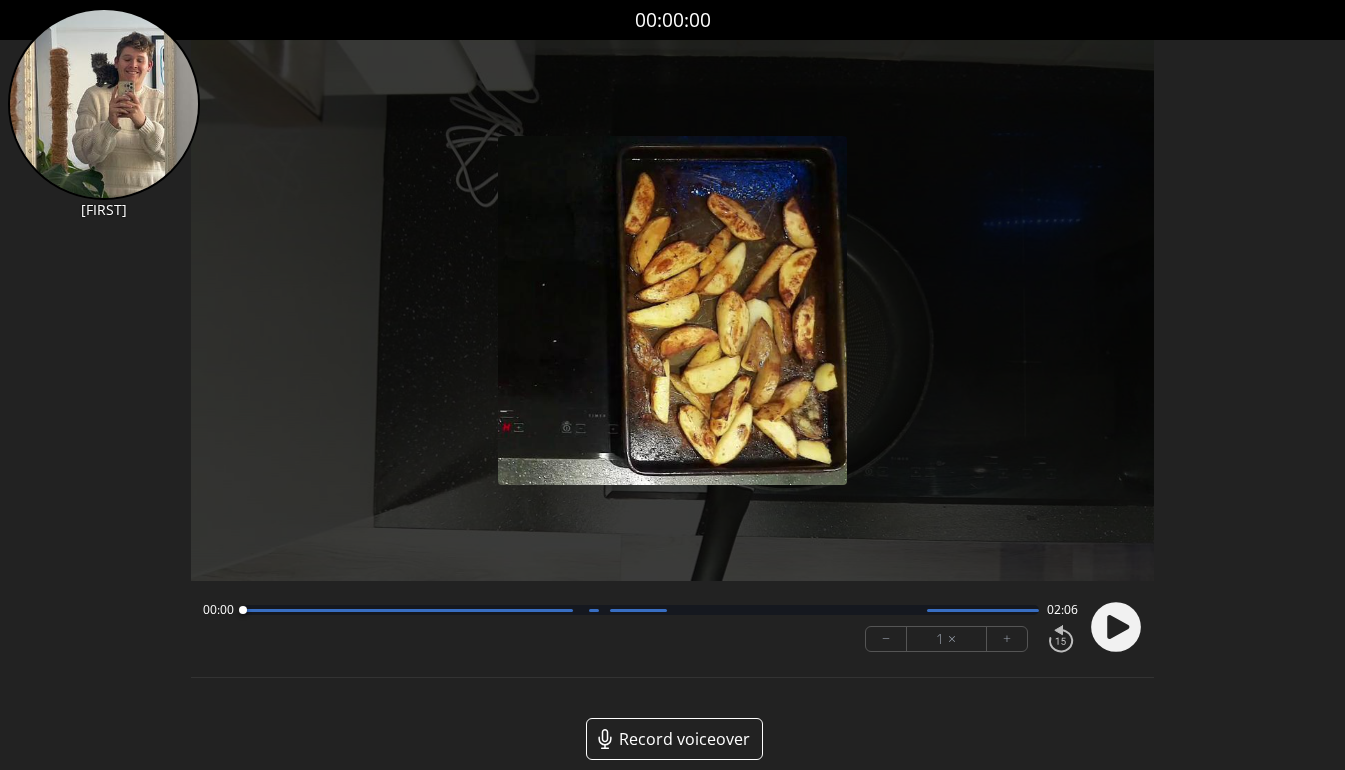 drag, startPoint x: 298, startPoint y: 613, endPoint x: 217, endPoint y: 616, distance: 81.055534 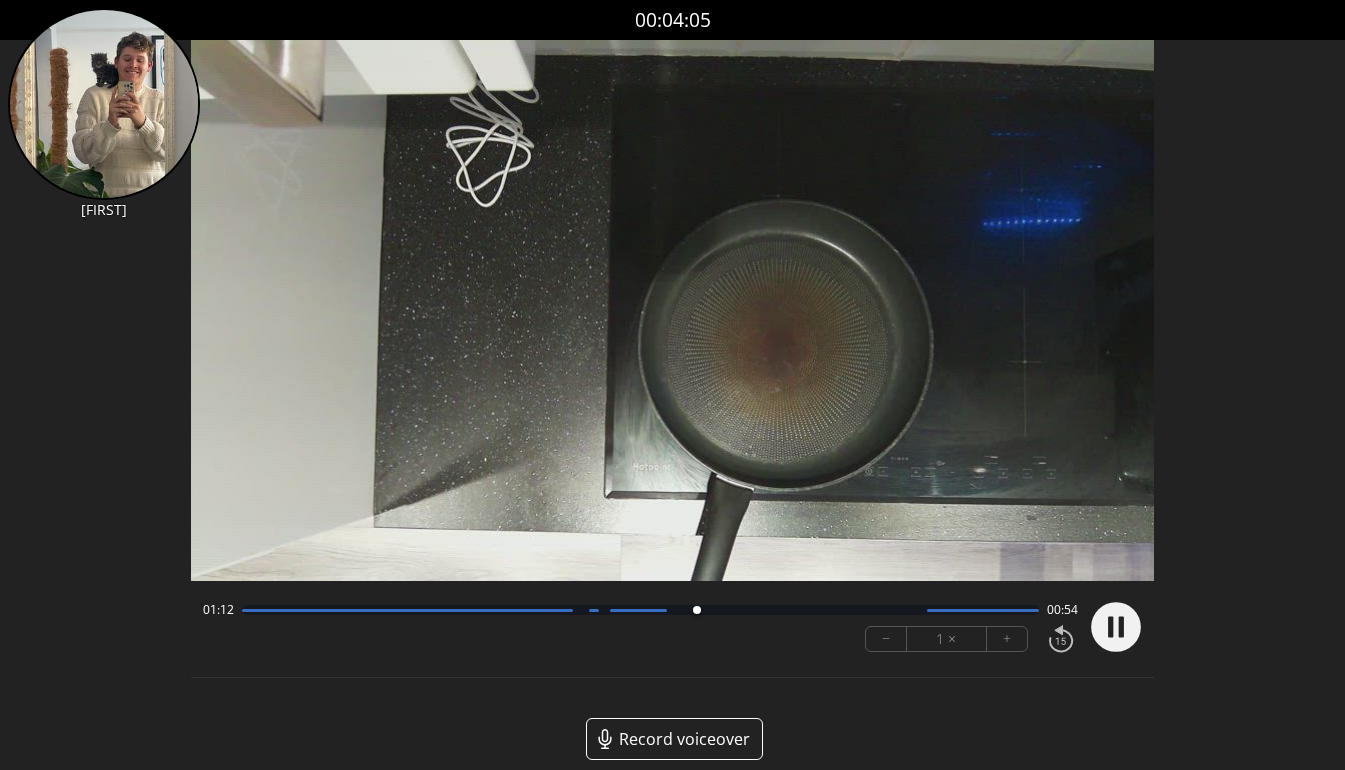 click on "01:12
00:54
−
1 ×
+" at bounding box center (636, 627) 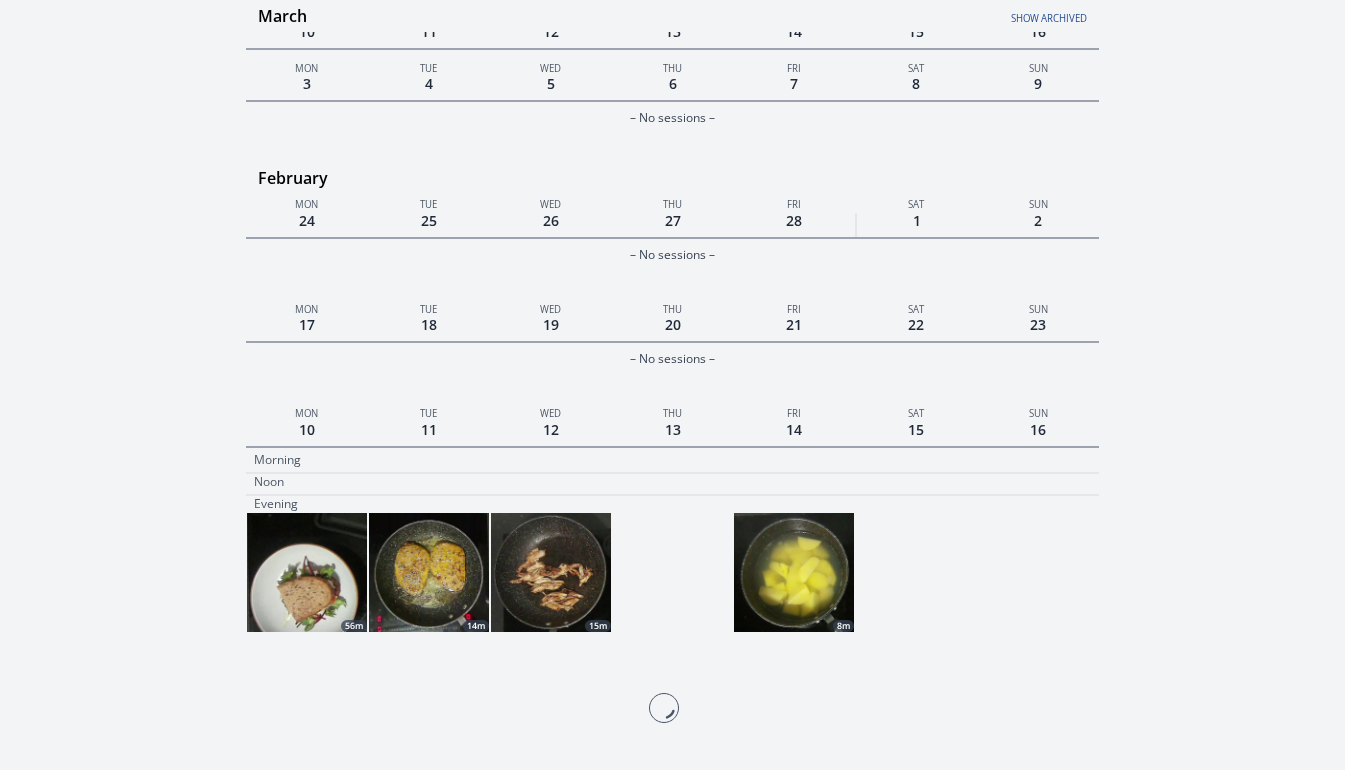 scroll, scrollTop: 3184, scrollLeft: 0, axis: vertical 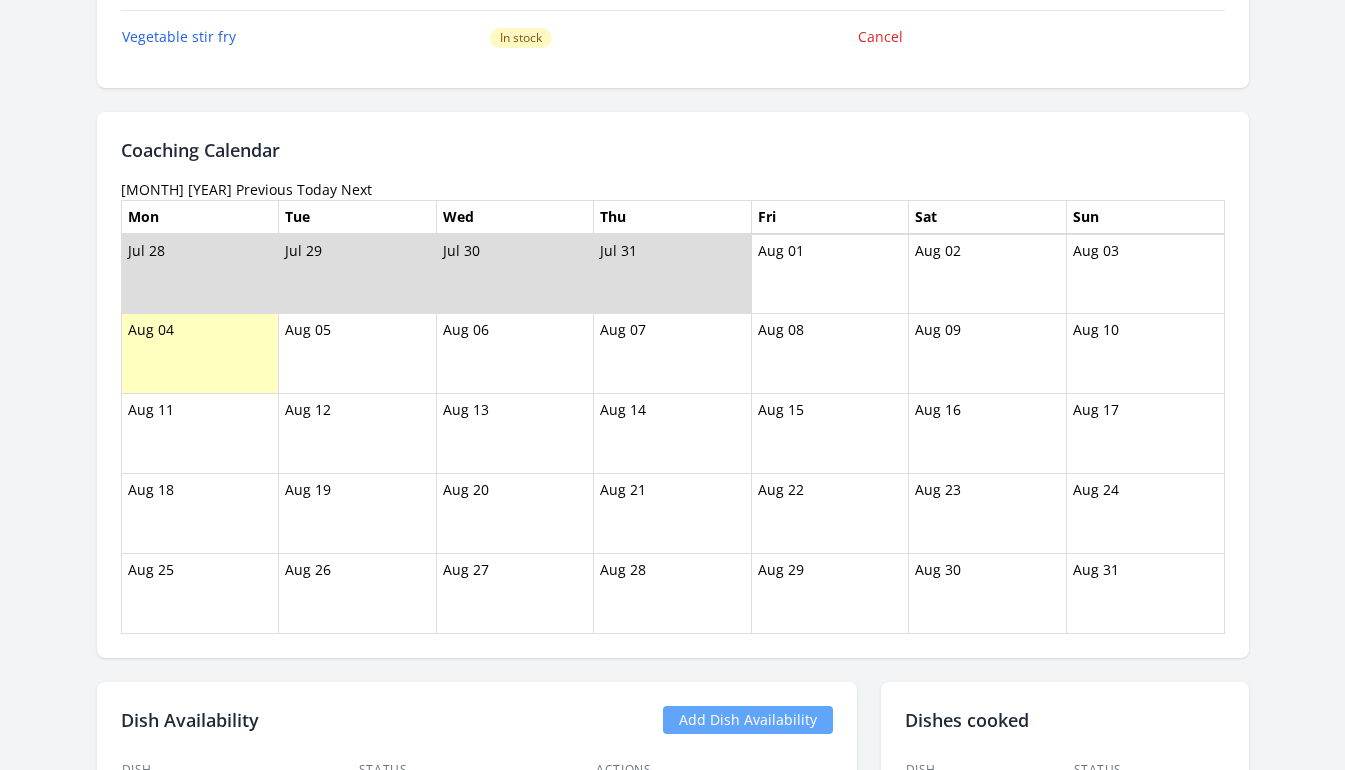 click on "Previous" at bounding box center (264, 189) 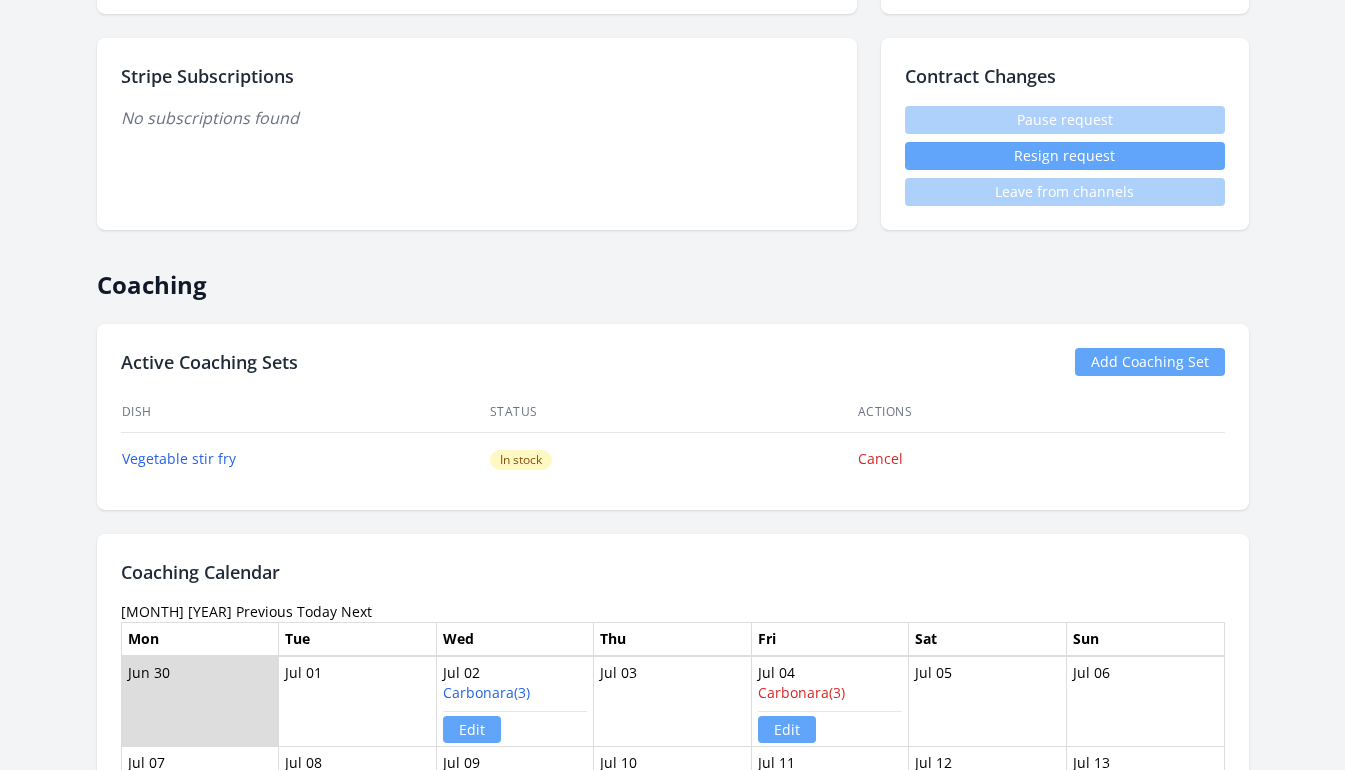 scroll, scrollTop: 1039, scrollLeft: 0, axis: vertical 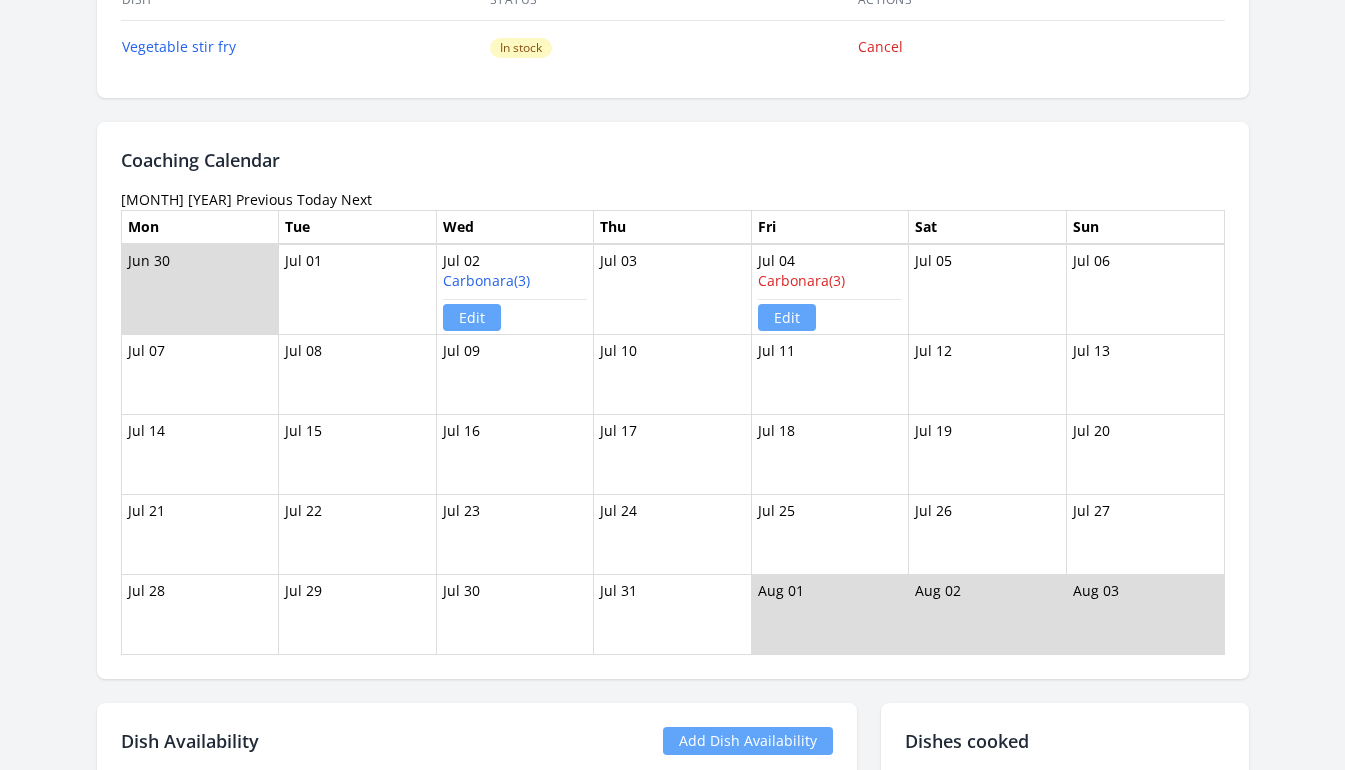 click on "Next" at bounding box center (356, 199) 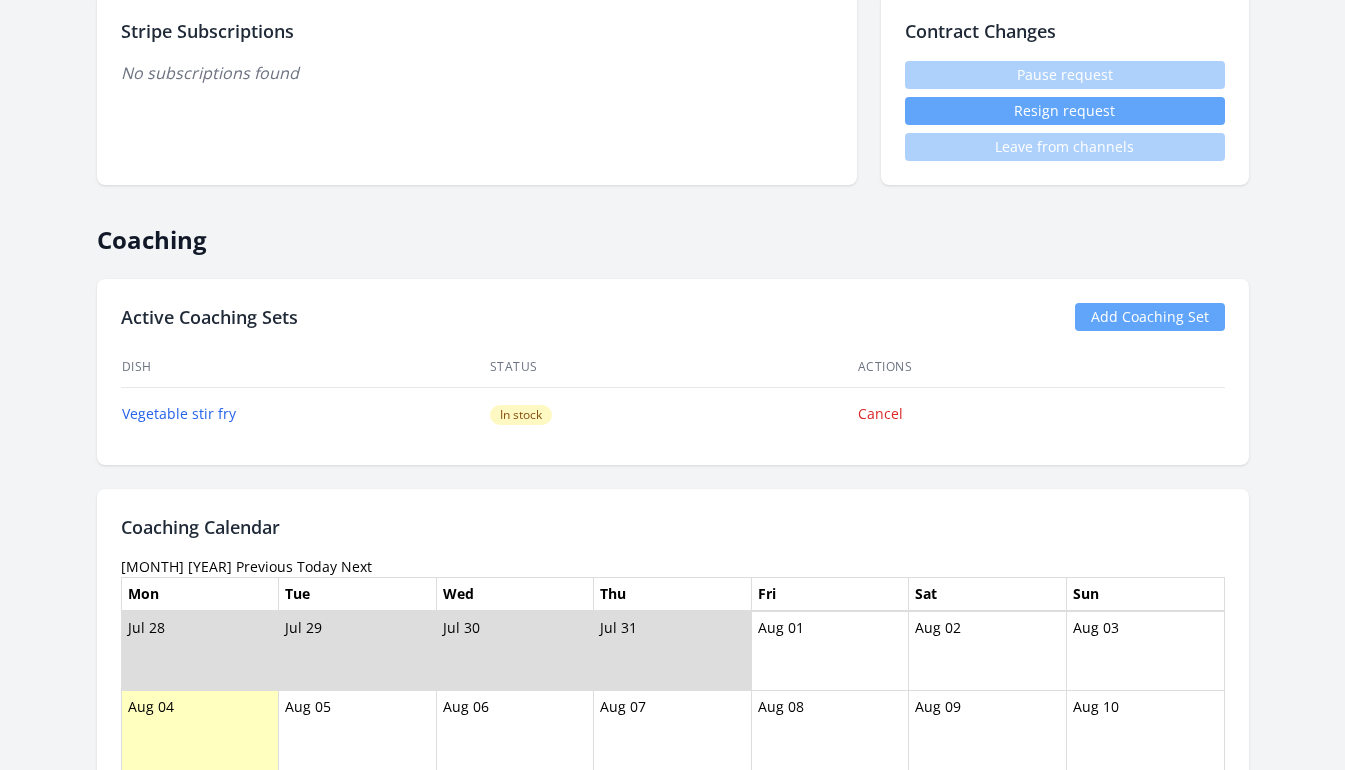scroll, scrollTop: 1175, scrollLeft: 0, axis: vertical 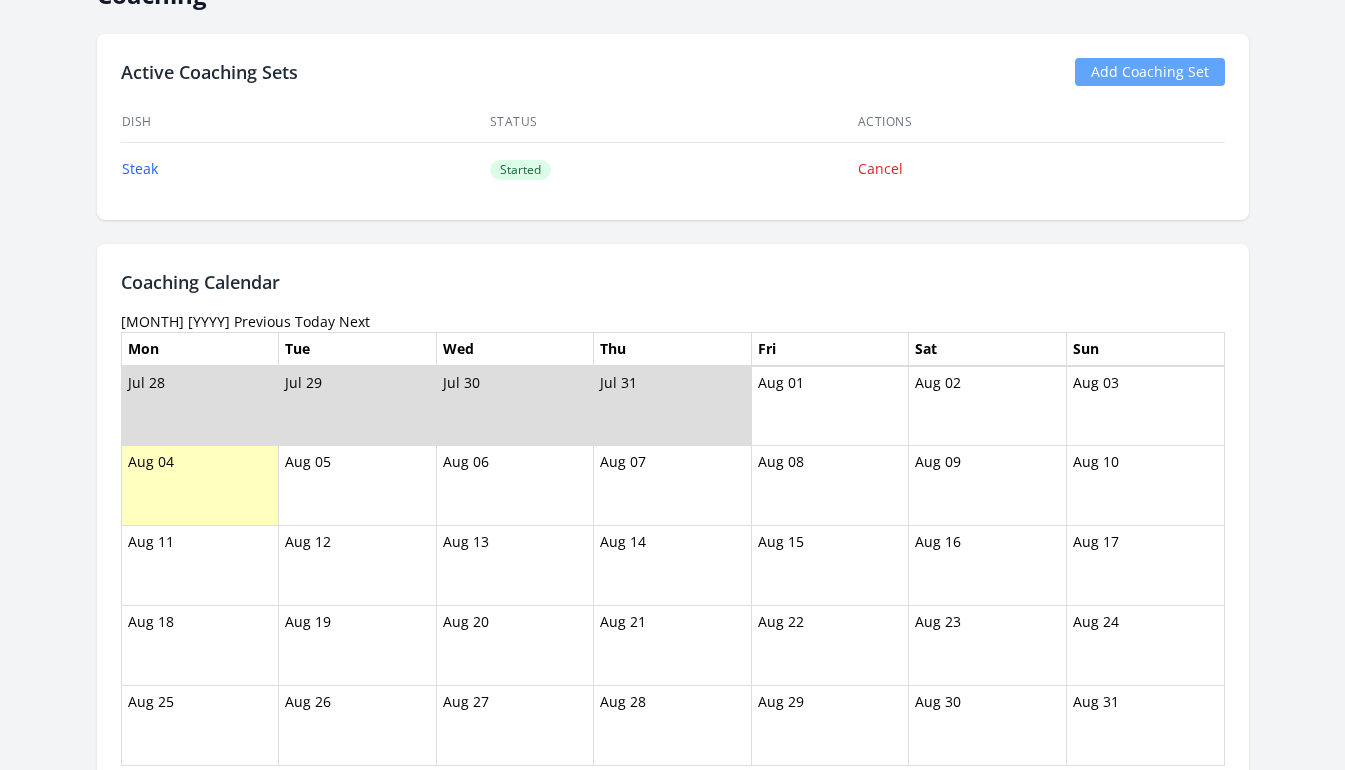 click on "Previous" at bounding box center [262, 321] 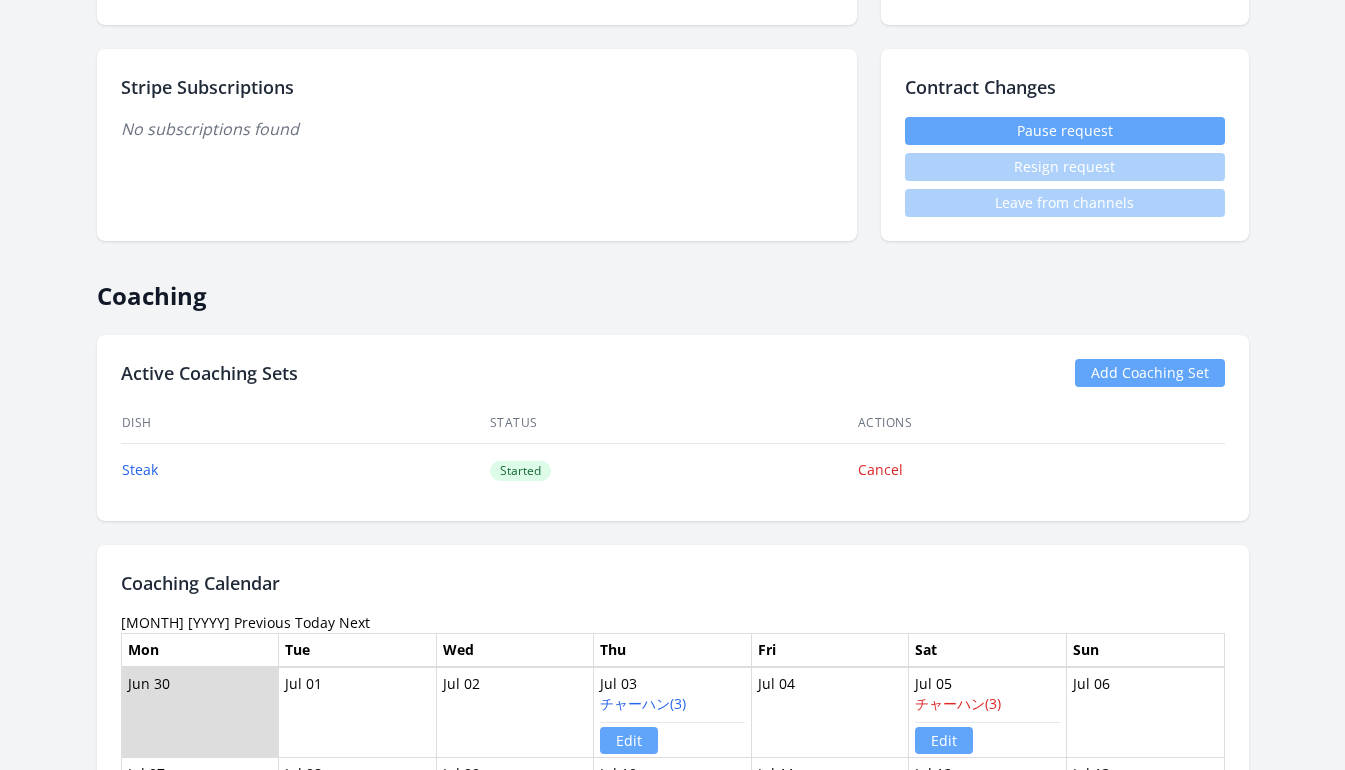 scroll, scrollTop: 1096, scrollLeft: 0, axis: vertical 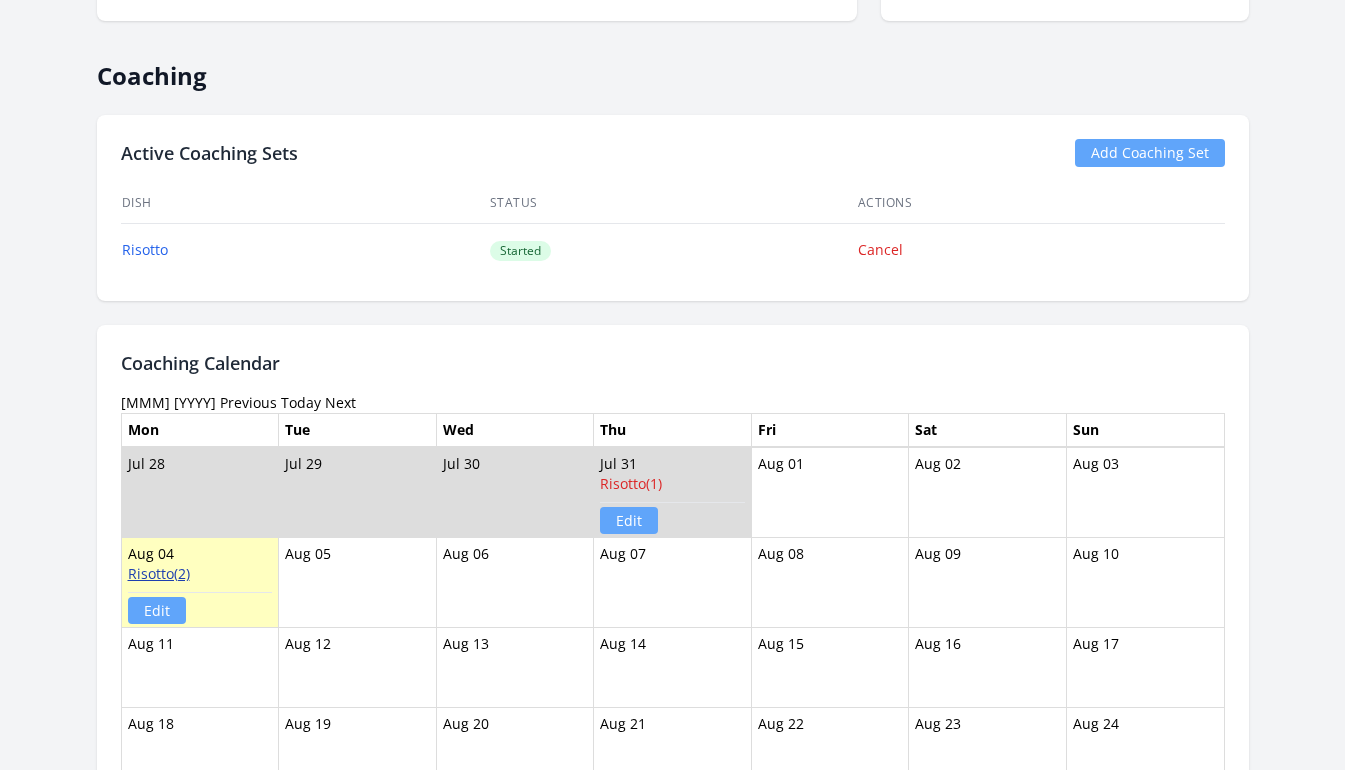 click on "Risotto(2)" at bounding box center [159, 573] 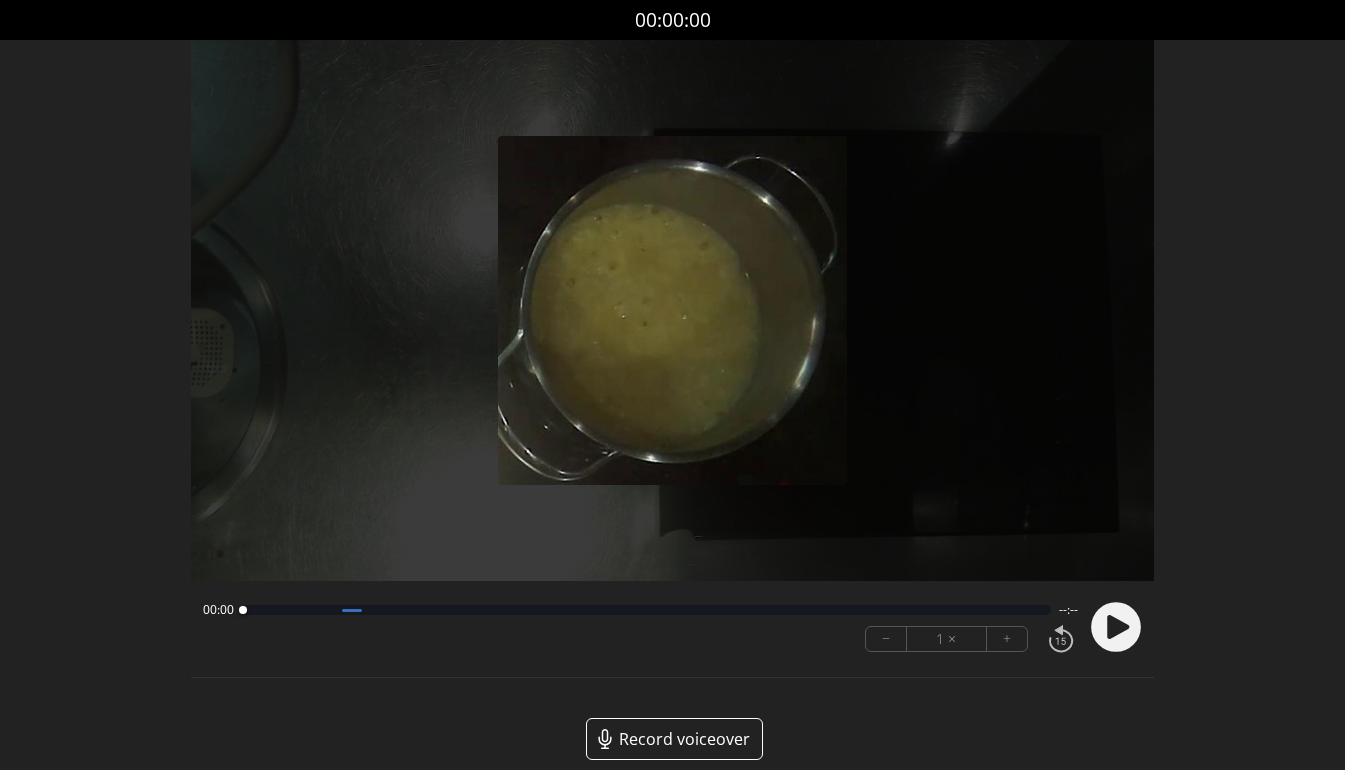 scroll, scrollTop: 0, scrollLeft: 0, axis: both 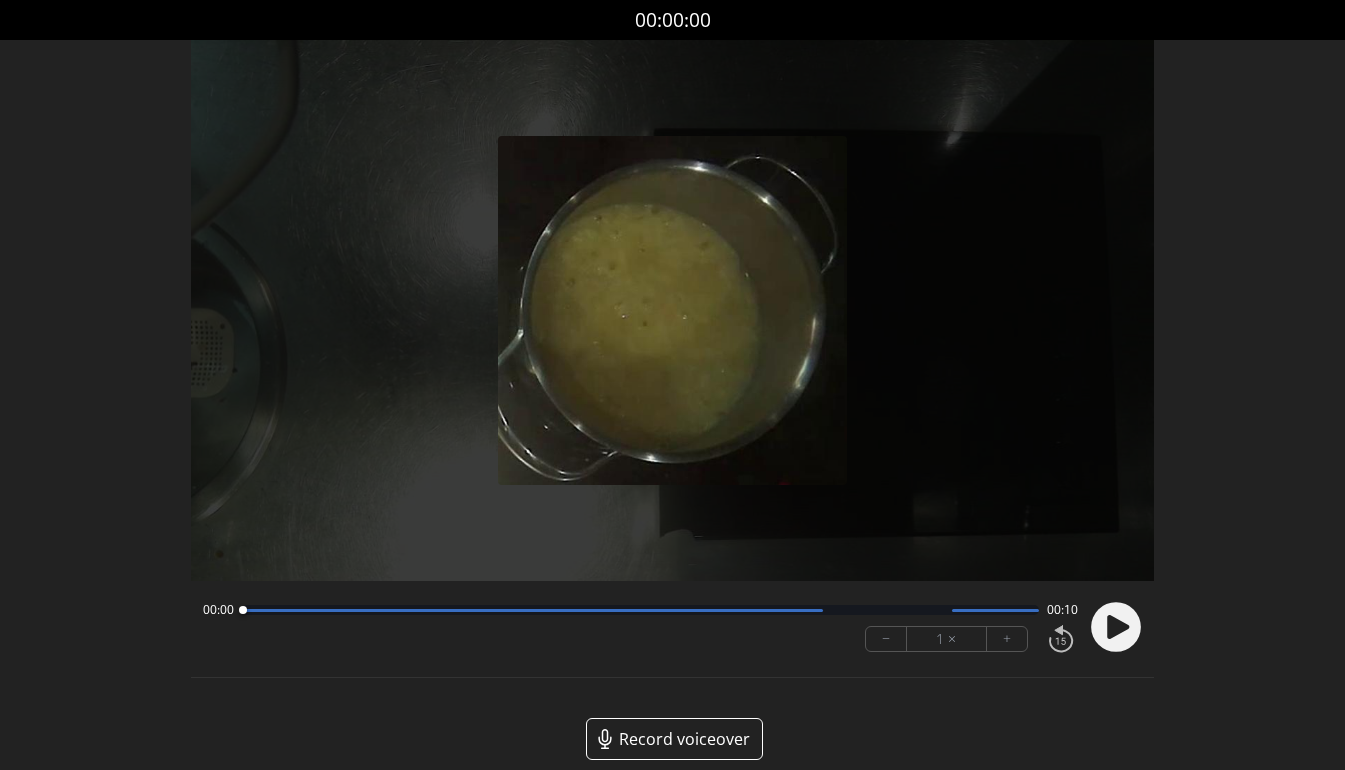 click 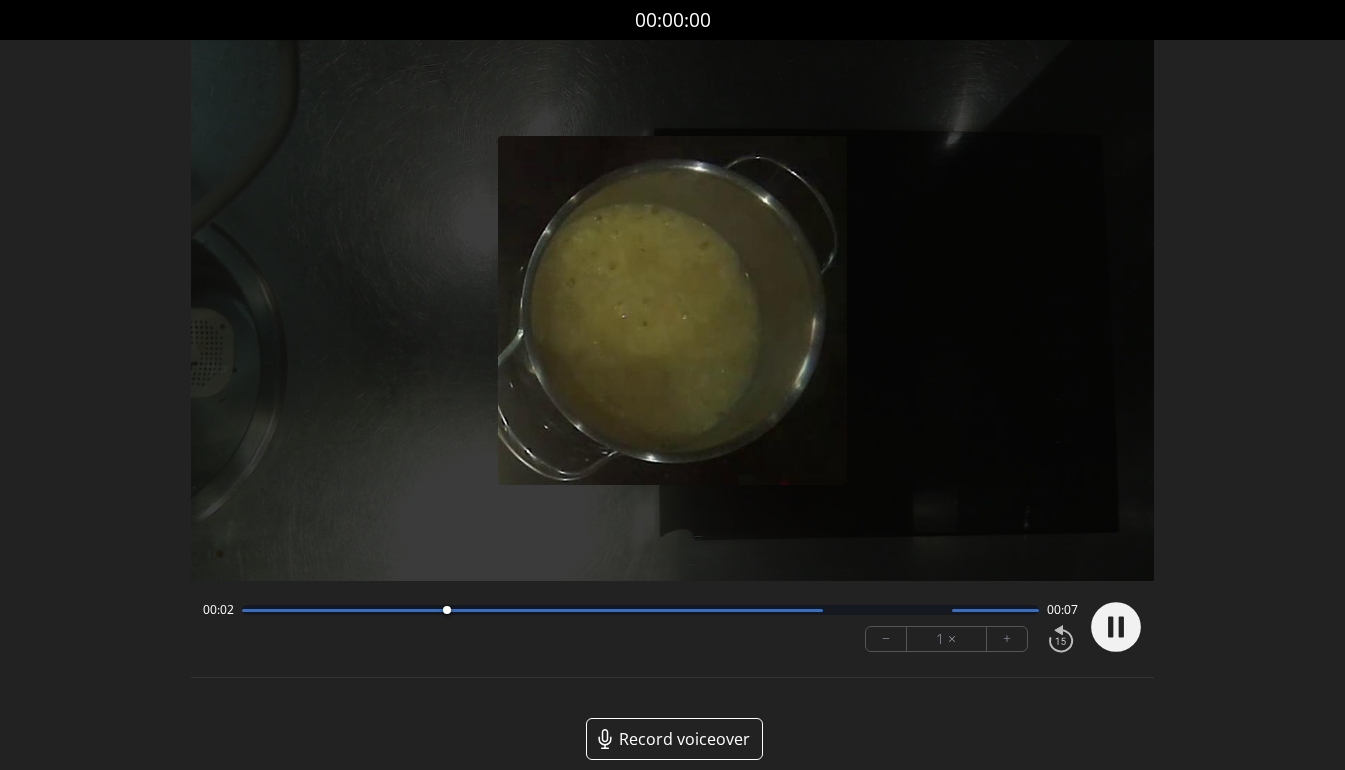 click 